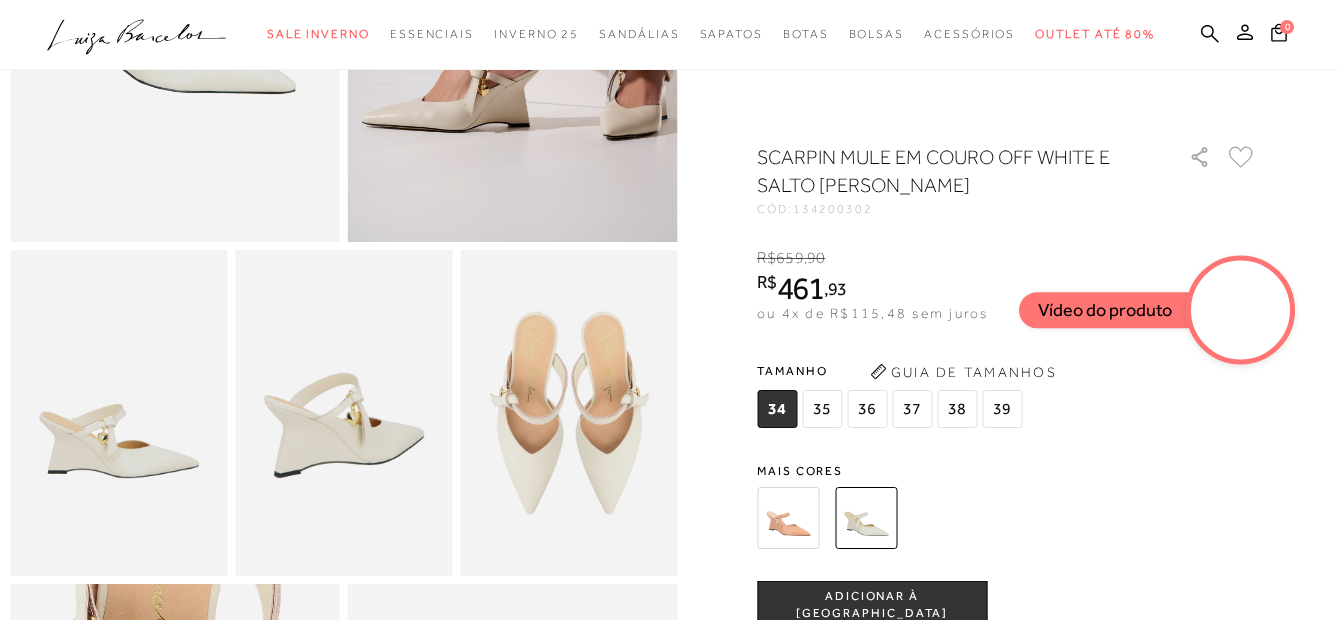 scroll, scrollTop: 394, scrollLeft: 0, axis: vertical 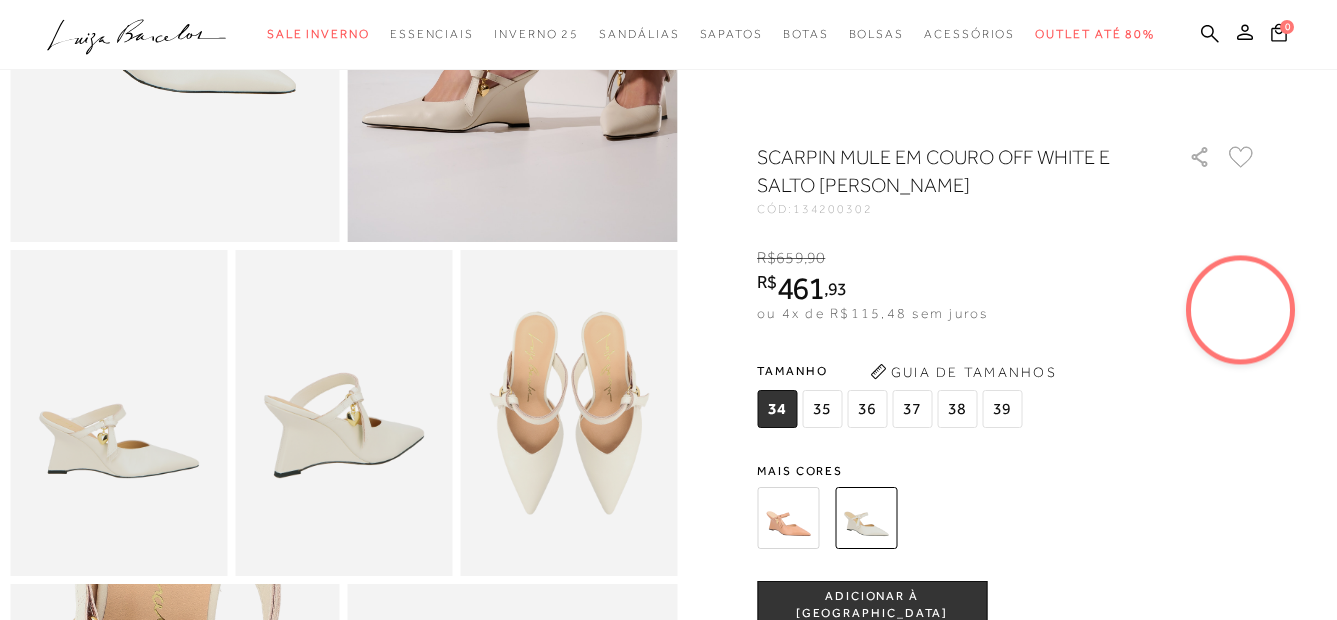 click on "36" at bounding box center [867, 409] 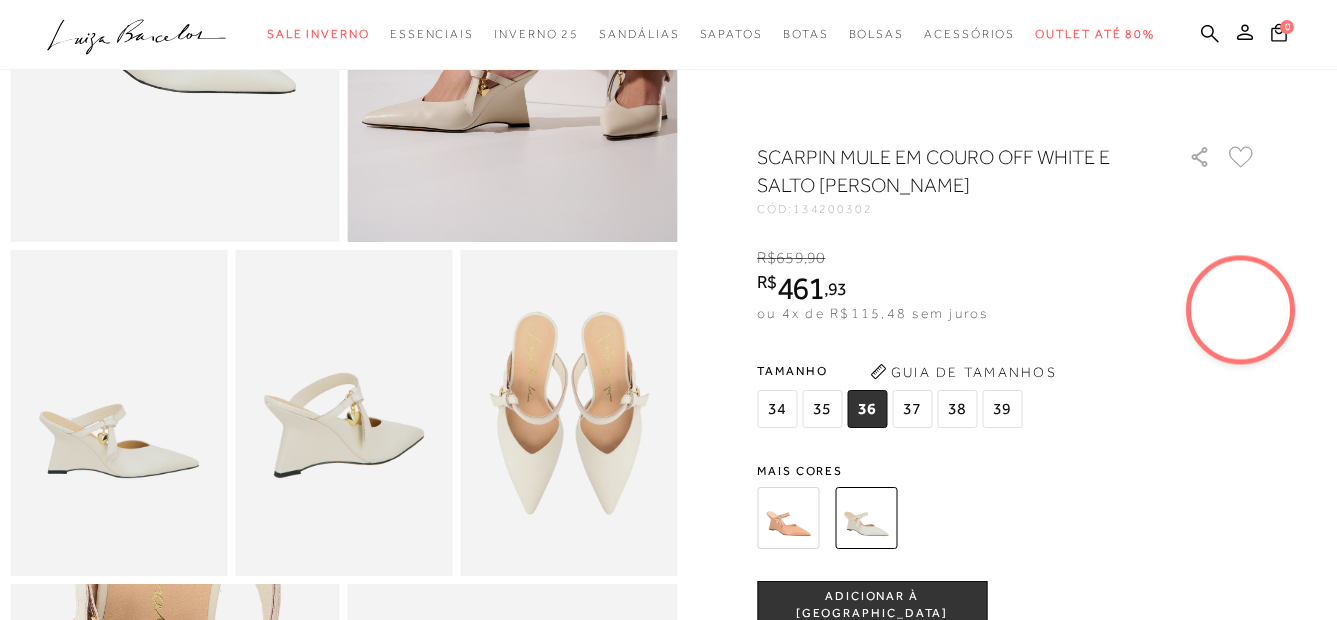 click on "36" at bounding box center (867, 409) 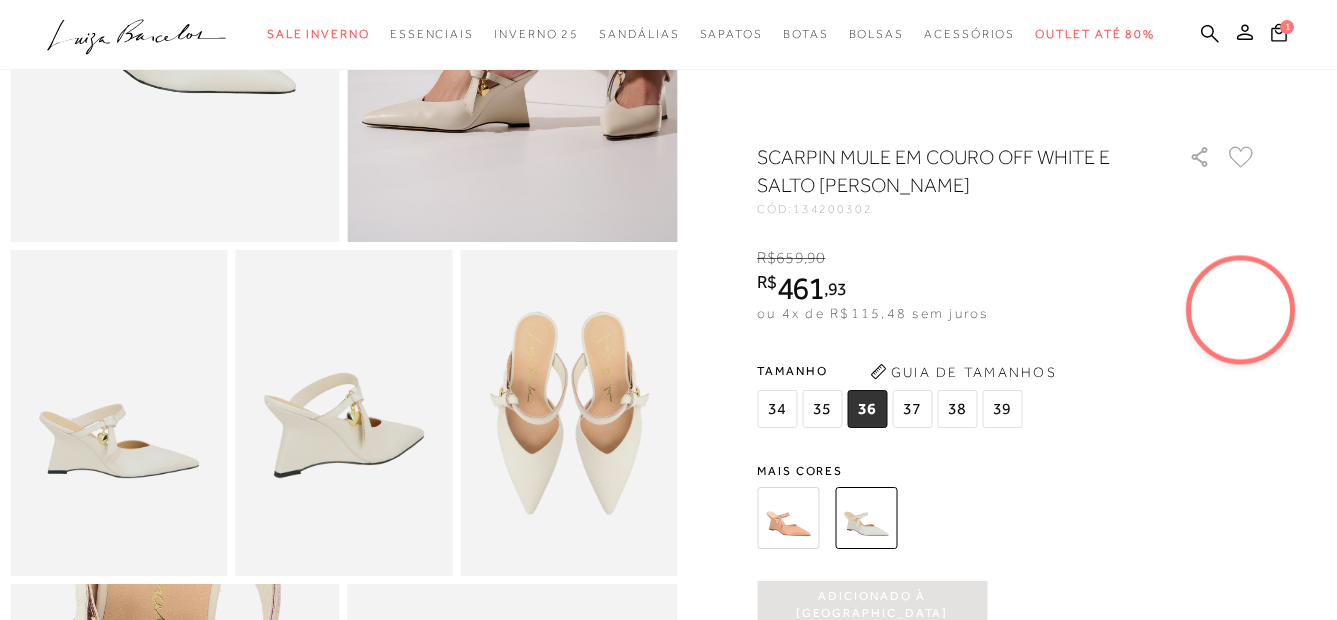 scroll, scrollTop: 0, scrollLeft: 0, axis: both 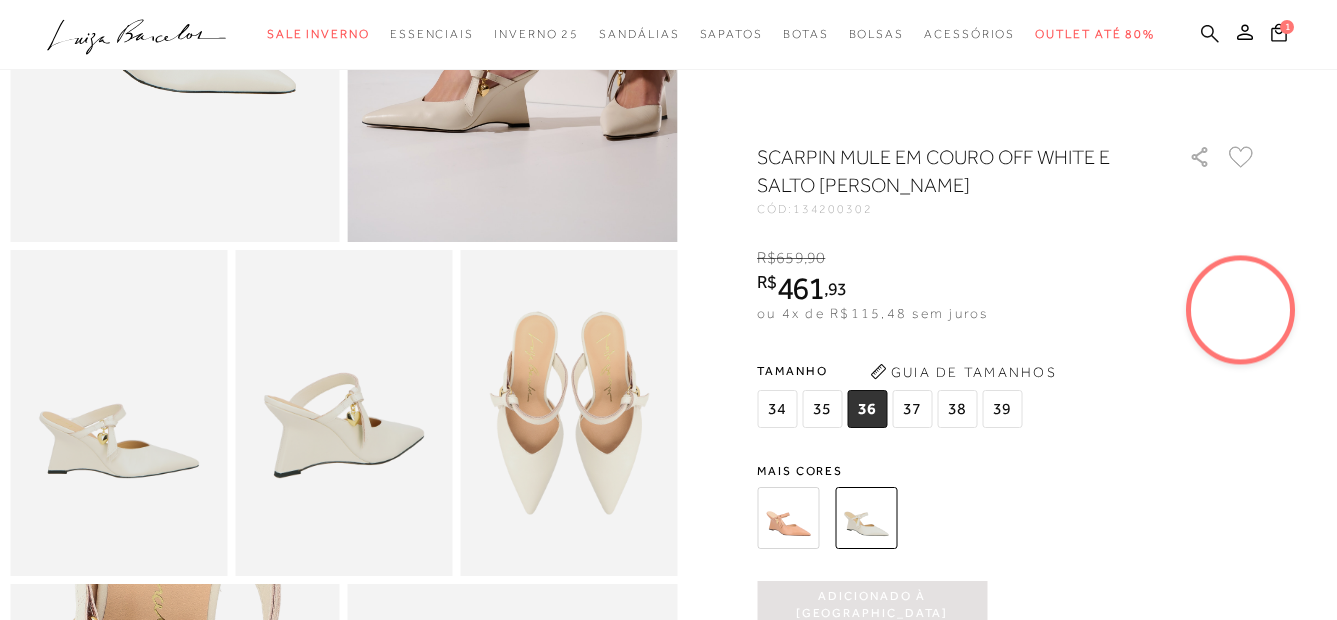 click 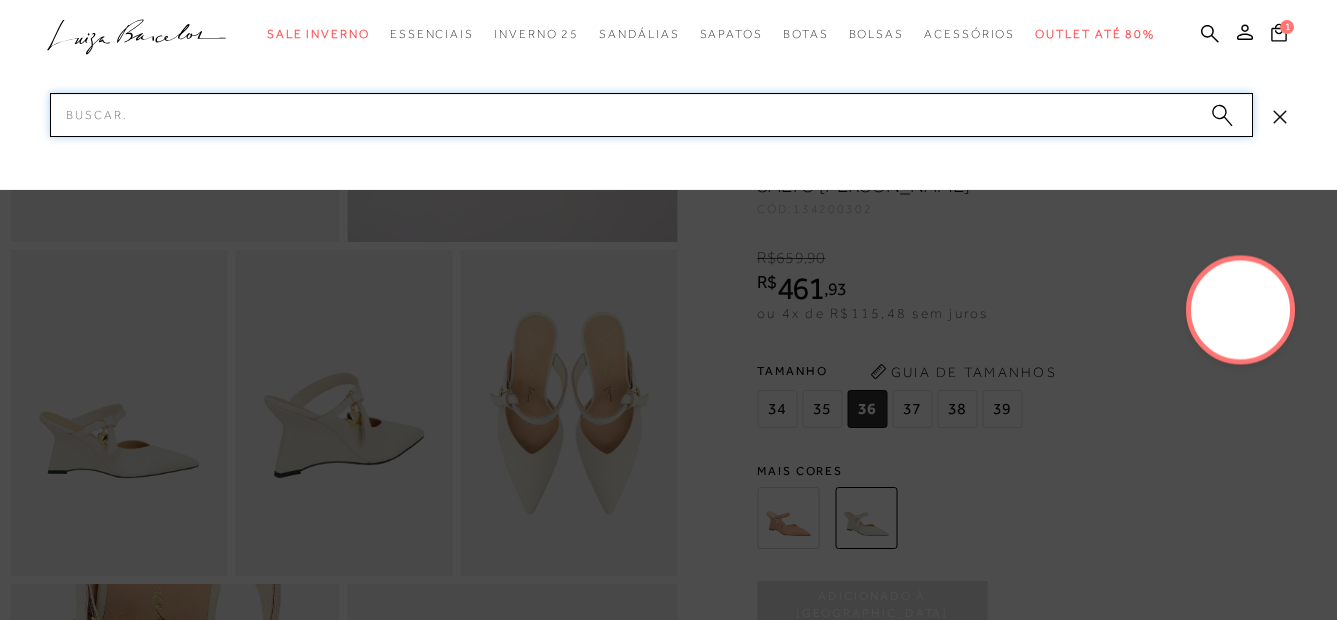 click on "Pesquisar" at bounding box center [651, 115] 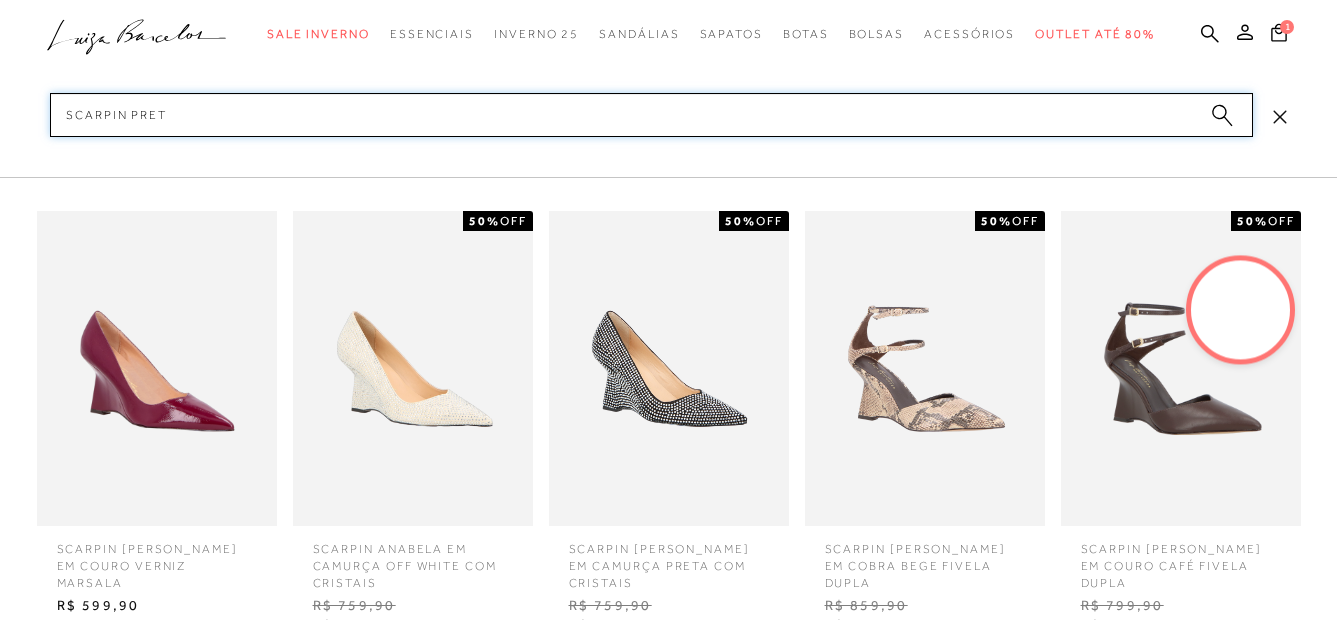 type on "scarpin preto" 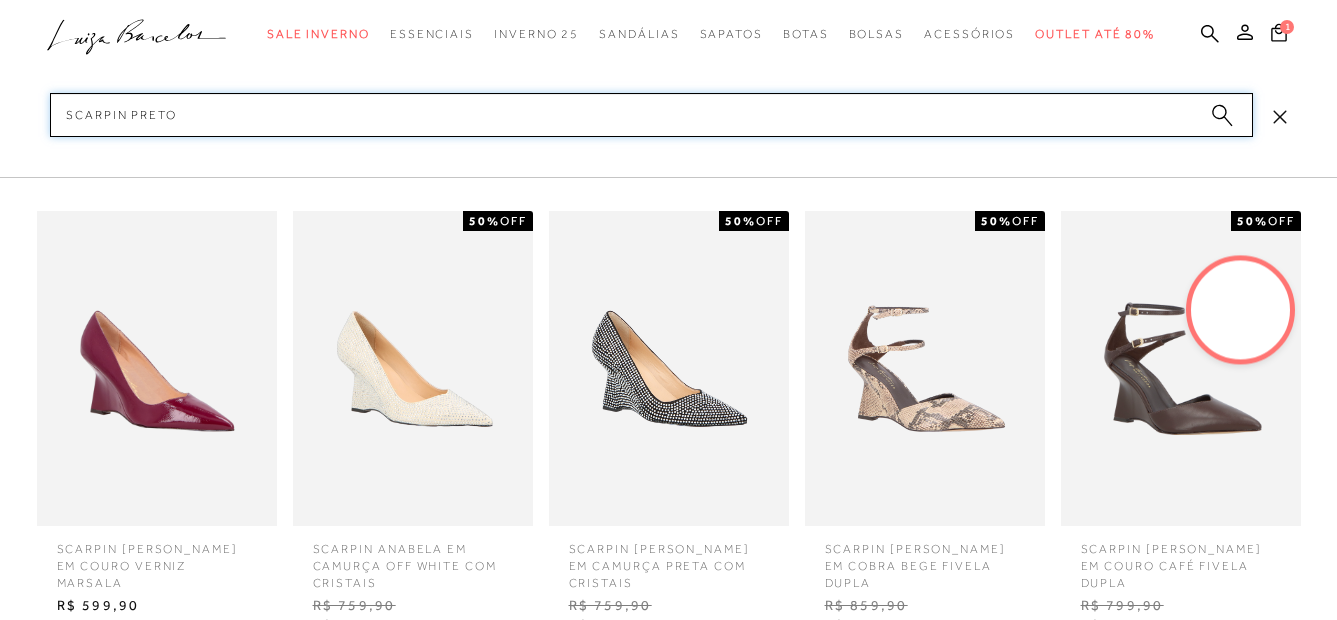 type 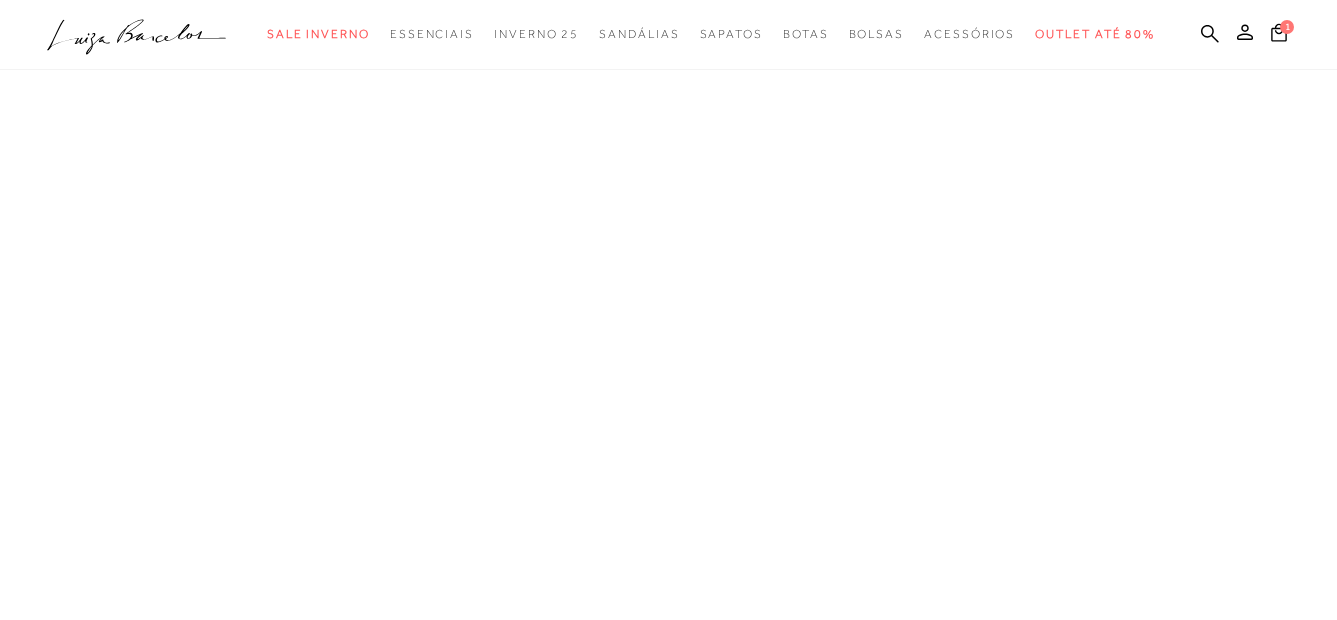 scroll, scrollTop: 0, scrollLeft: 0, axis: both 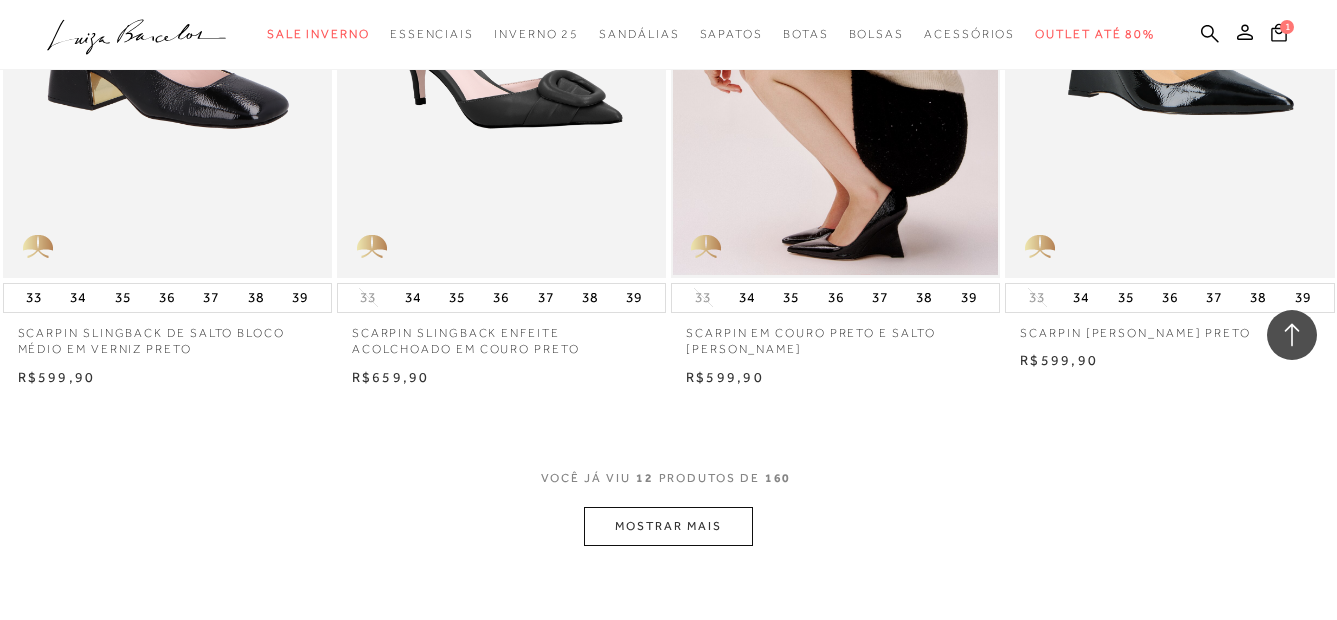 click on "MOSTRAR MAIS" at bounding box center [668, 526] 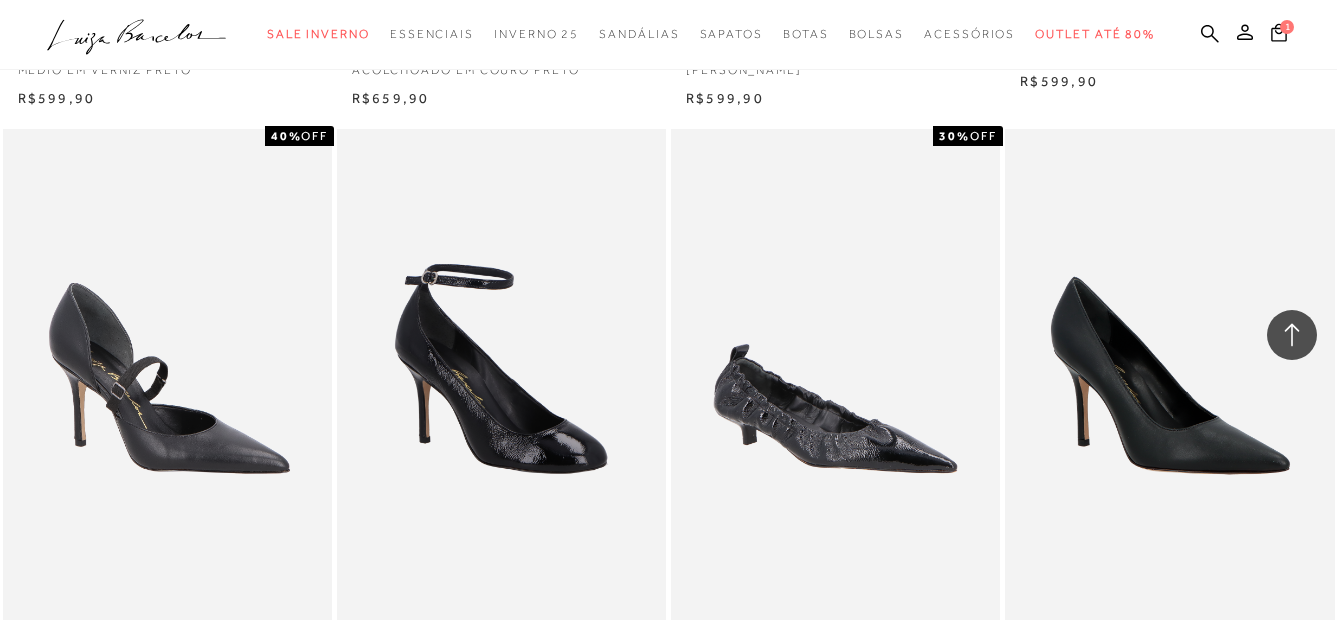 scroll, scrollTop: 1976, scrollLeft: 0, axis: vertical 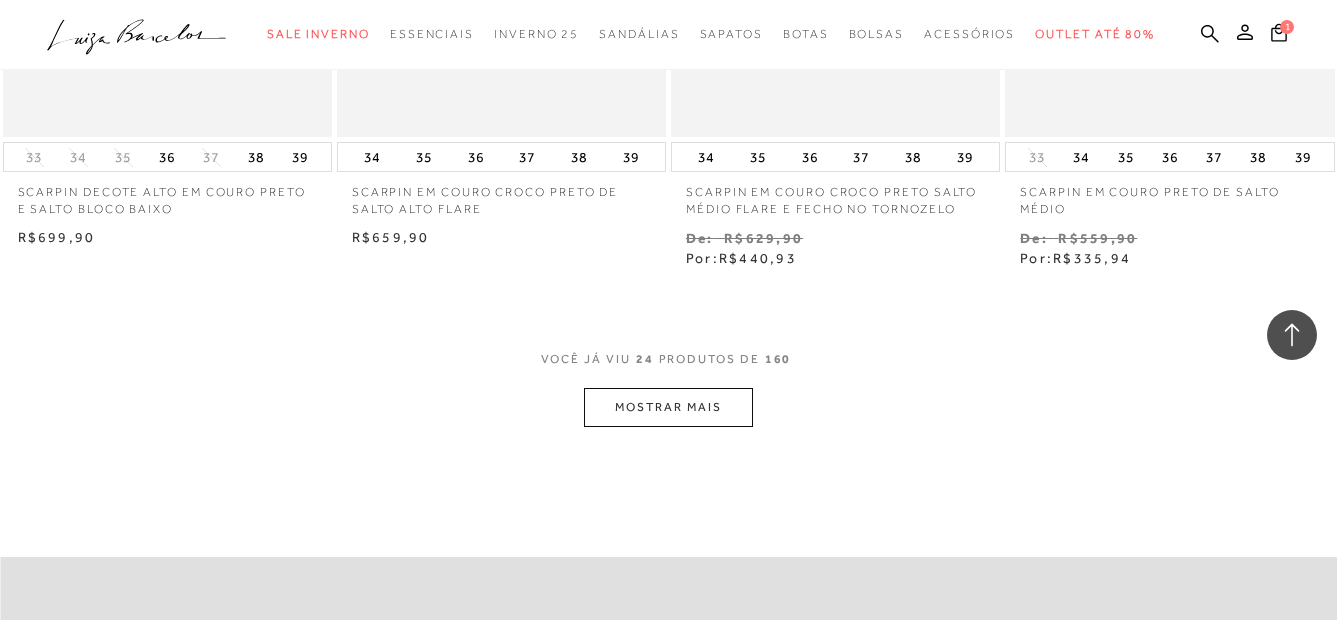 click on "MOSTRAR MAIS" at bounding box center [668, 407] 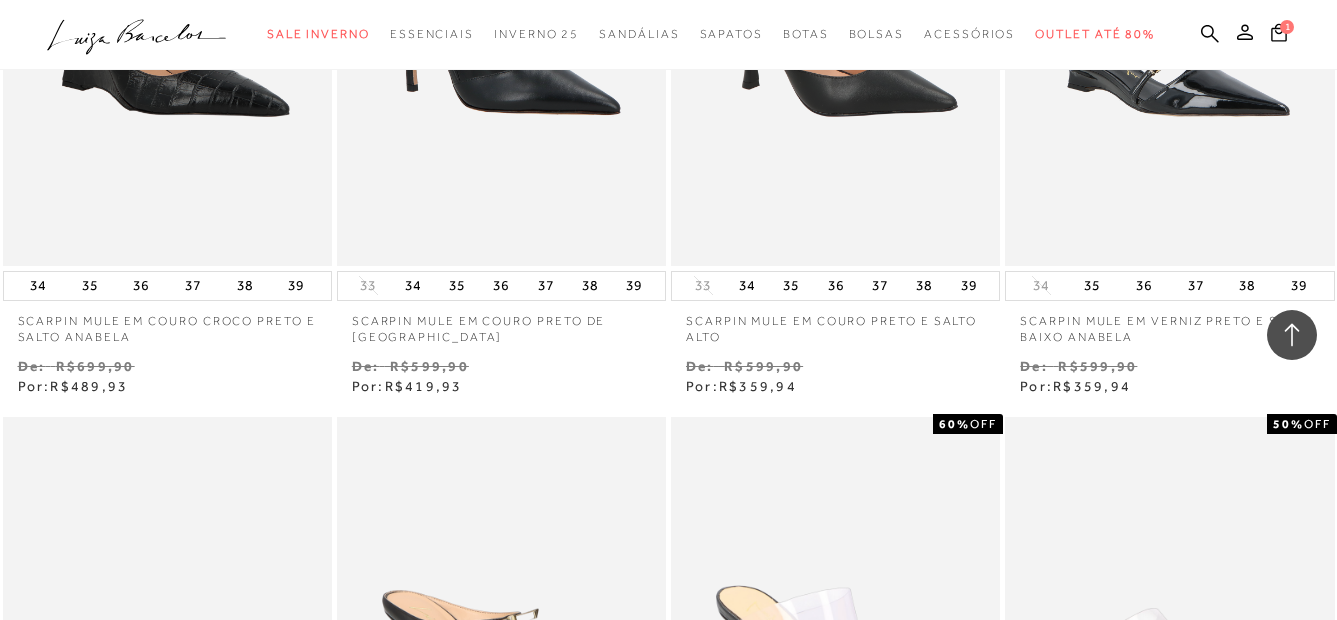 scroll, scrollTop: 4889, scrollLeft: 0, axis: vertical 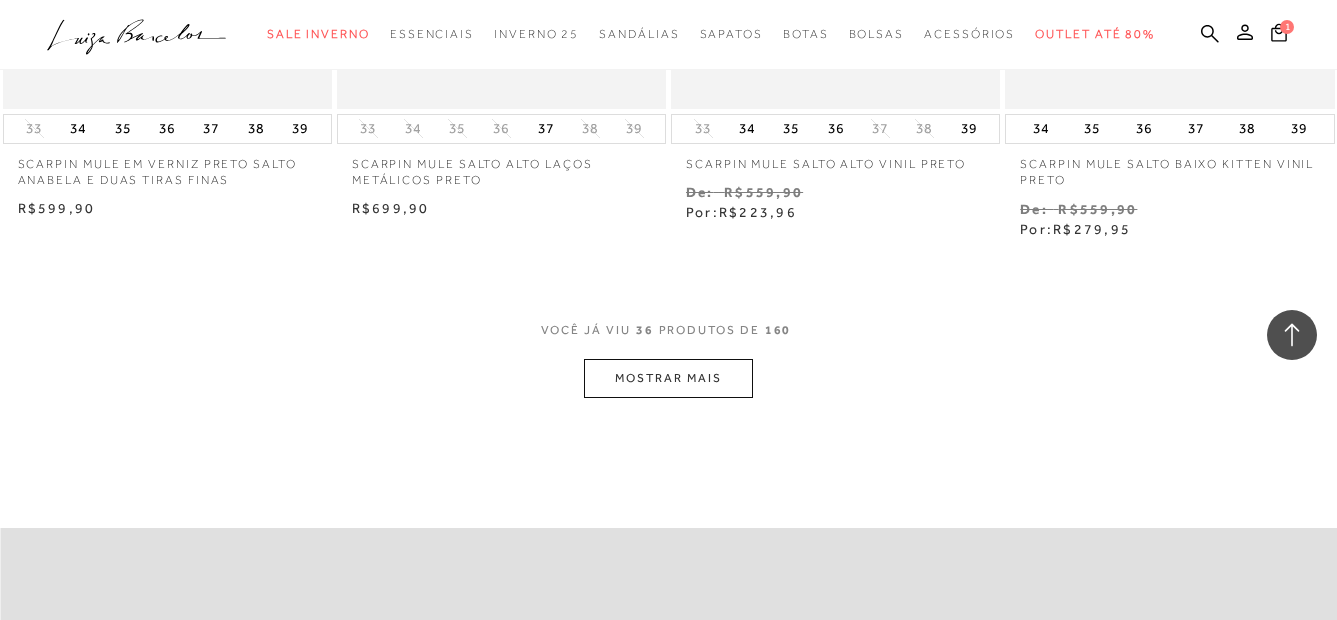 click on "MOSTRAR MAIS" at bounding box center (668, 378) 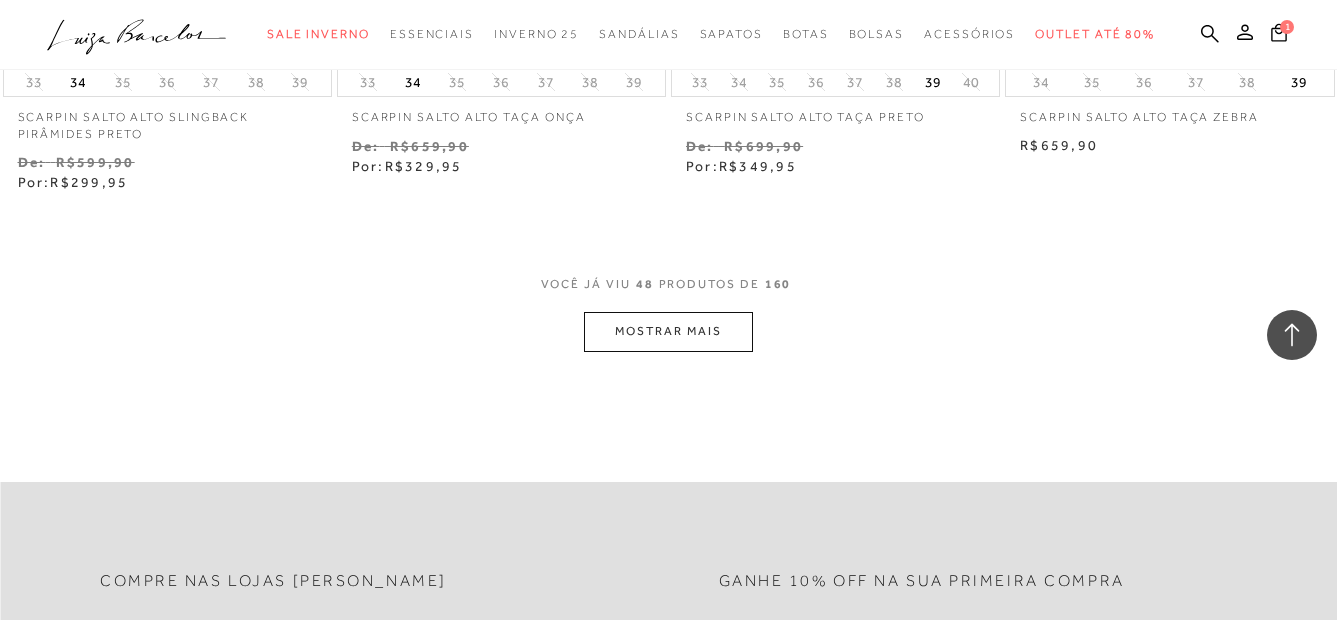 scroll, scrollTop: 7738, scrollLeft: 0, axis: vertical 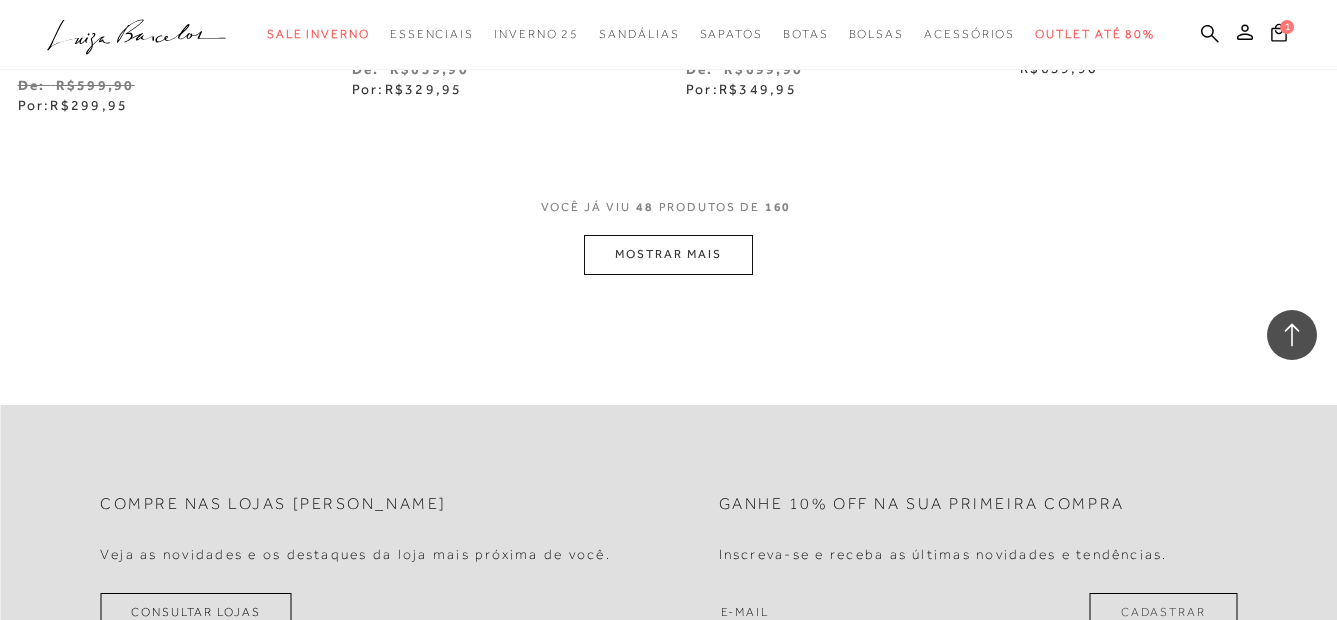 click on "MOSTRAR MAIS" at bounding box center (668, 254) 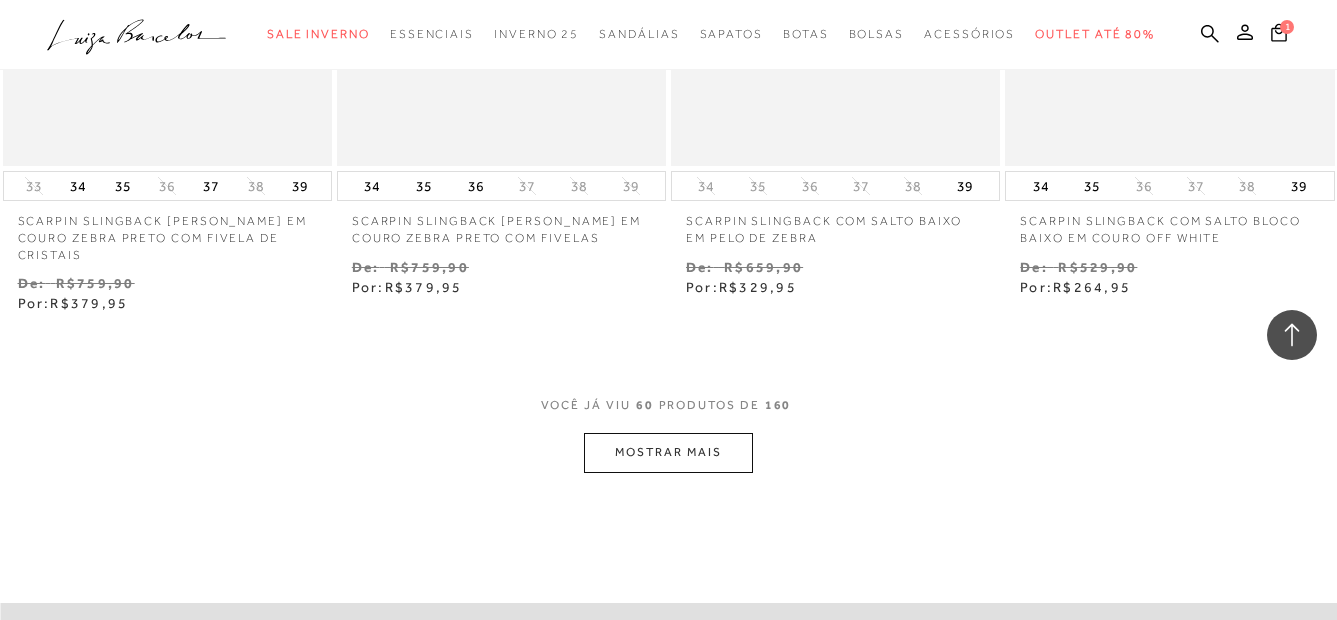 scroll, scrollTop: 9511, scrollLeft: 0, axis: vertical 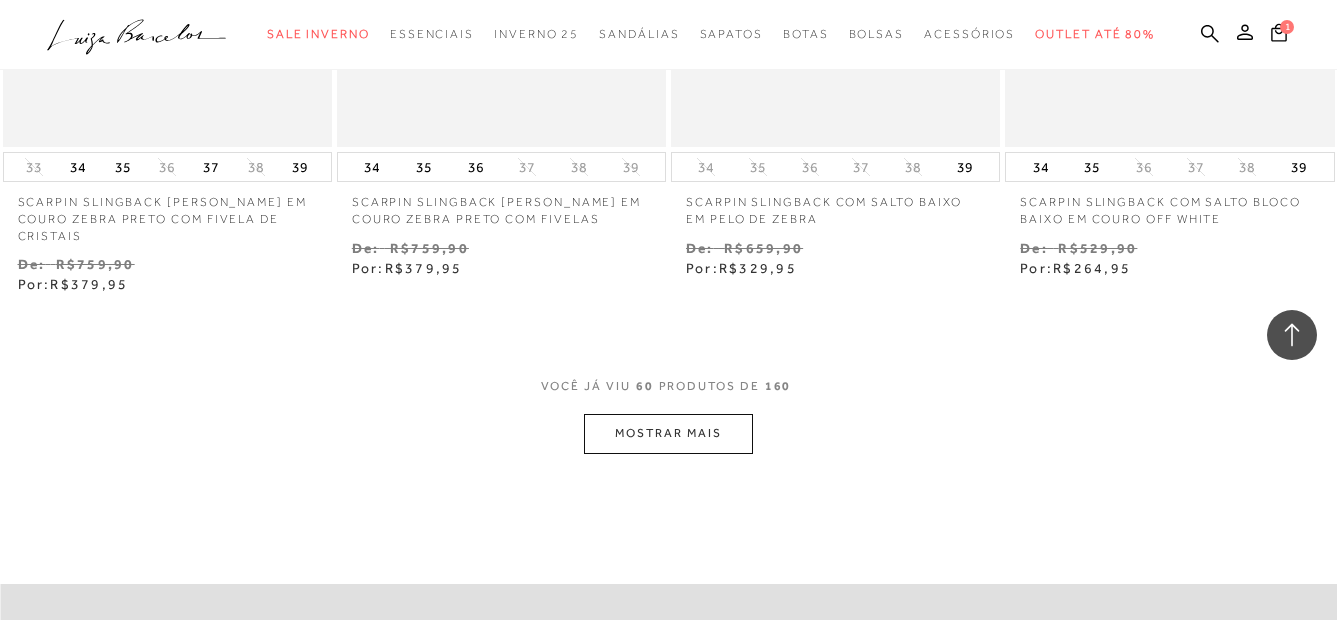 click on "MOSTRAR MAIS" at bounding box center (668, 433) 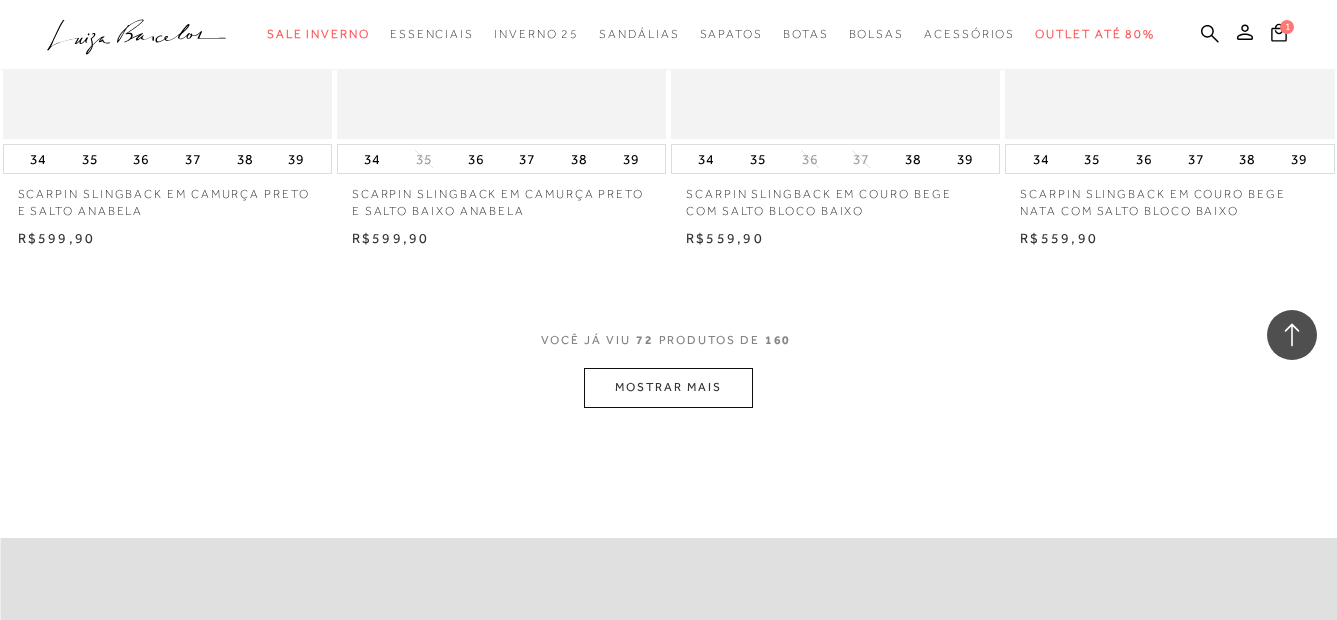 scroll, scrollTop: 11511, scrollLeft: 0, axis: vertical 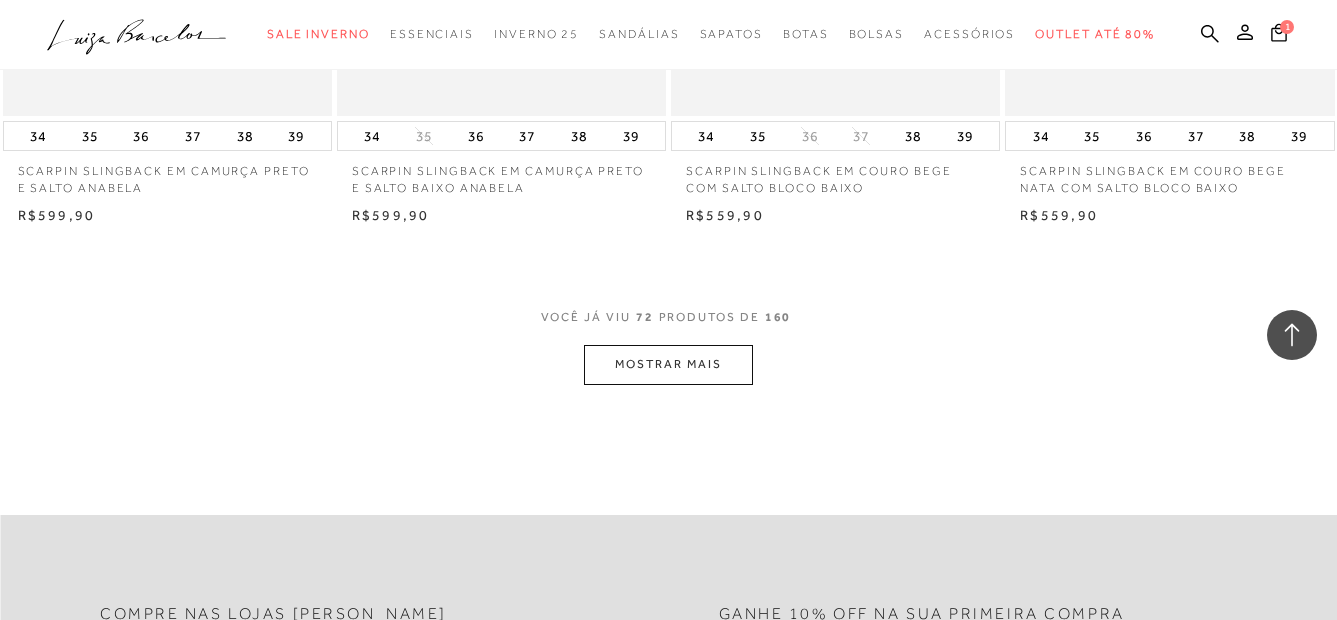 click on "MOSTRAR MAIS" at bounding box center (668, 364) 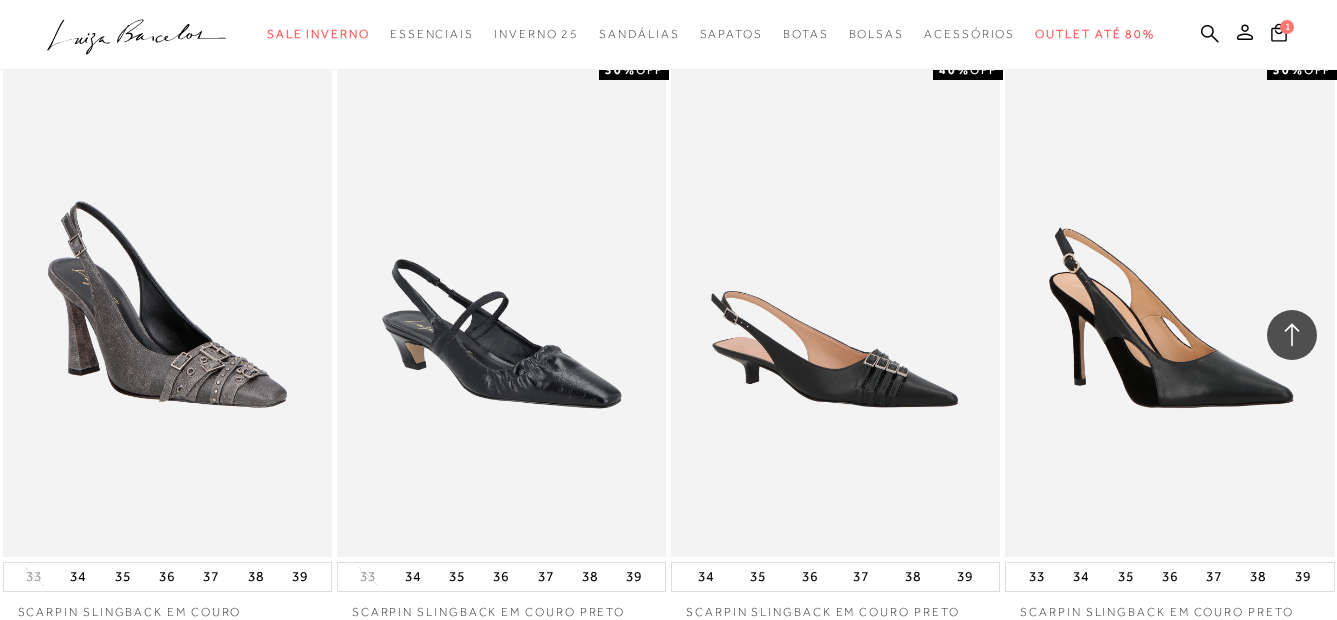 scroll, scrollTop: 12381, scrollLeft: 0, axis: vertical 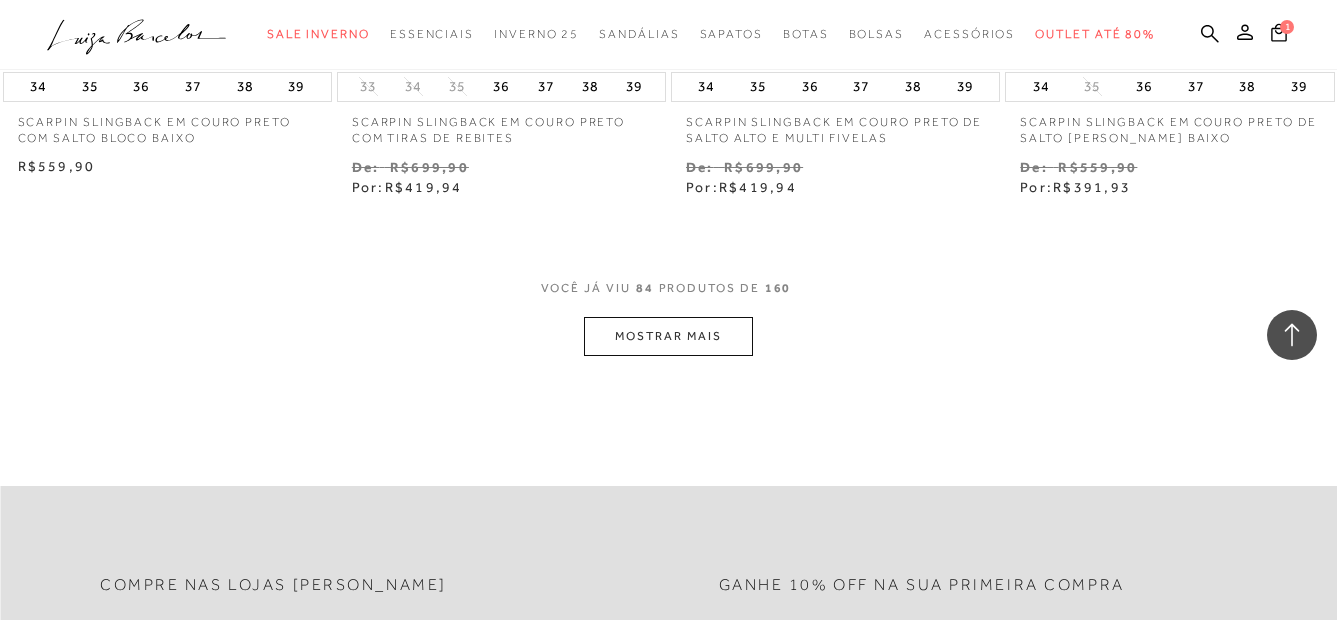 click on "MOSTRAR MAIS" at bounding box center [668, 336] 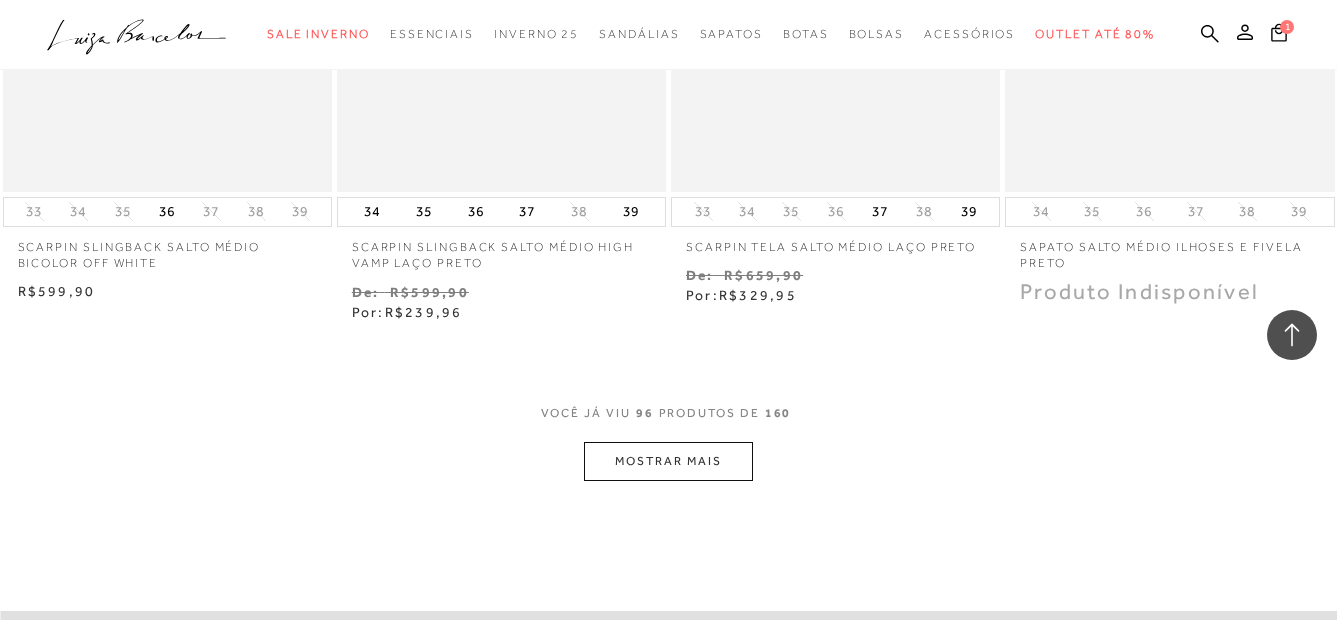 scroll, scrollTop: 15393, scrollLeft: 0, axis: vertical 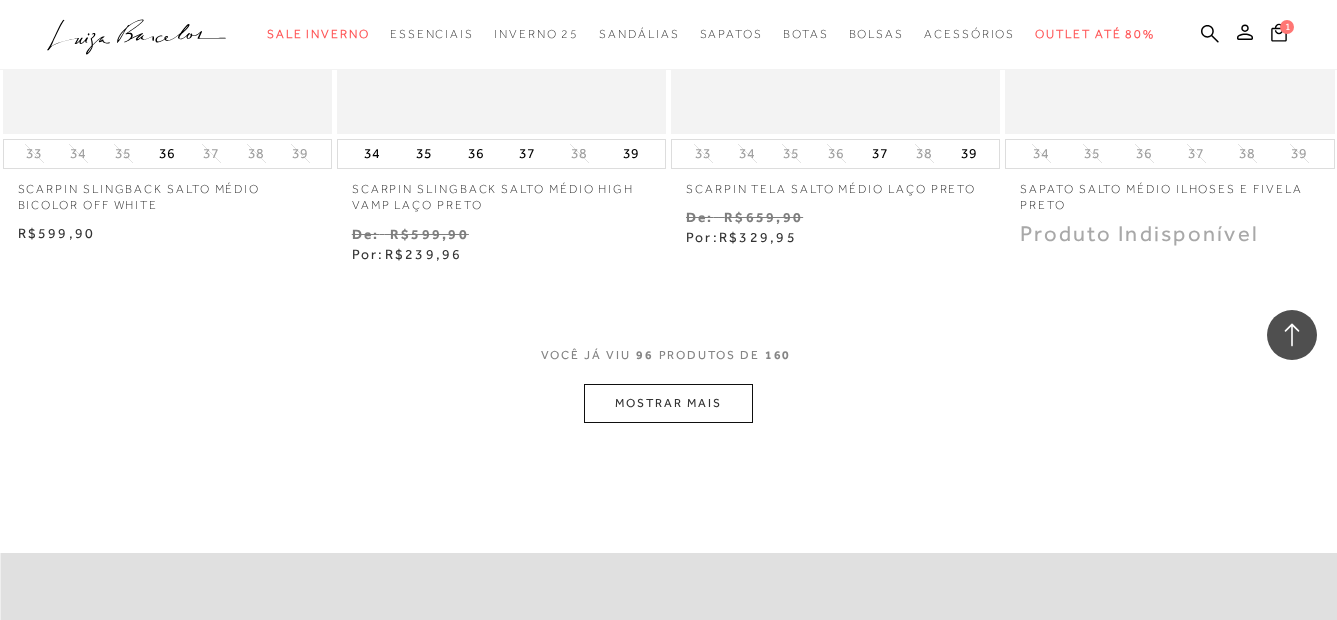 click on "MOSTRAR MAIS" at bounding box center [668, 403] 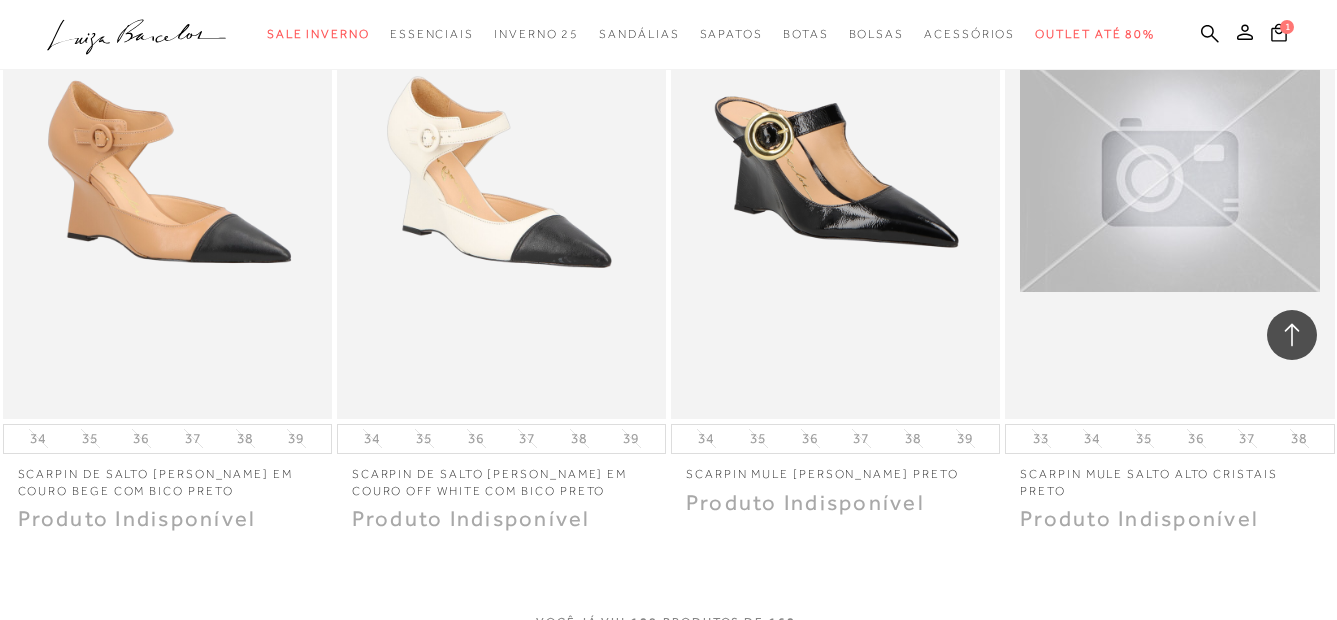 scroll, scrollTop: 17201, scrollLeft: 0, axis: vertical 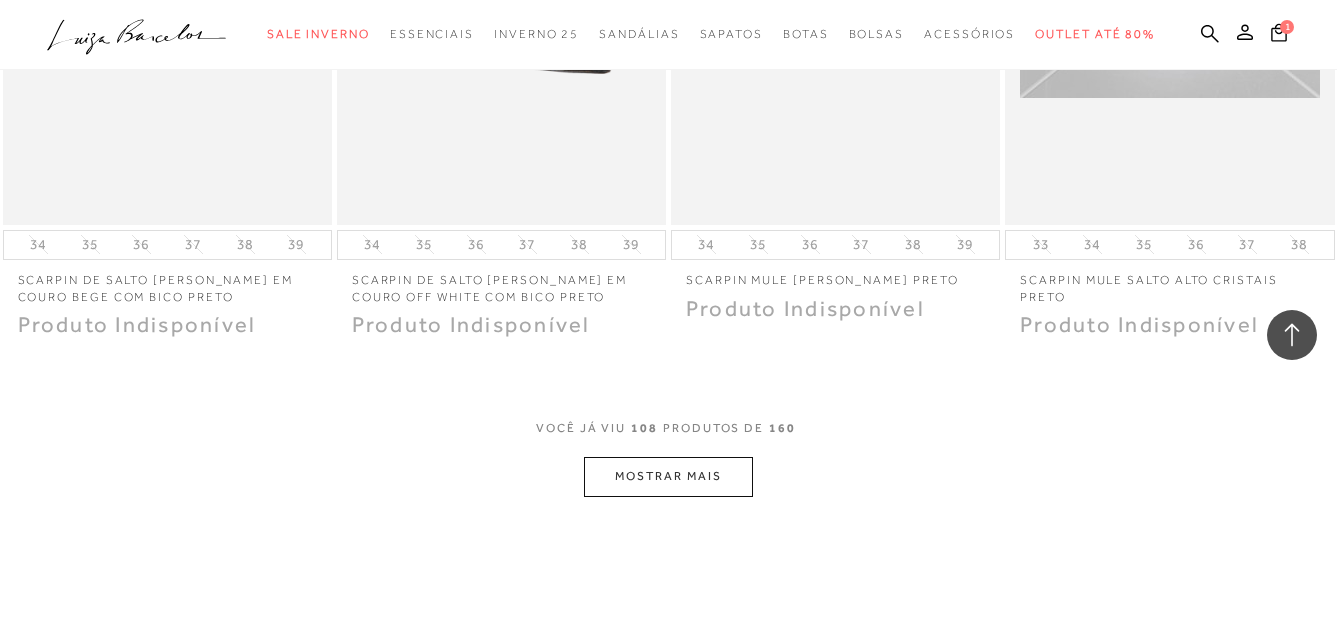 click on "MOSTRAR MAIS" at bounding box center (668, 476) 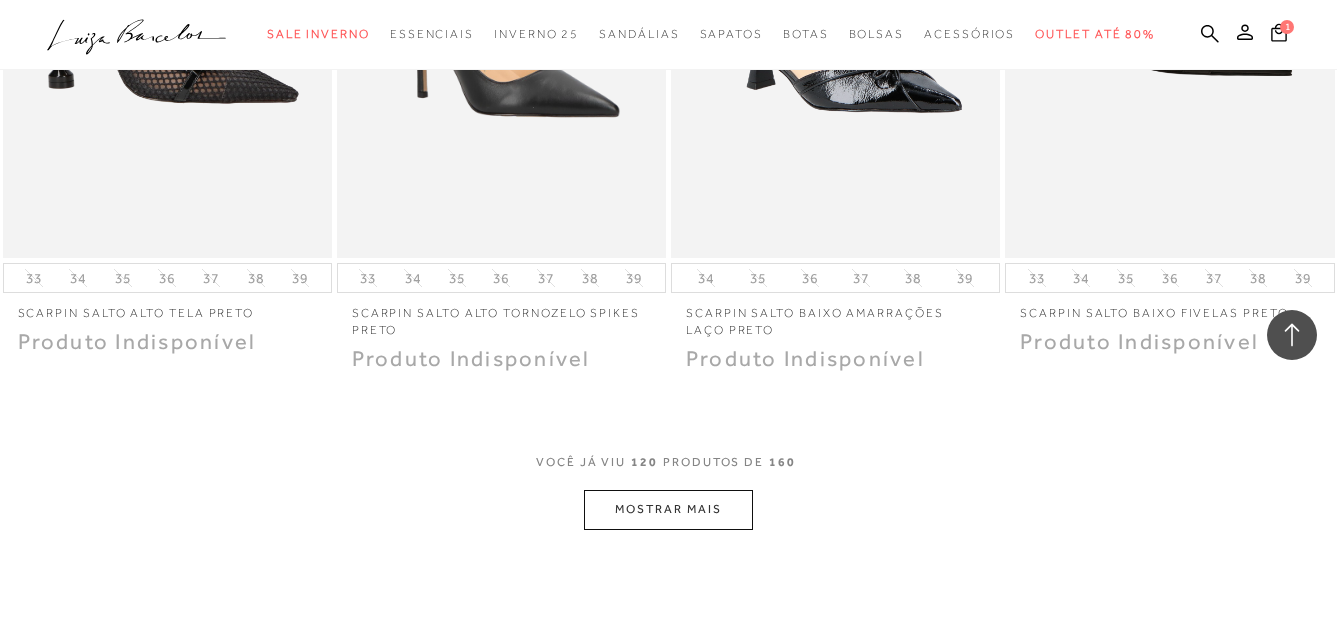 scroll, scrollTop: 19156, scrollLeft: 0, axis: vertical 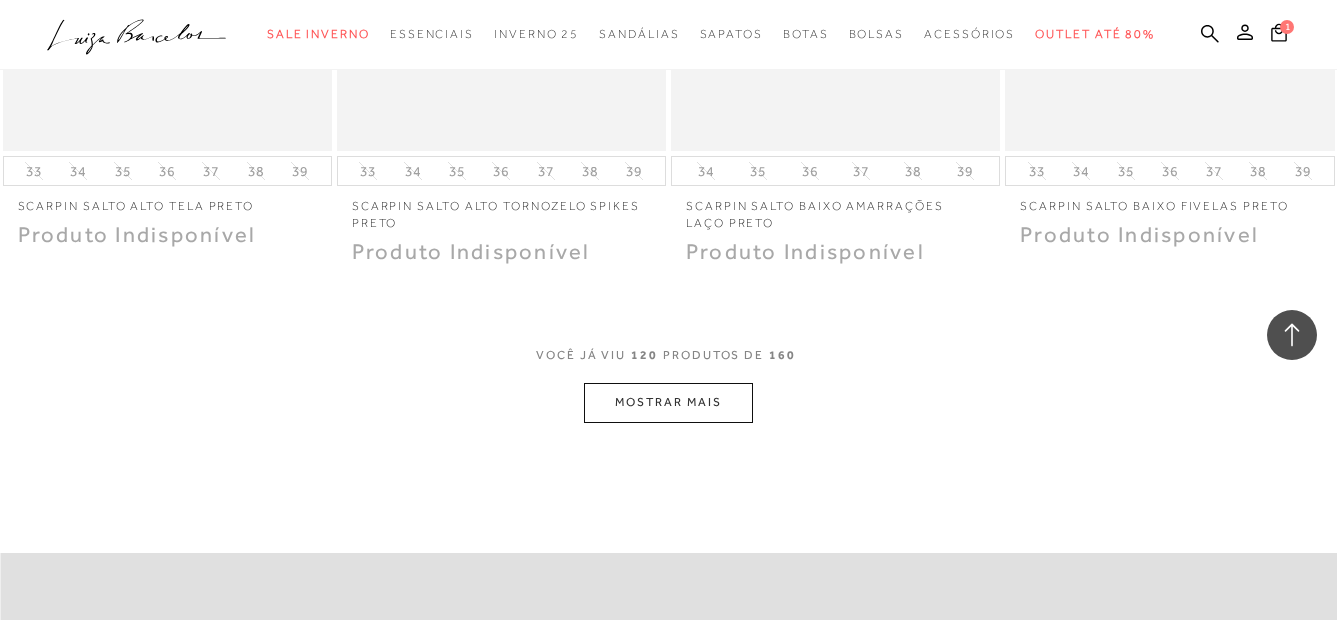 click on "MOSTRAR MAIS" at bounding box center [668, 402] 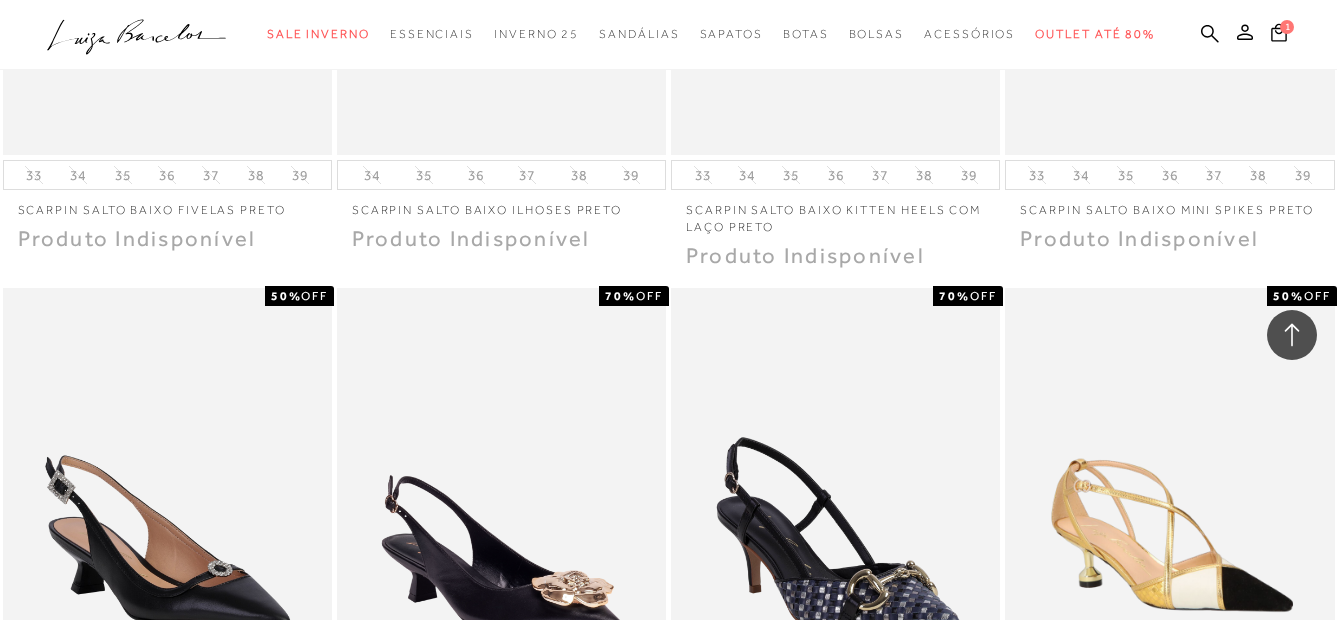 scroll, scrollTop: 19857, scrollLeft: 0, axis: vertical 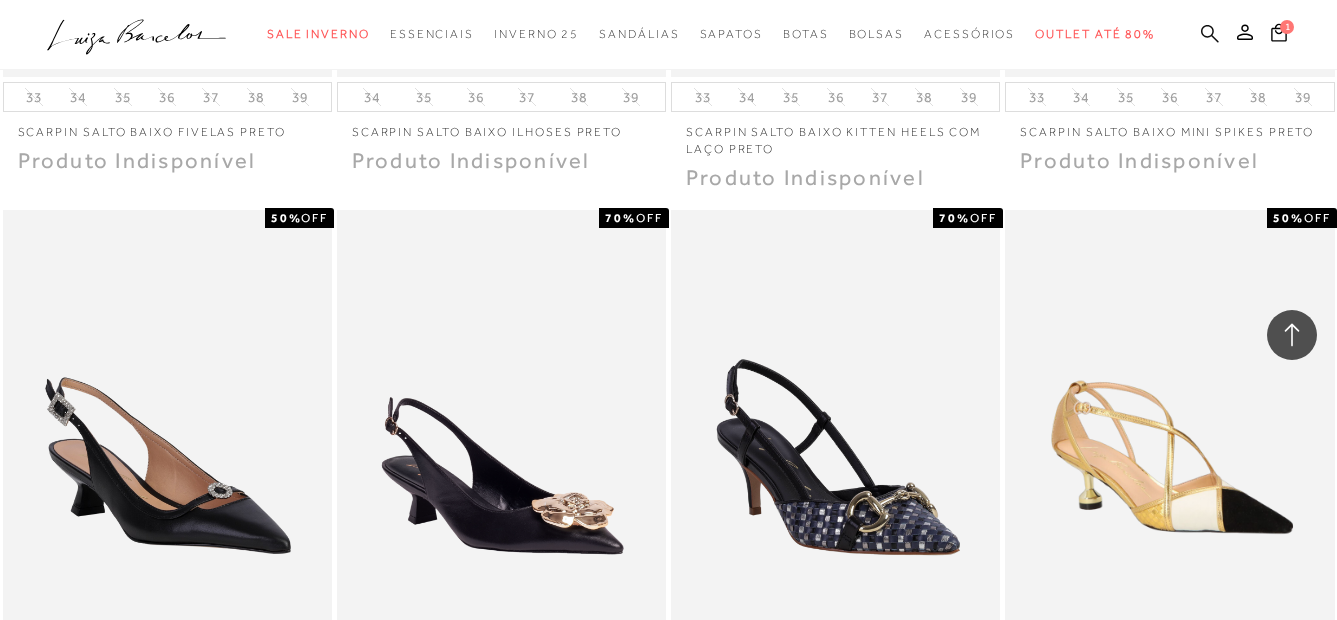 click 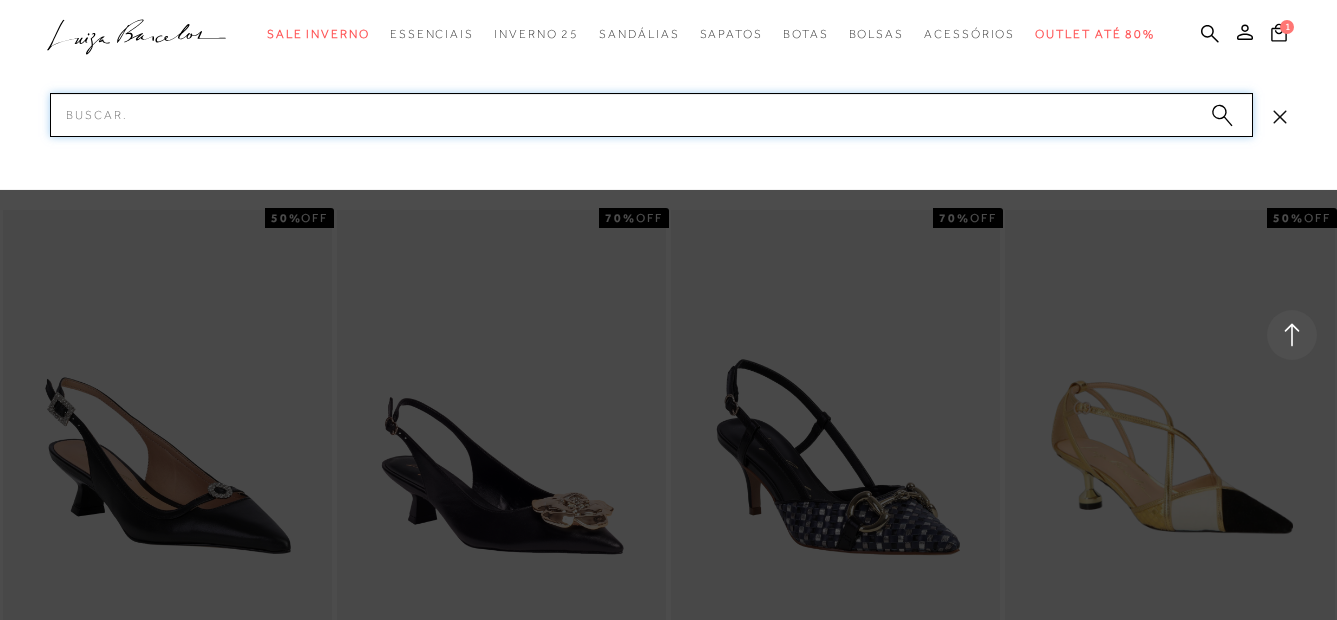 click on "Pesquisar" at bounding box center [651, 115] 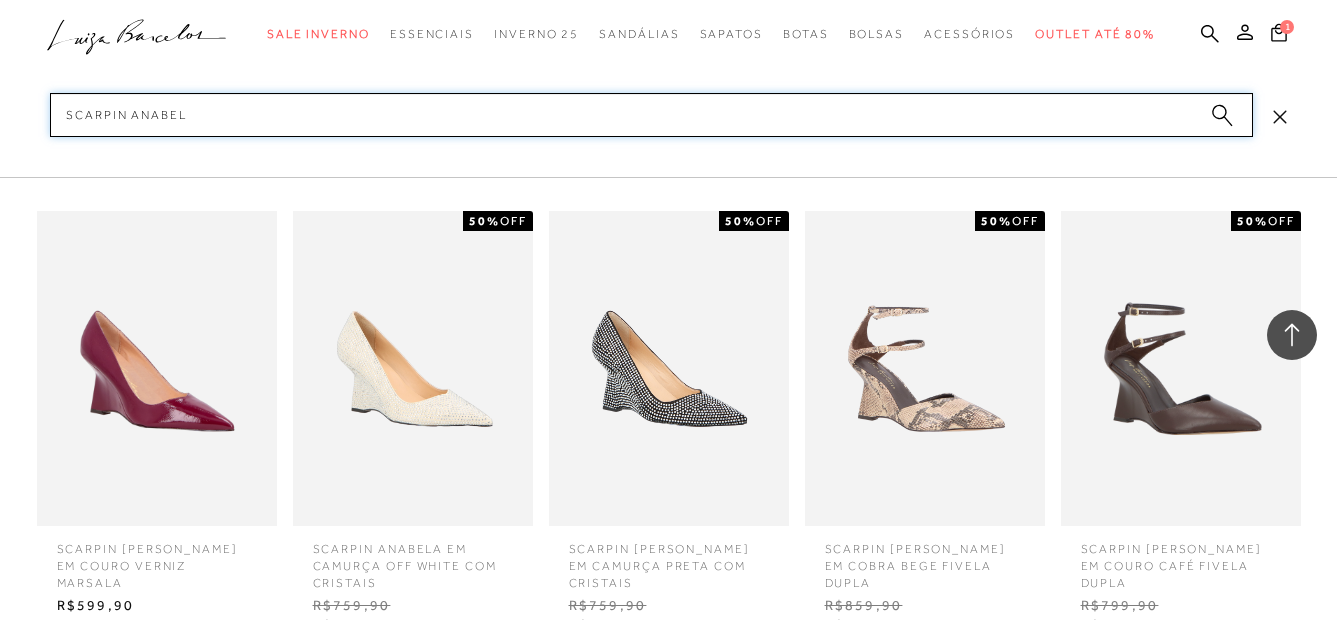 type on "scarpin anabela" 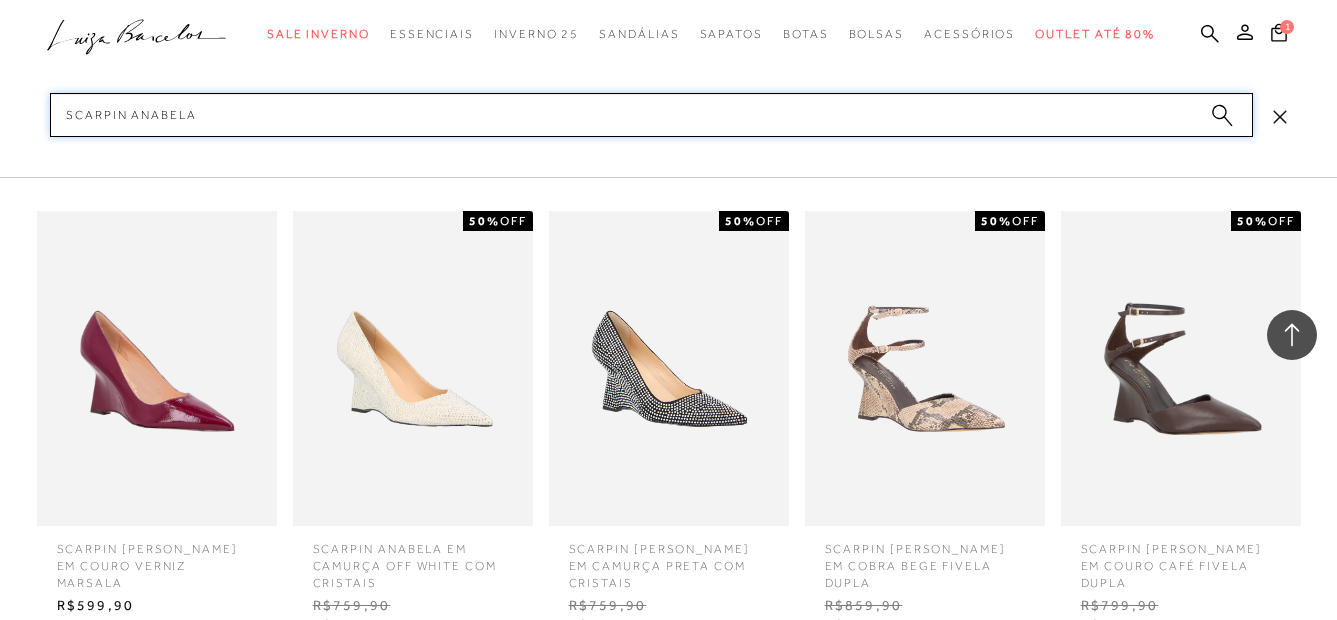 type 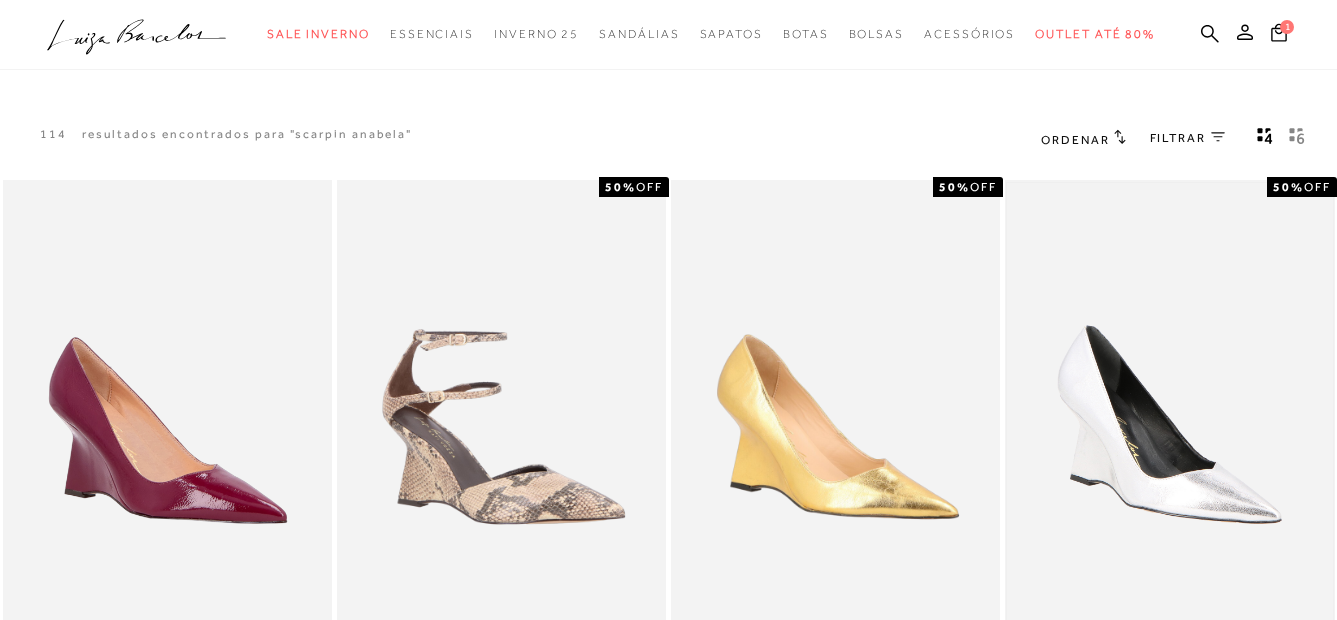 scroll, scrollTop: 0, scrollLeft: 0, axis: both 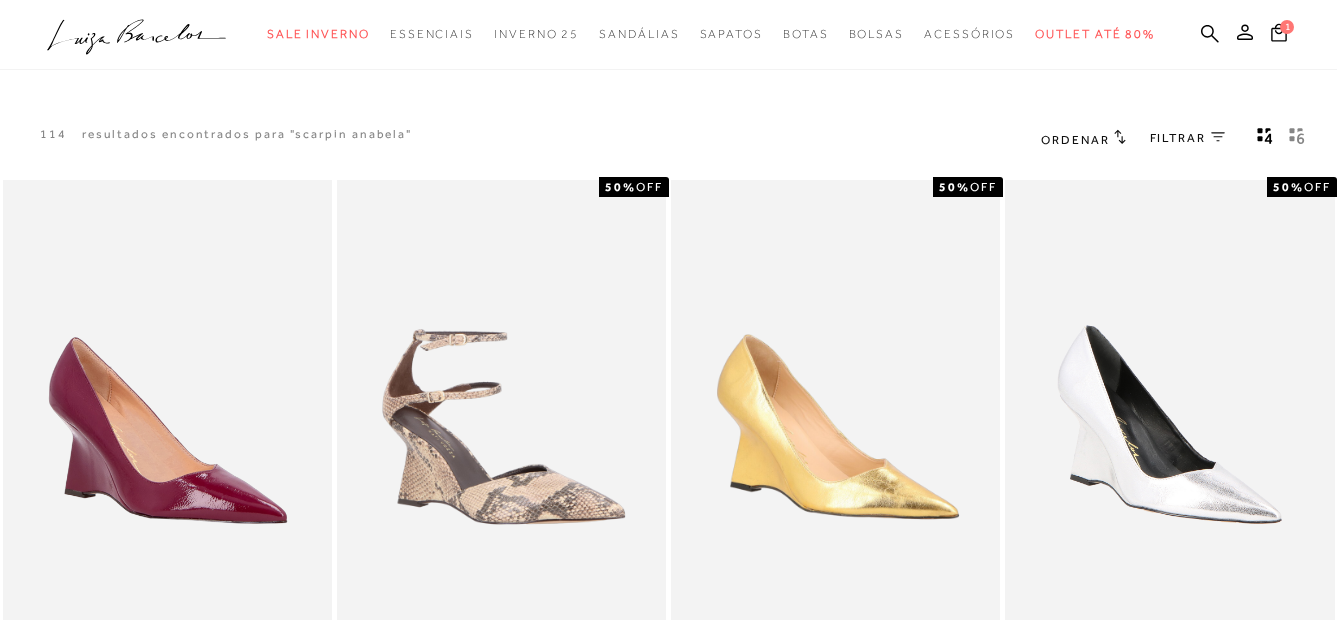 click on "Ordenar
Ordenar por
Padrão 0" at bounding box center (1177, 139) 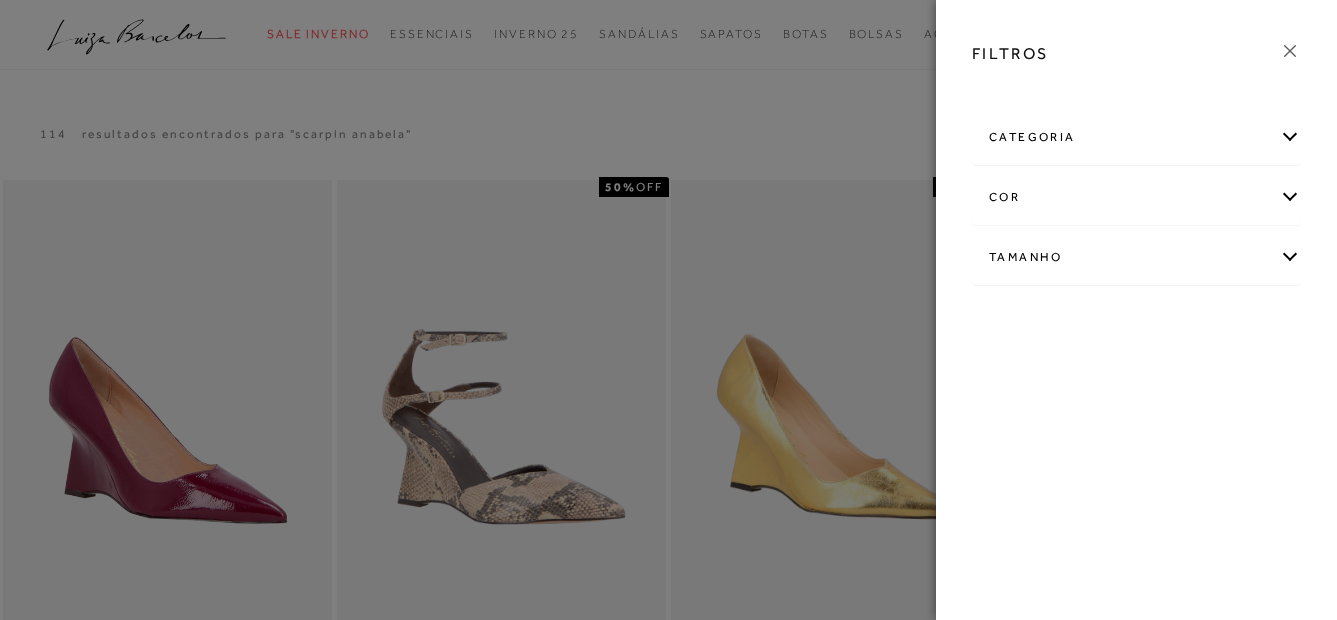 click on "Tamanho" at bounding box center (1136, 257) 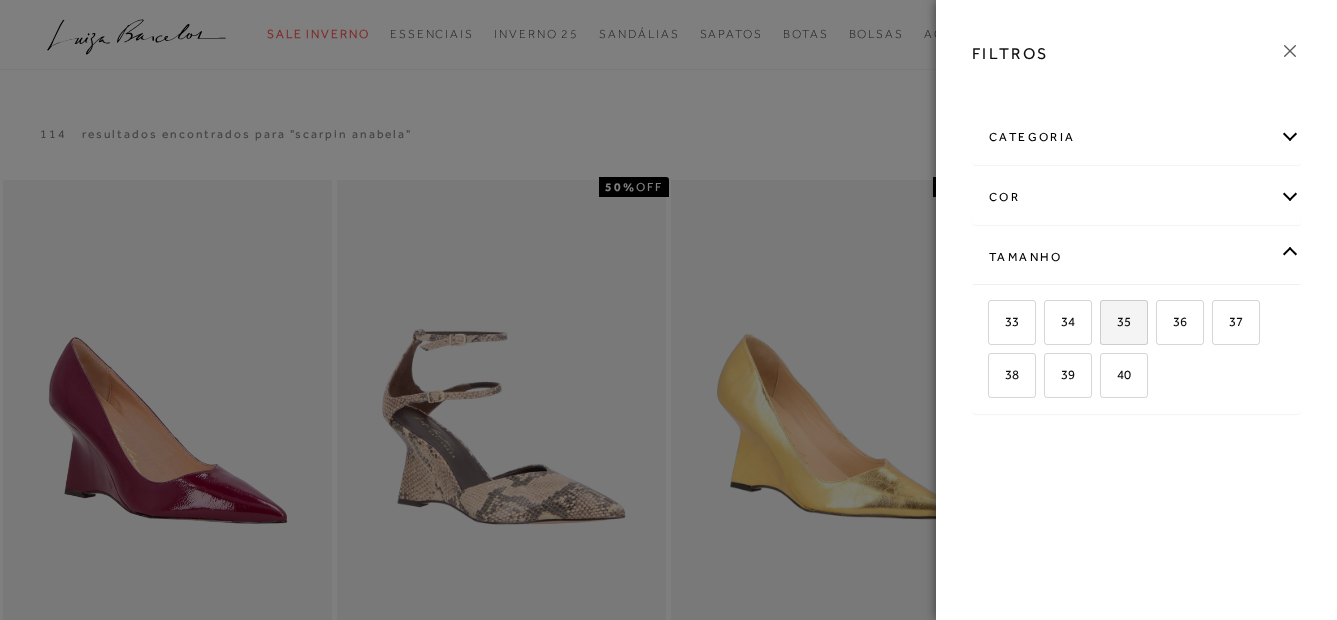 click on "35" at bounding box center (1116, 321) 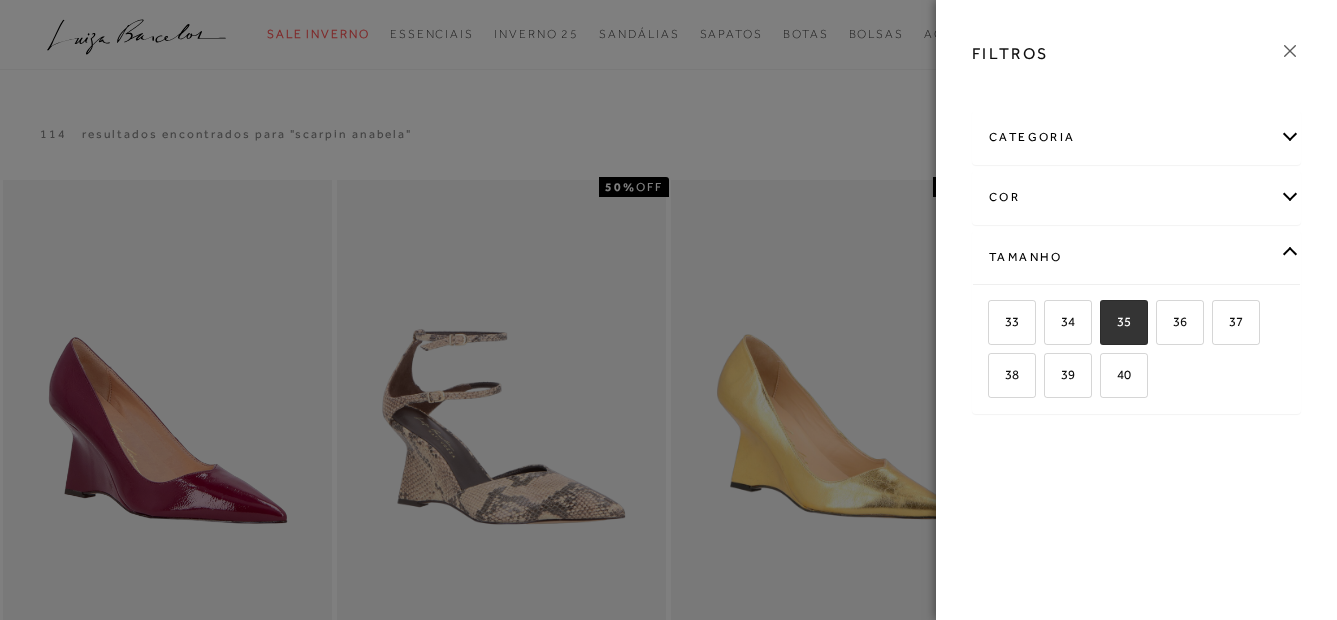 checkbox on "true" 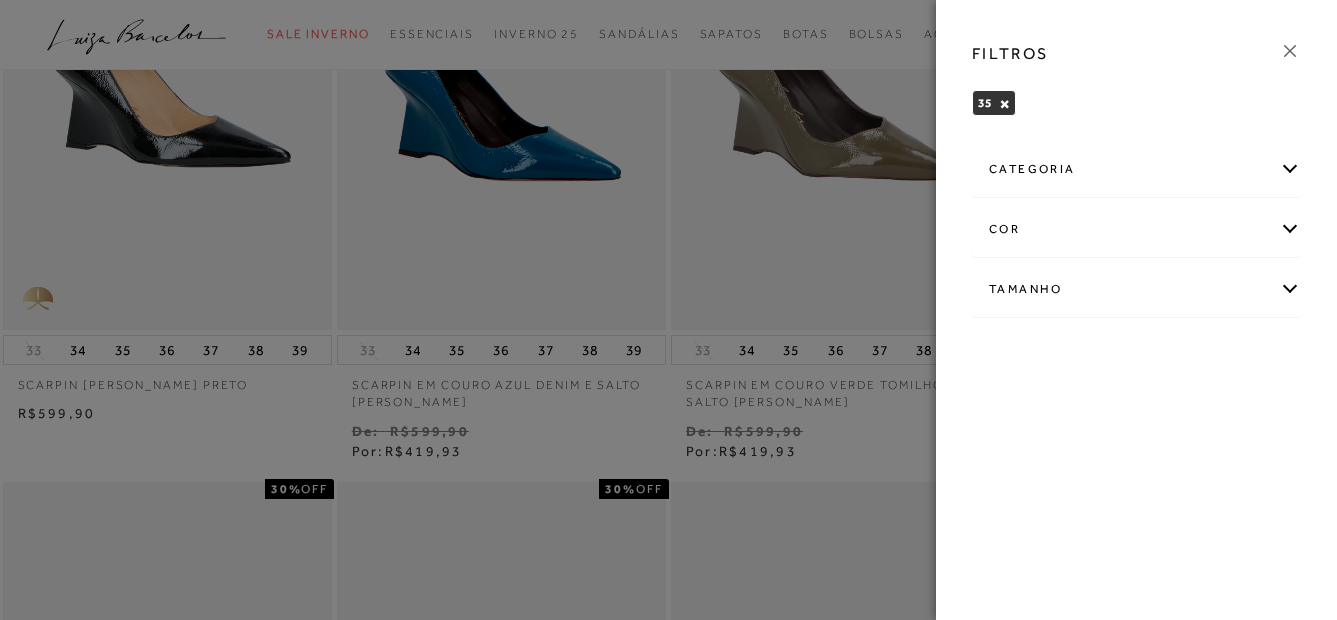 scroll, scrollTop: 371, scrollLeft: 0, axis: vertical 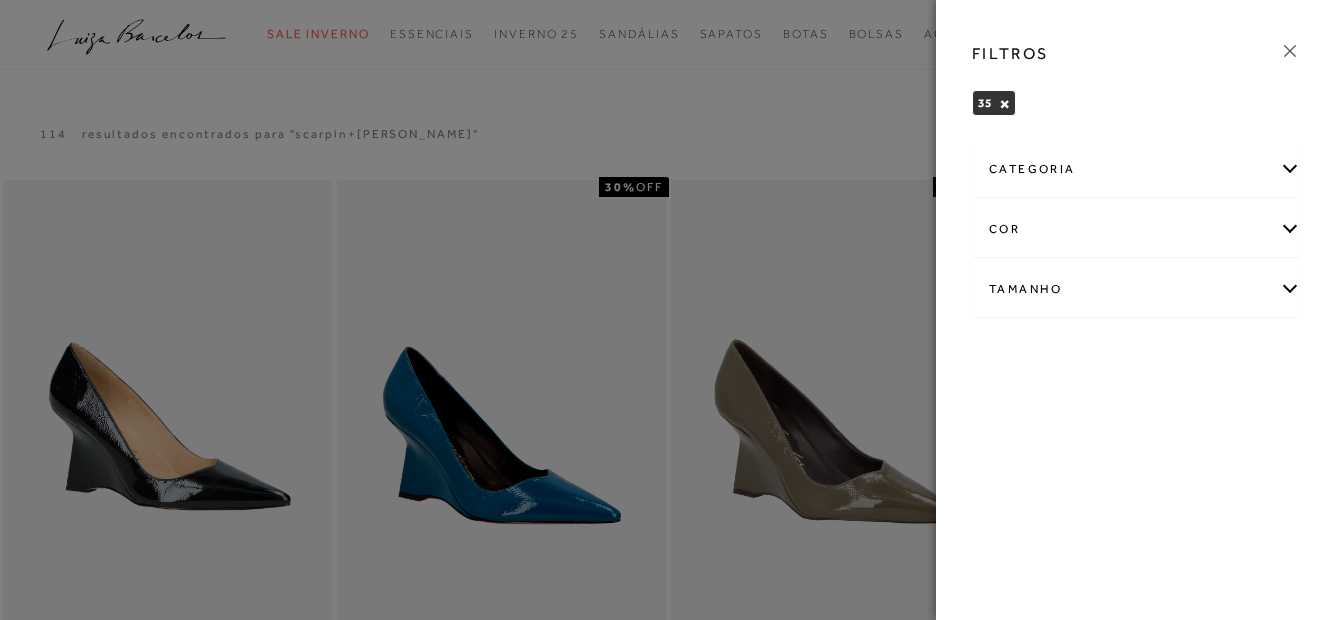 click at bounding box center (668, 310) 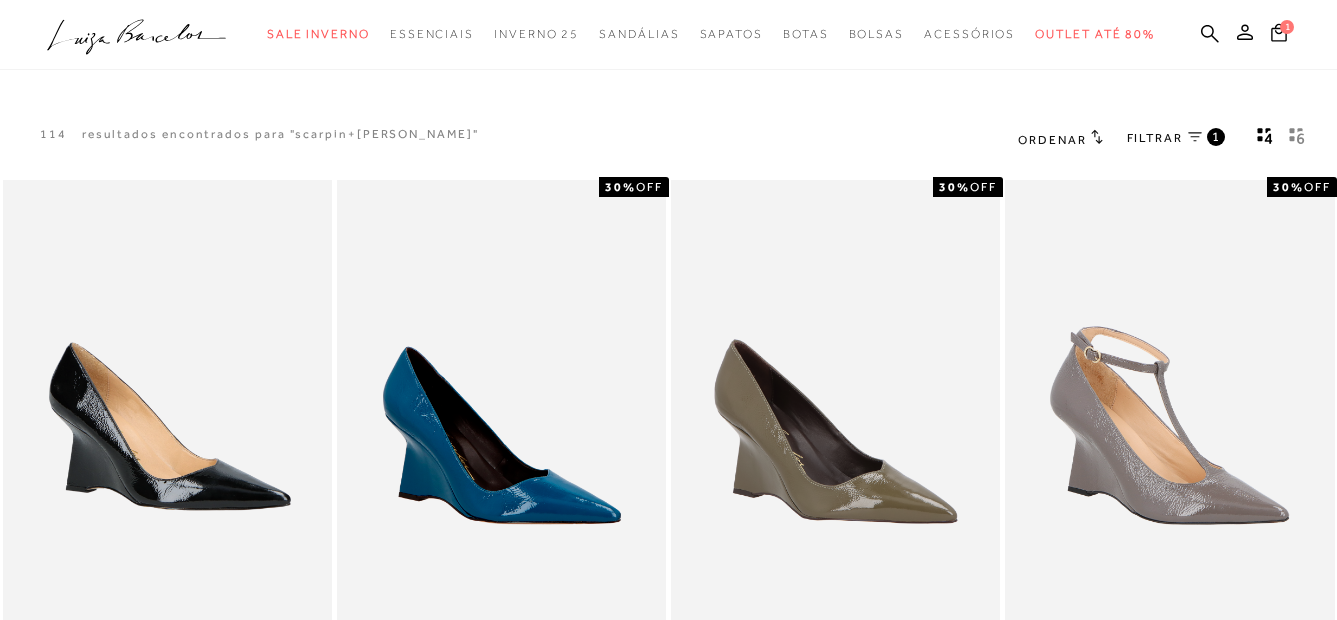click on "Ordenar" at bounding box center (1060, 139) 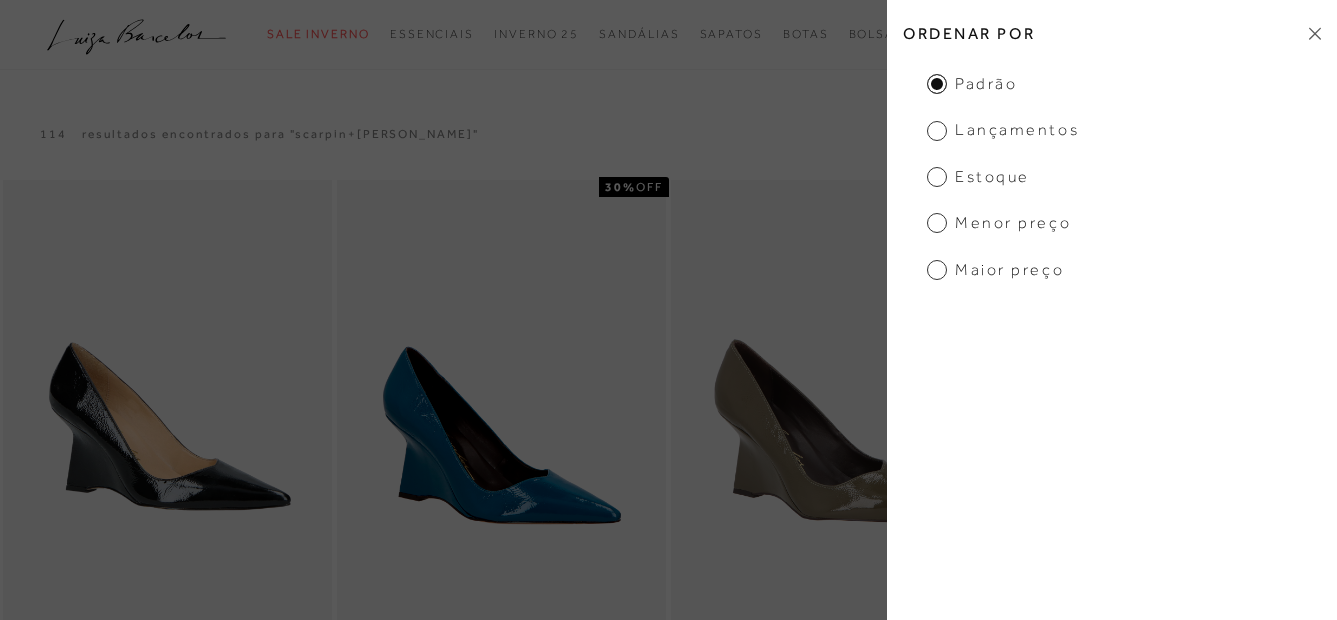 click on "Menor Preço" at bounding box center (999, 223) 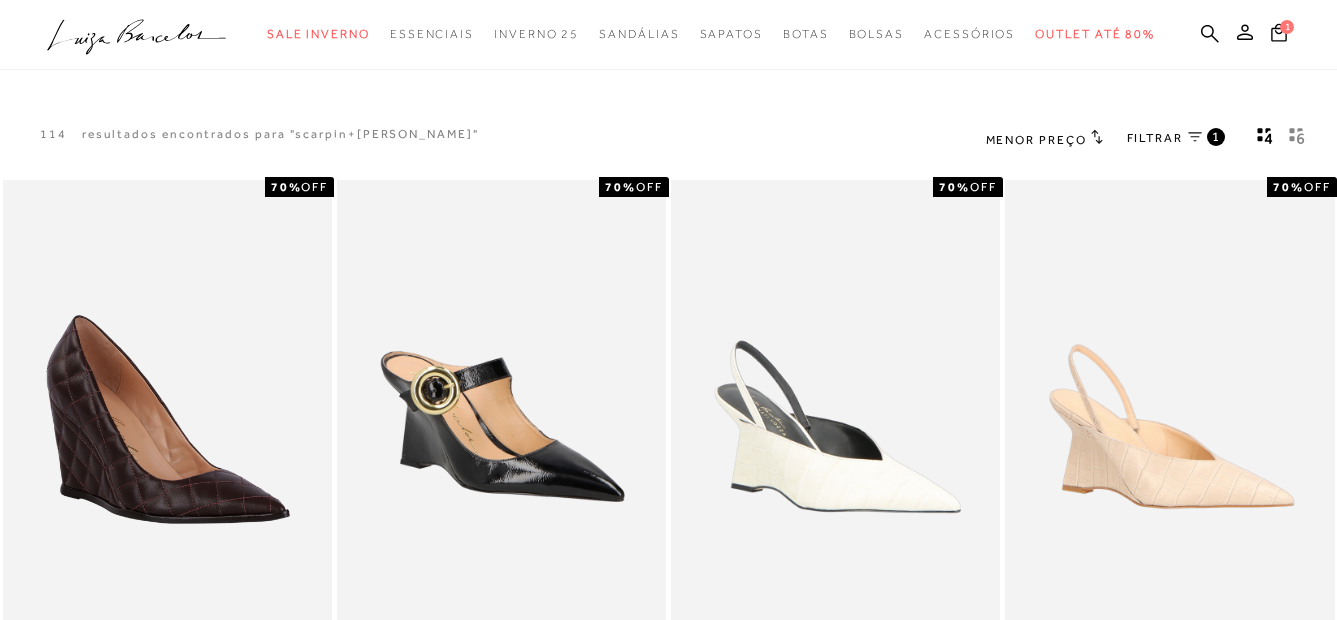 scroll, scrollTop: 0, scrollLeft: 0, axis: both 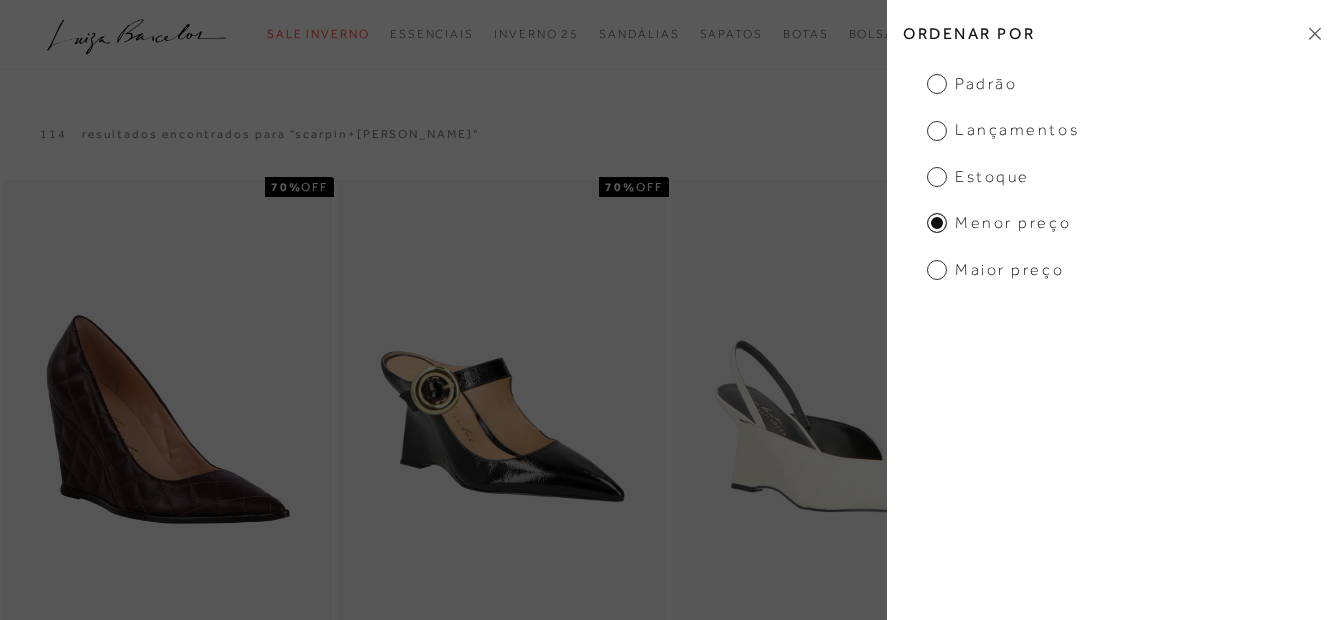 click at bounding box center (835, 427) 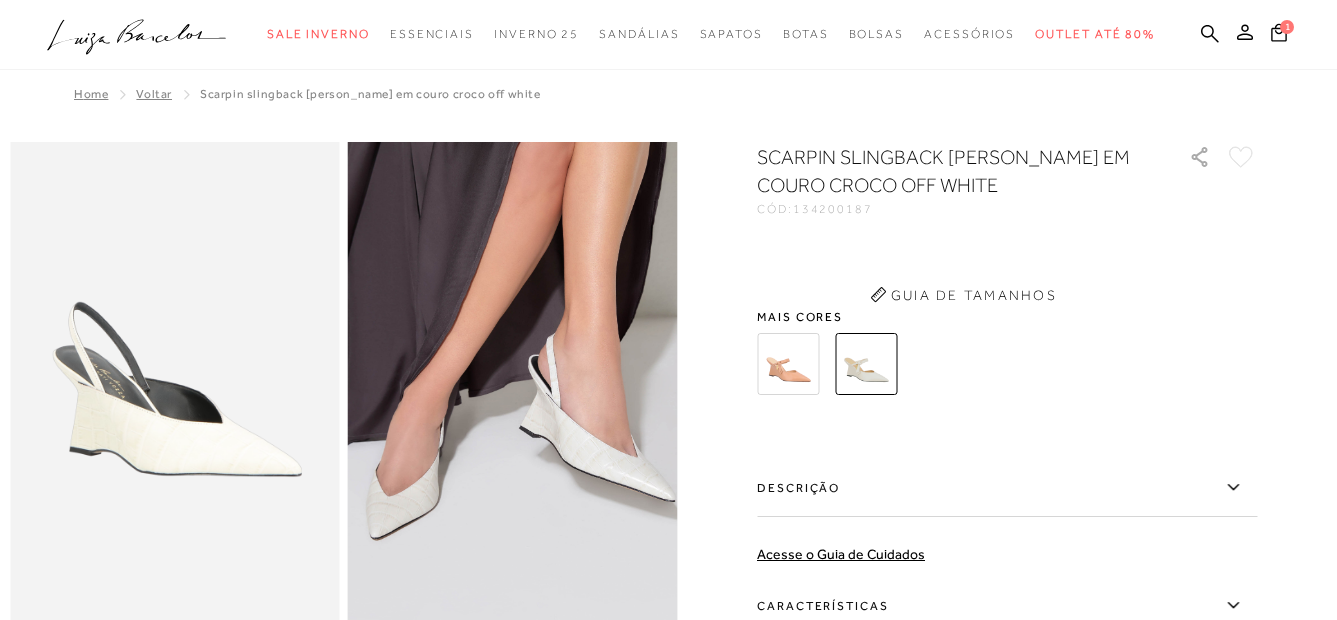 click on "SCARPIN SLINGBACK ANABELA EM COURO CROCO OFF WHITE
CÓD:
134200187
×
É necessário selecionar um tamanho para adicionar o produto como favorito.
Guia de Tamanhos
Mais cores" at bounding box center (1007, 485) 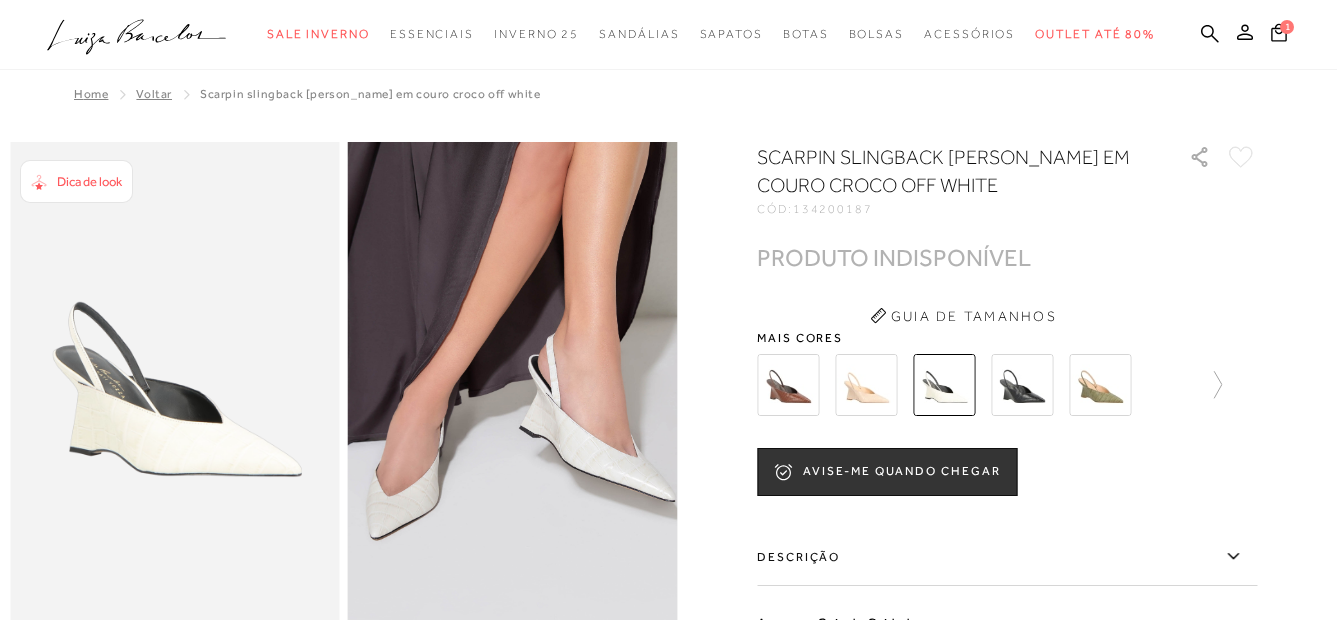 scroll, scrollTop: 0, scrollLeft: 0, axis: both 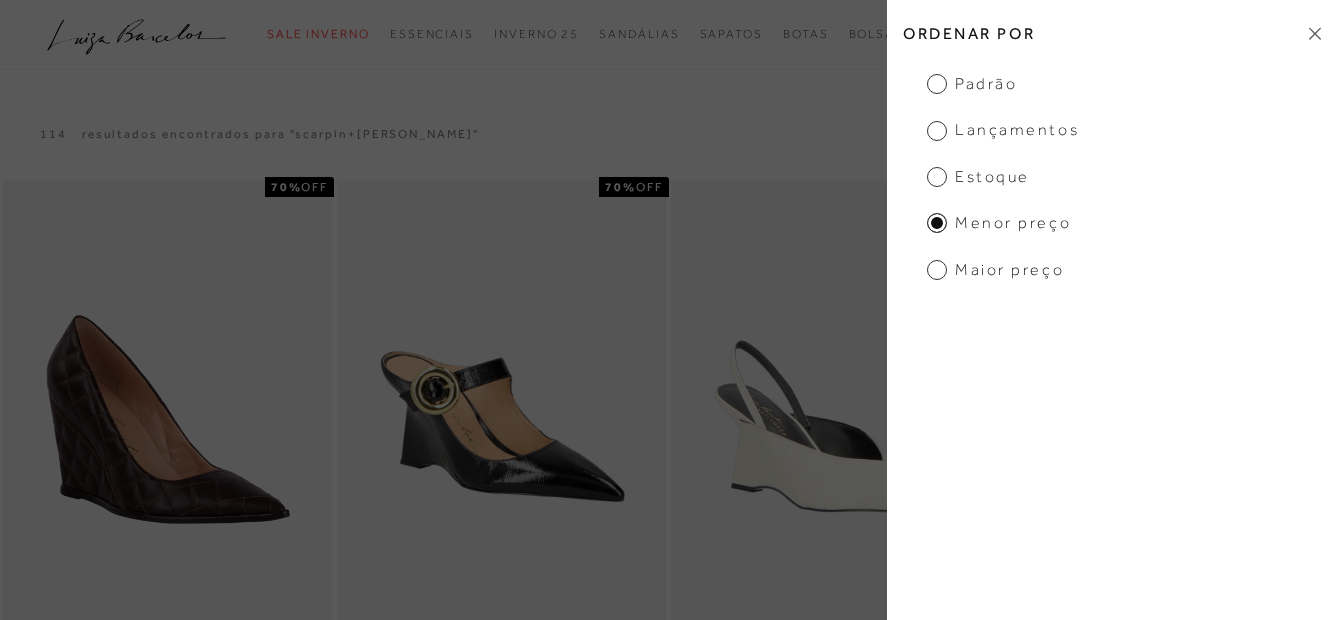 click 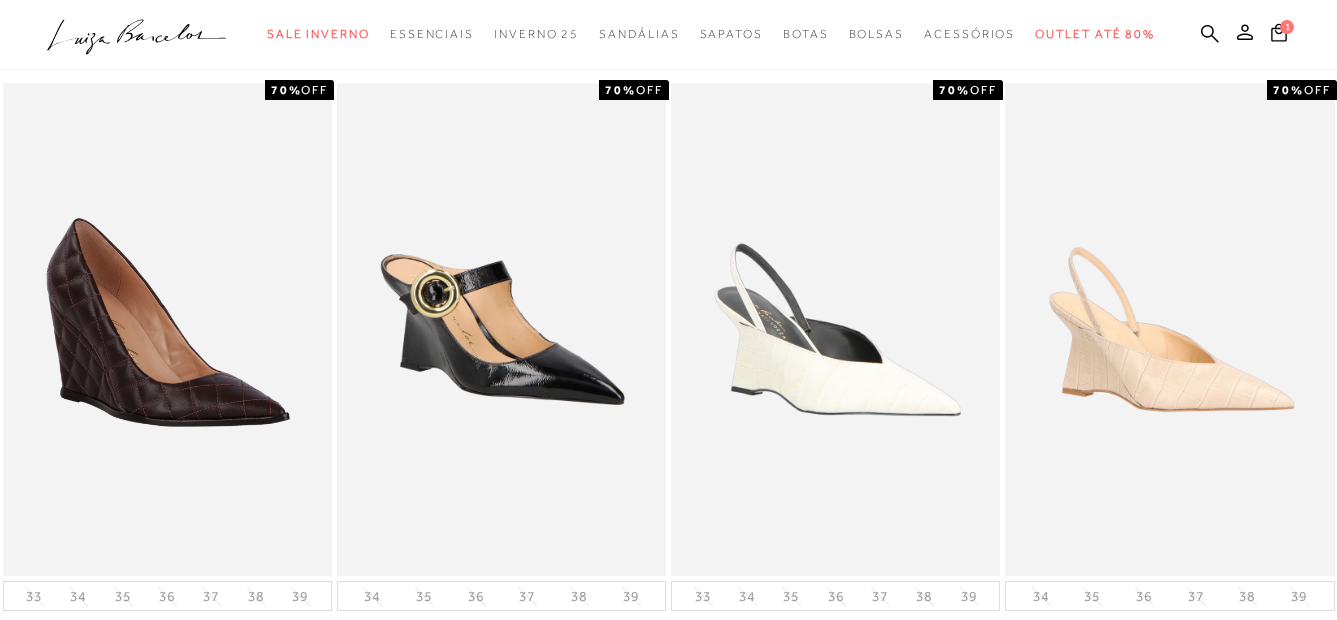 scroll, scrollTop: 0, scrollLeft: 0, axis: both 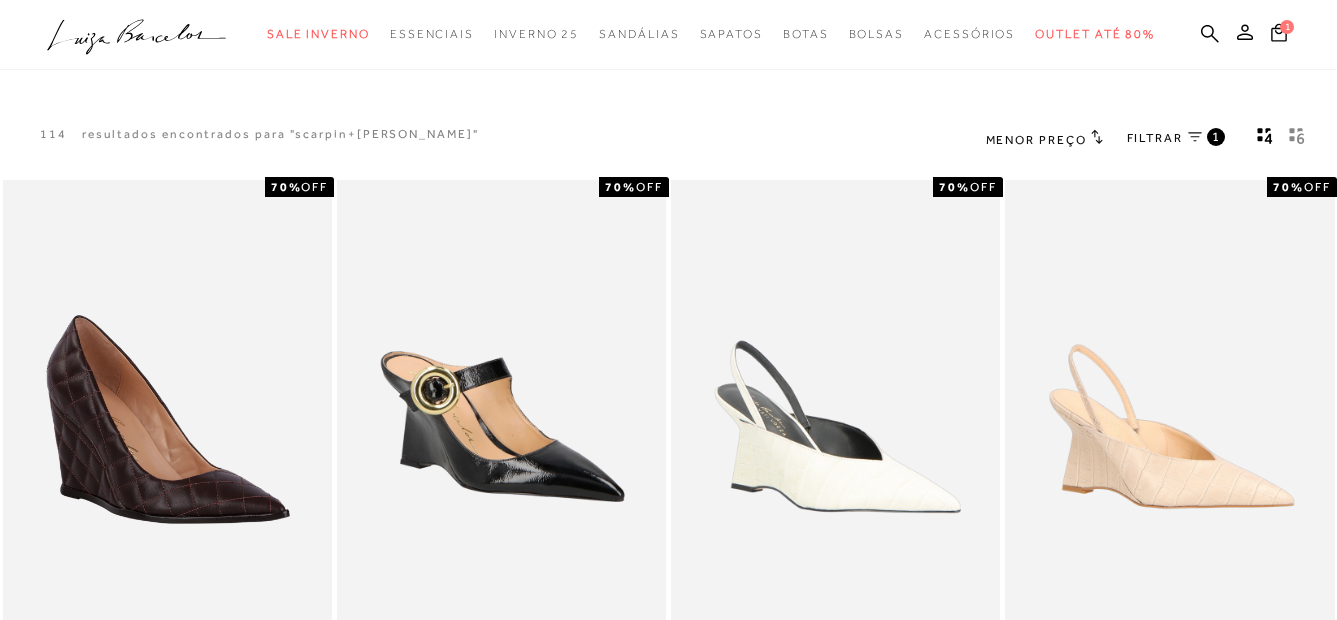 click 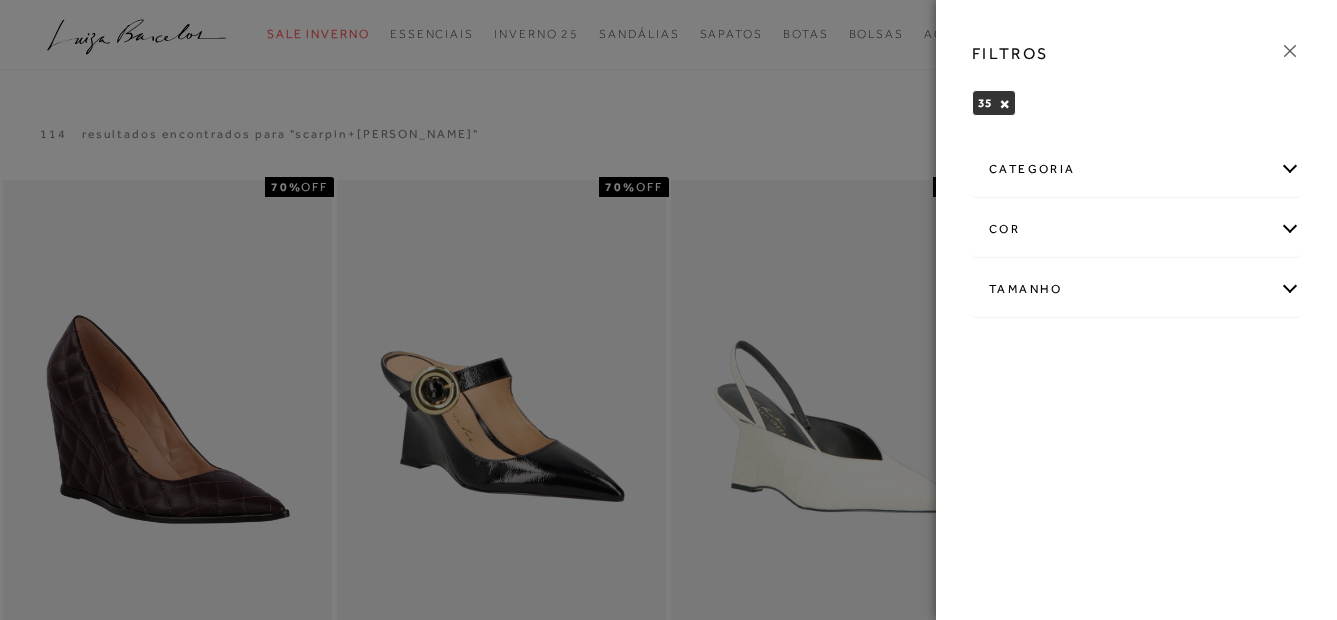 click on "Tamanho" at bounding box center [1136, 289] 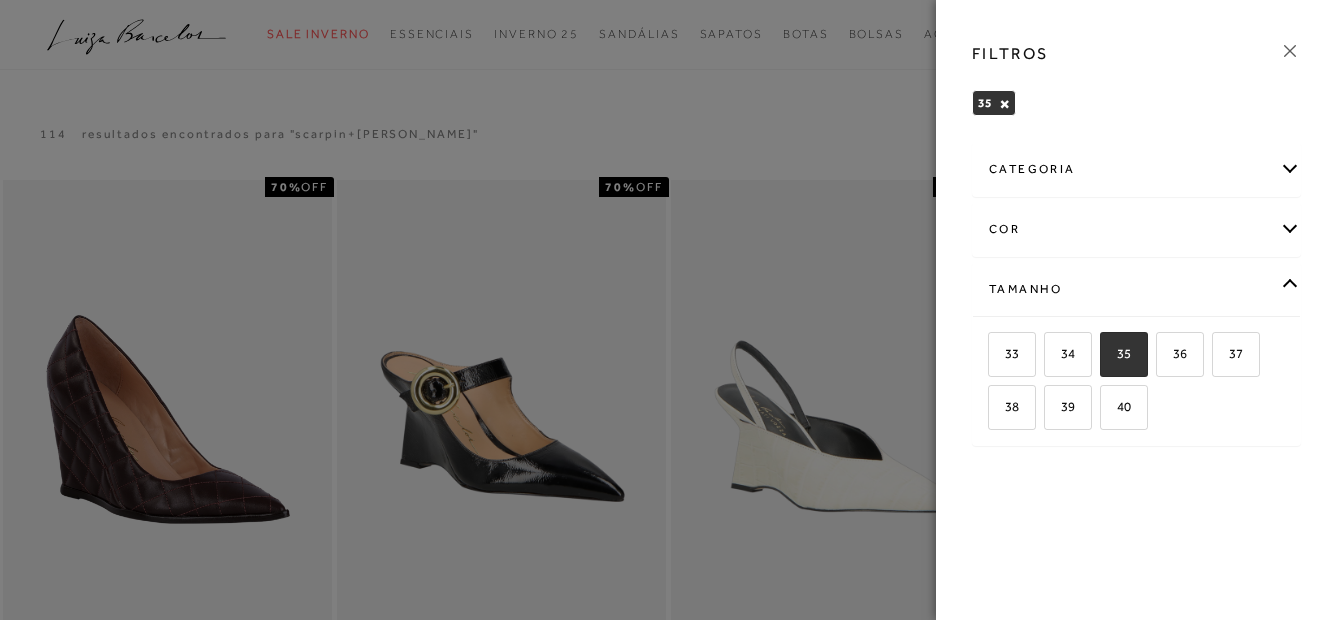 click on "35" at bounding box center [1116, 353] 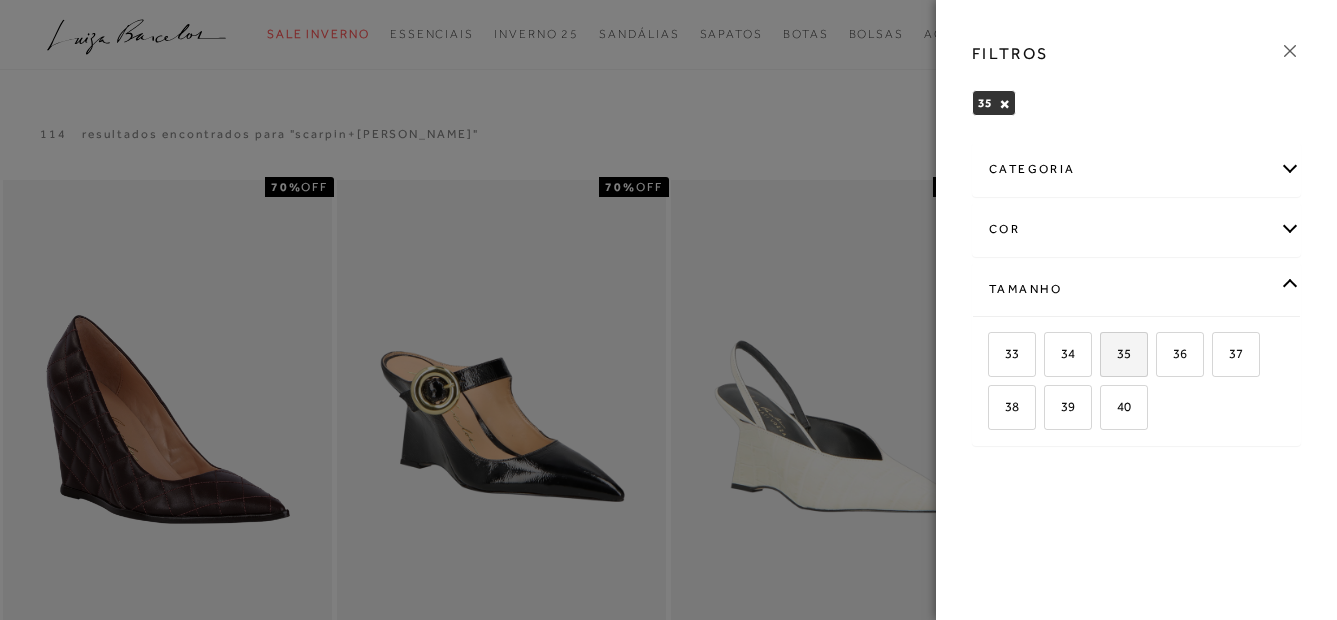 checkbox on "false" 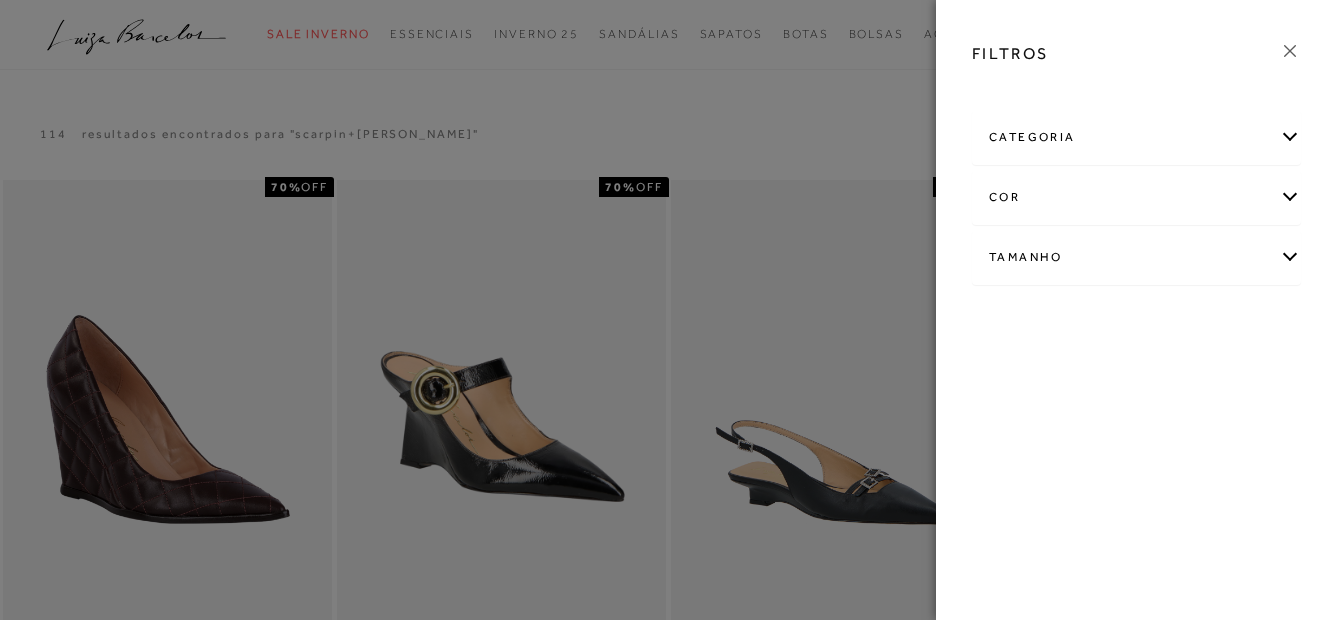 scroll, scrollTop: 0, scrollLeft: 0, axis: both 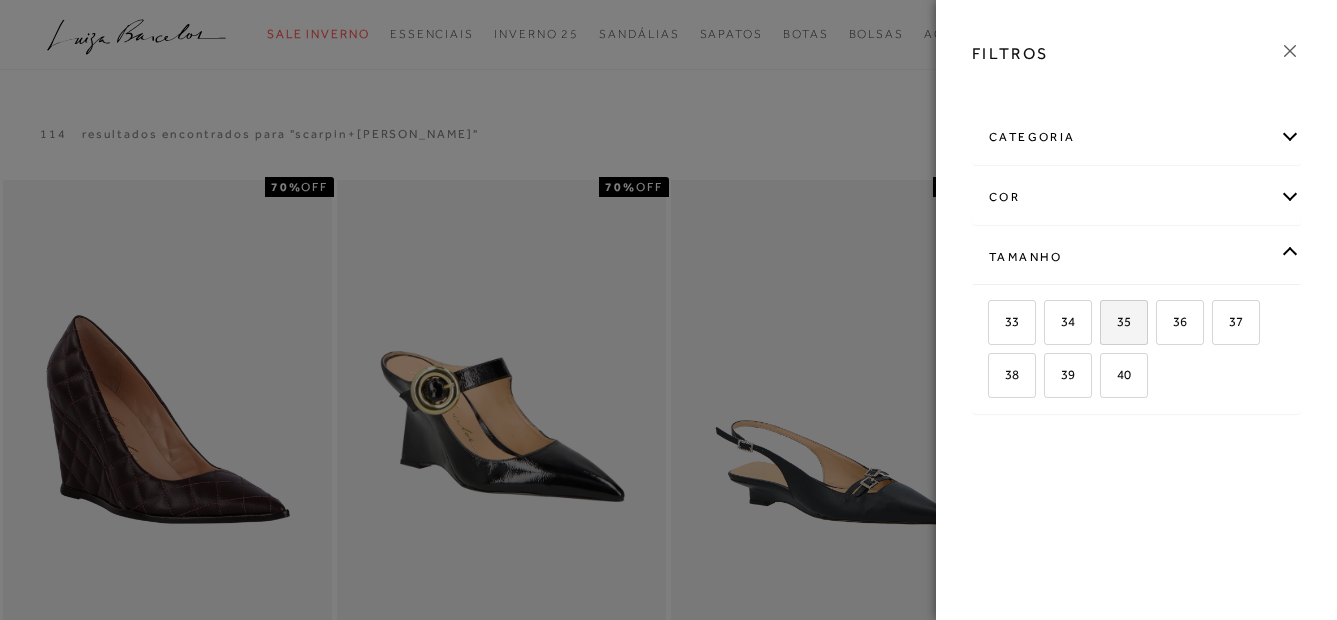 click on "35" at bounding box center [1116, 321] 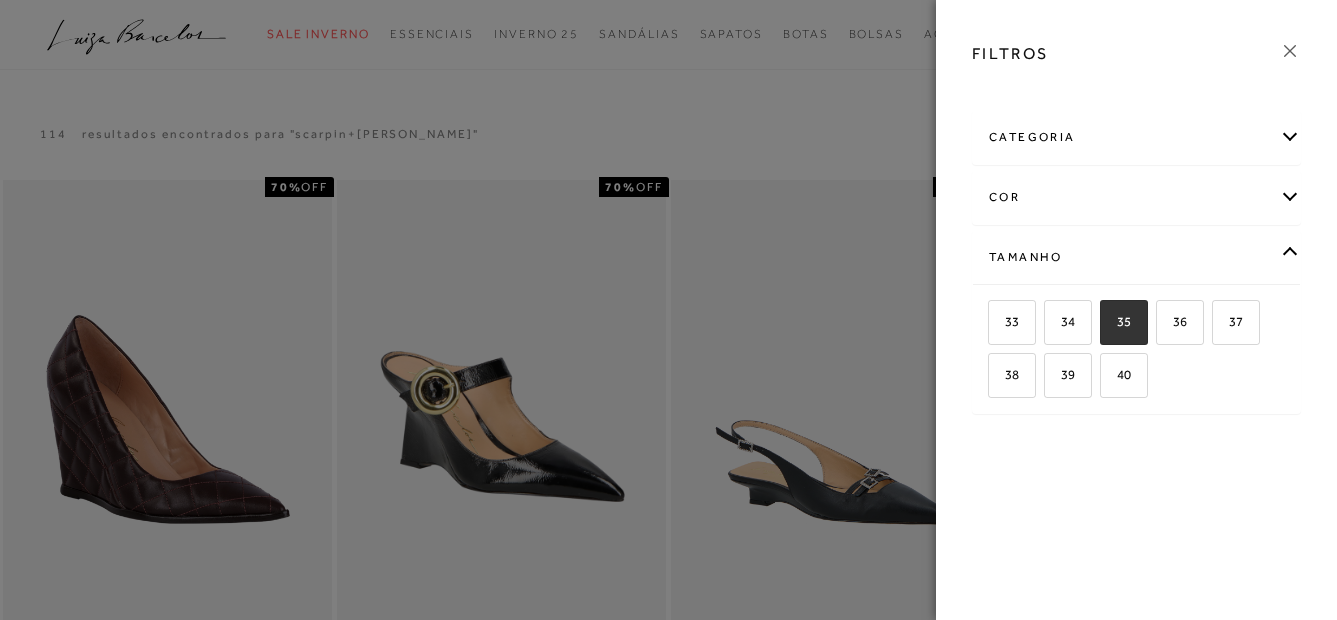 checkbox on "true" 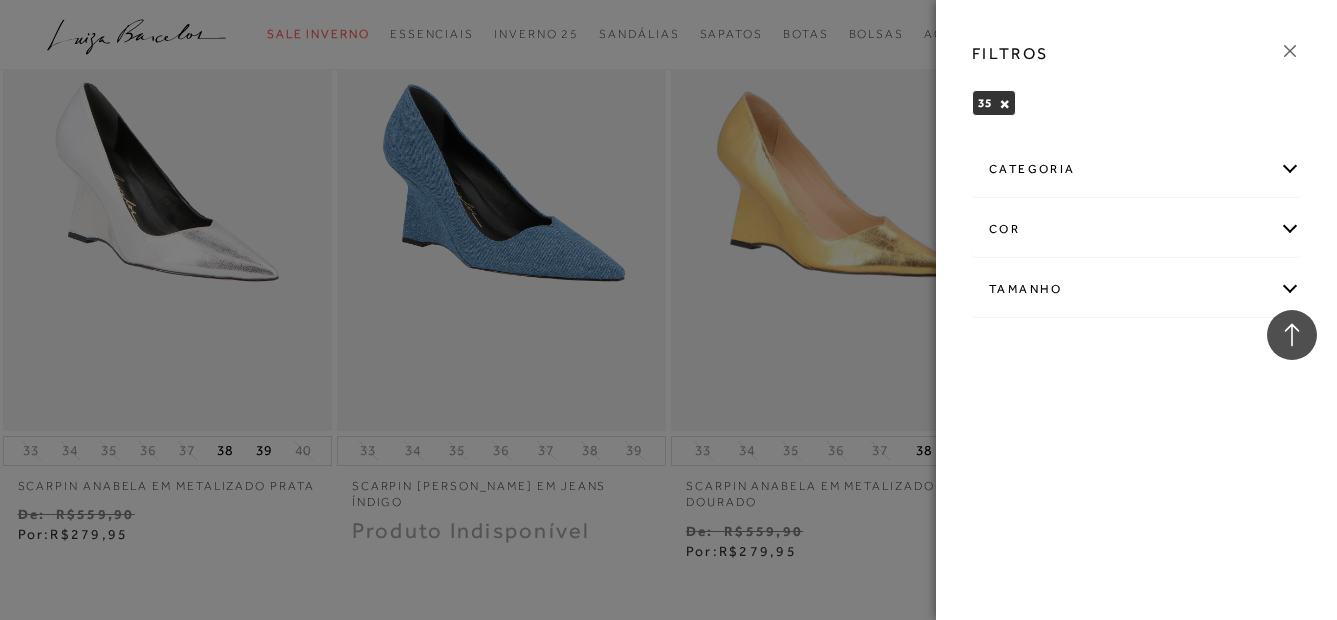 scroll, scrollTop: 2489, scrollLeft: 0, axis: vertical 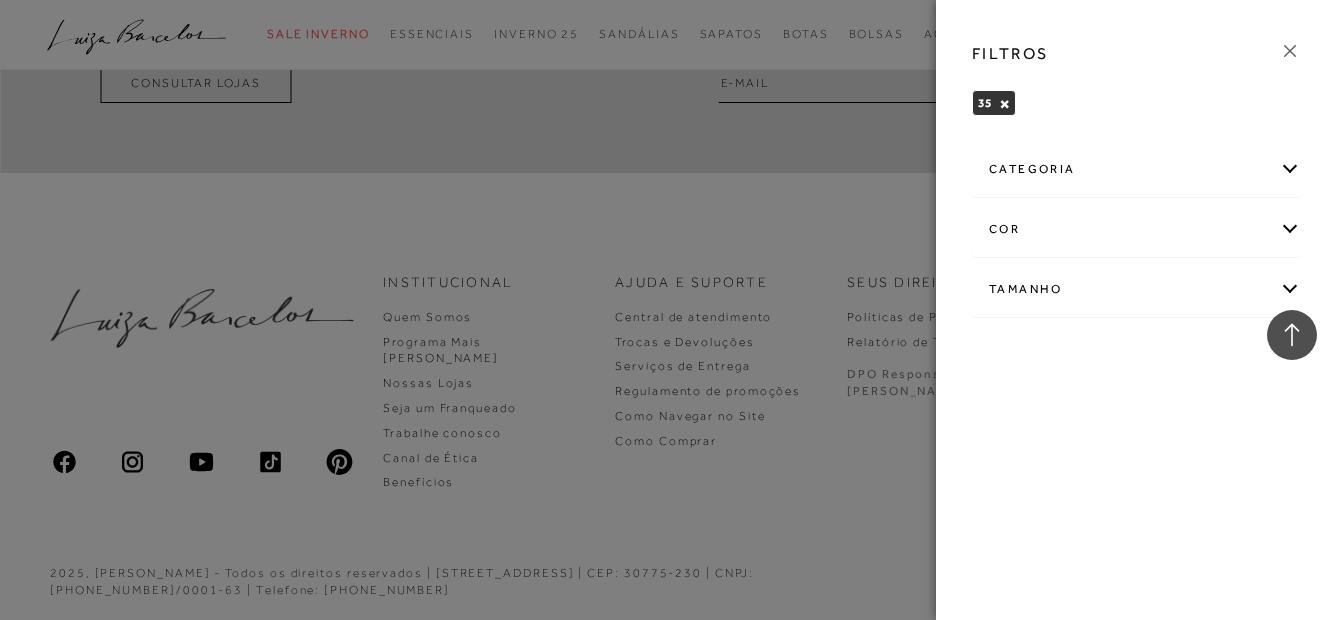 click at bounding box center (668, 310) 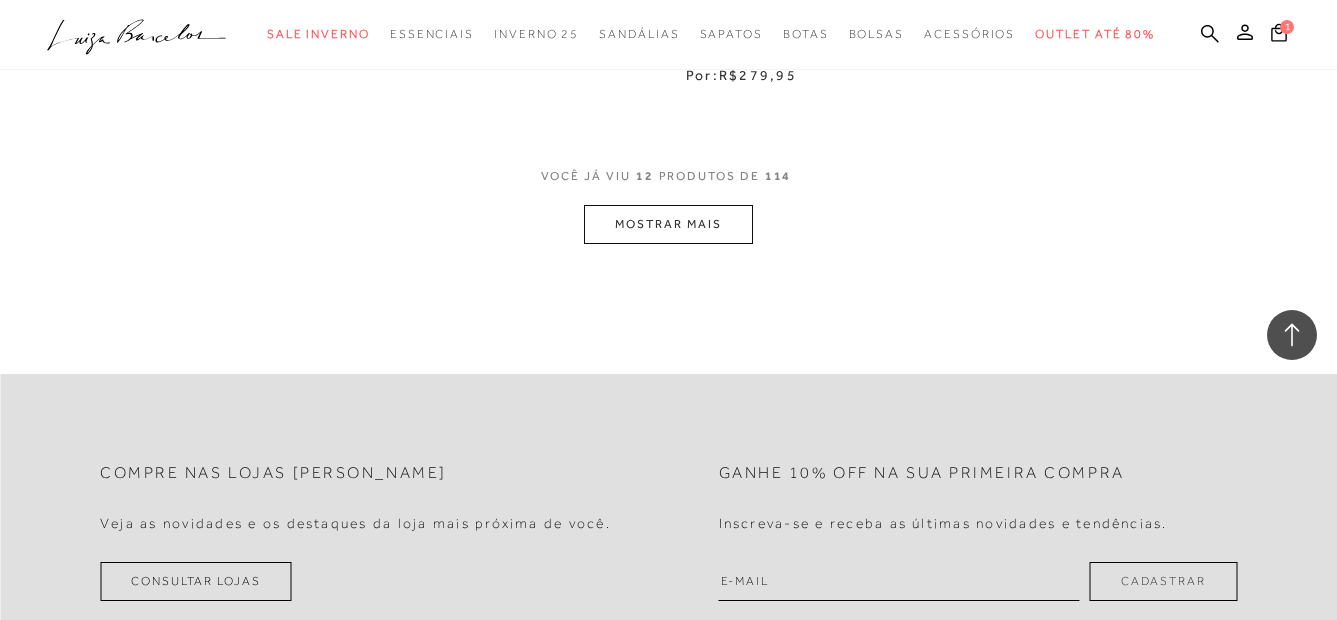 scroll, scrollTop: 2029, scrollLeft: 0, axis: vertical 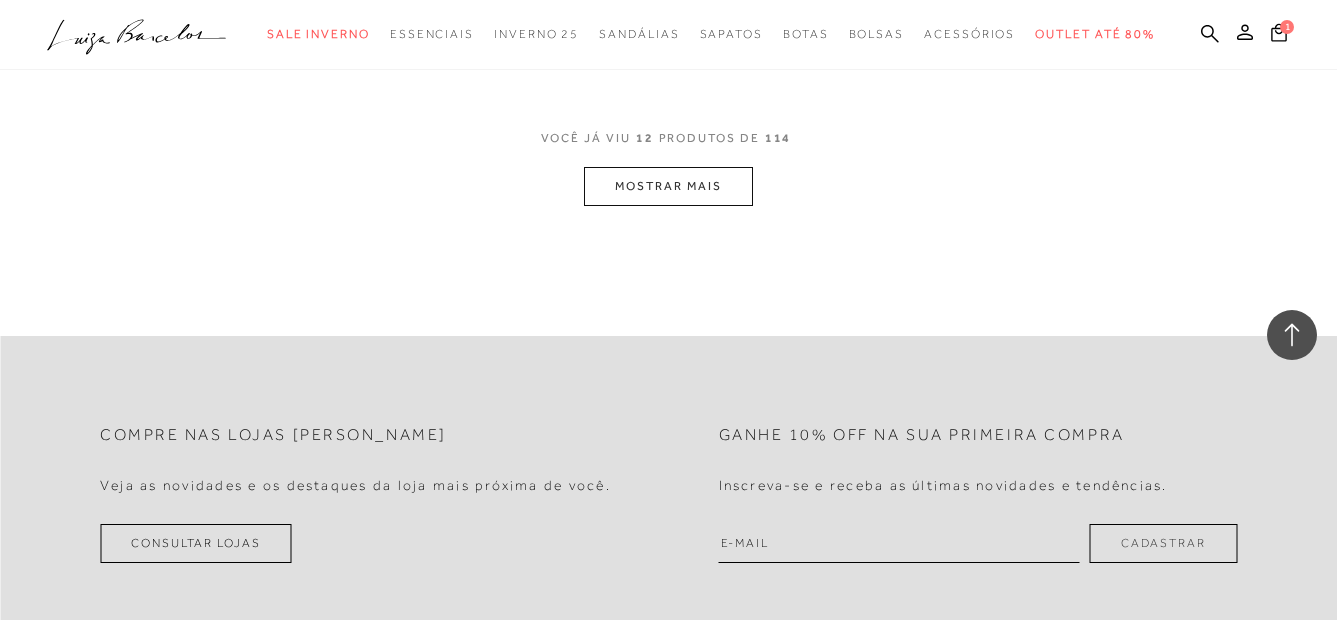 click on "MOSTRAR MAIS" at bounding box center [668, 186] 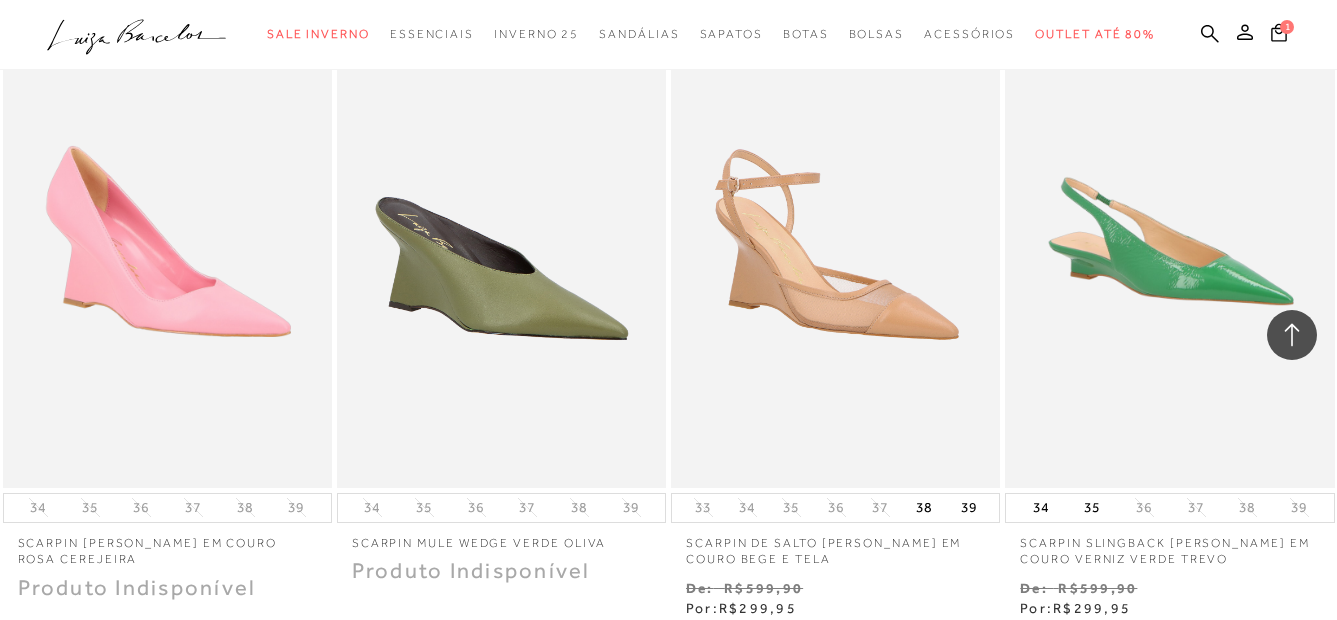 scroll, scrollTop: 3454, scrollLeft: 0, axis: vertical 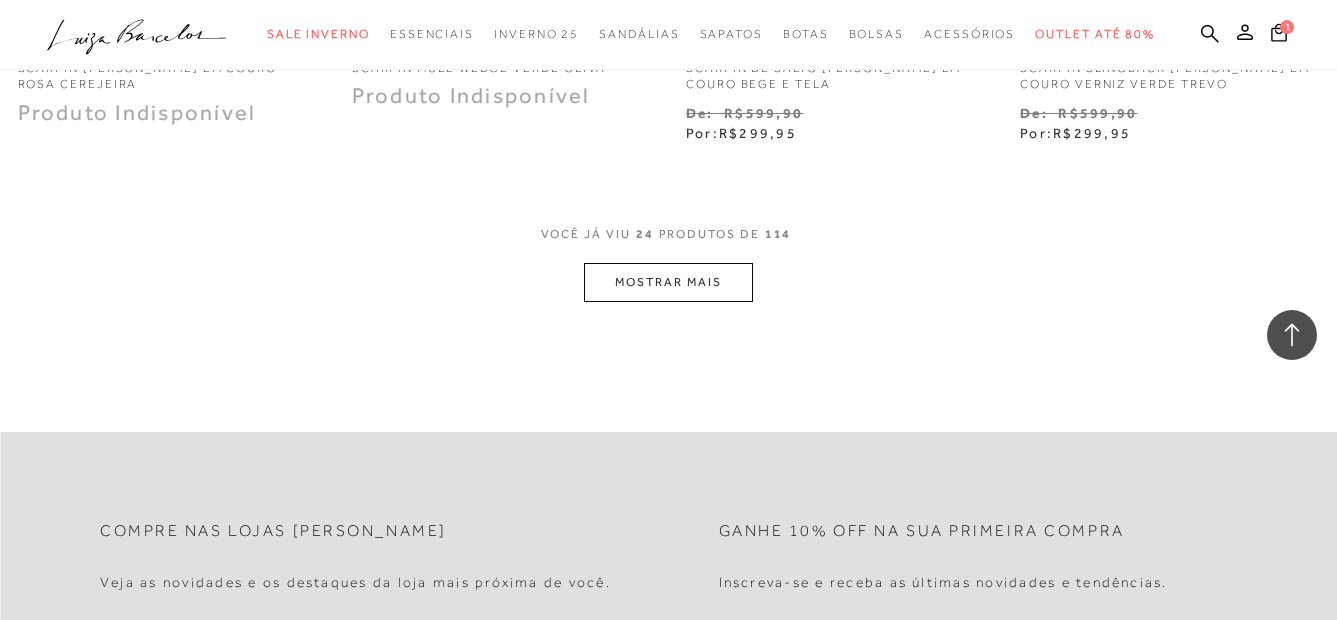 click on "MOSTRAR MAIS" at bounding box center (668, 282) 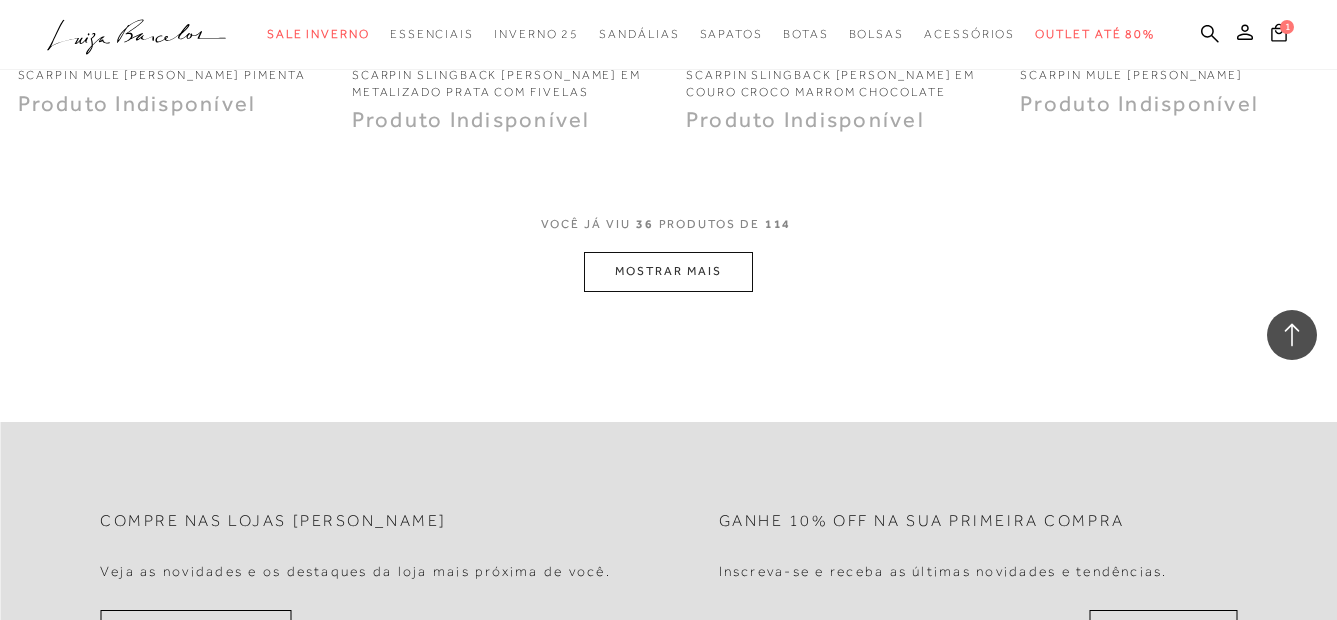 scroll, scrollTop: 5759, scrollLeft: 0, axis: vertical 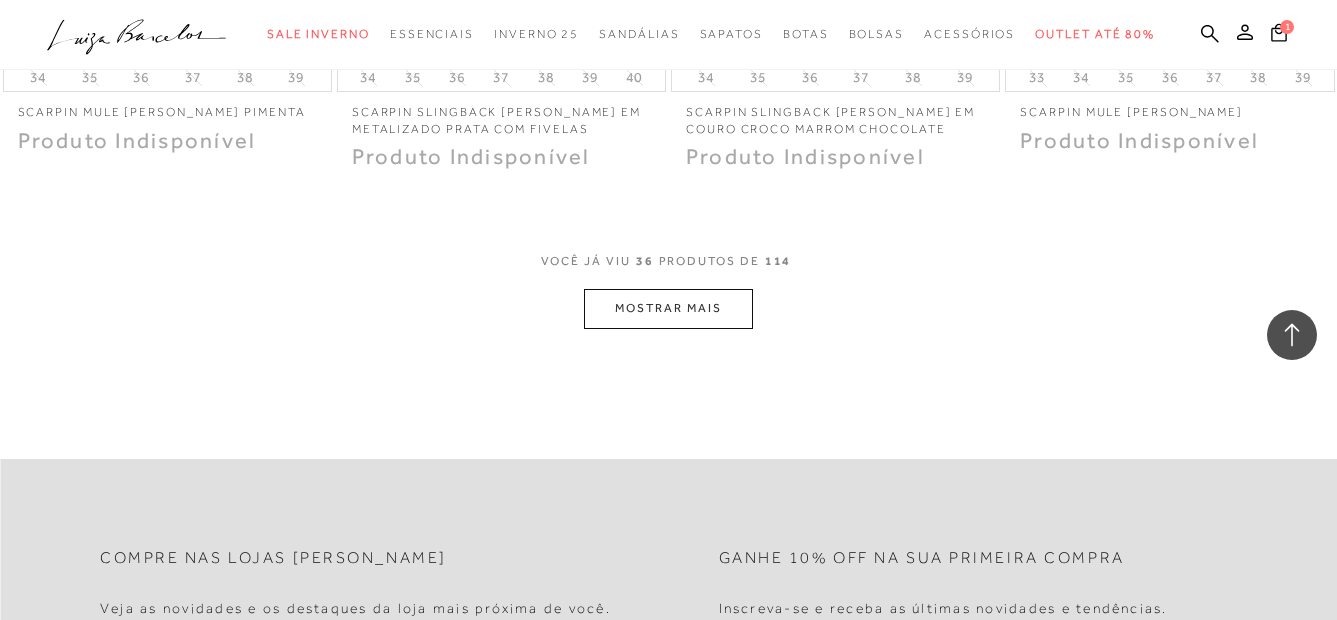 click on "MOSTRAR MAIS" at bounding box center [668, 308] 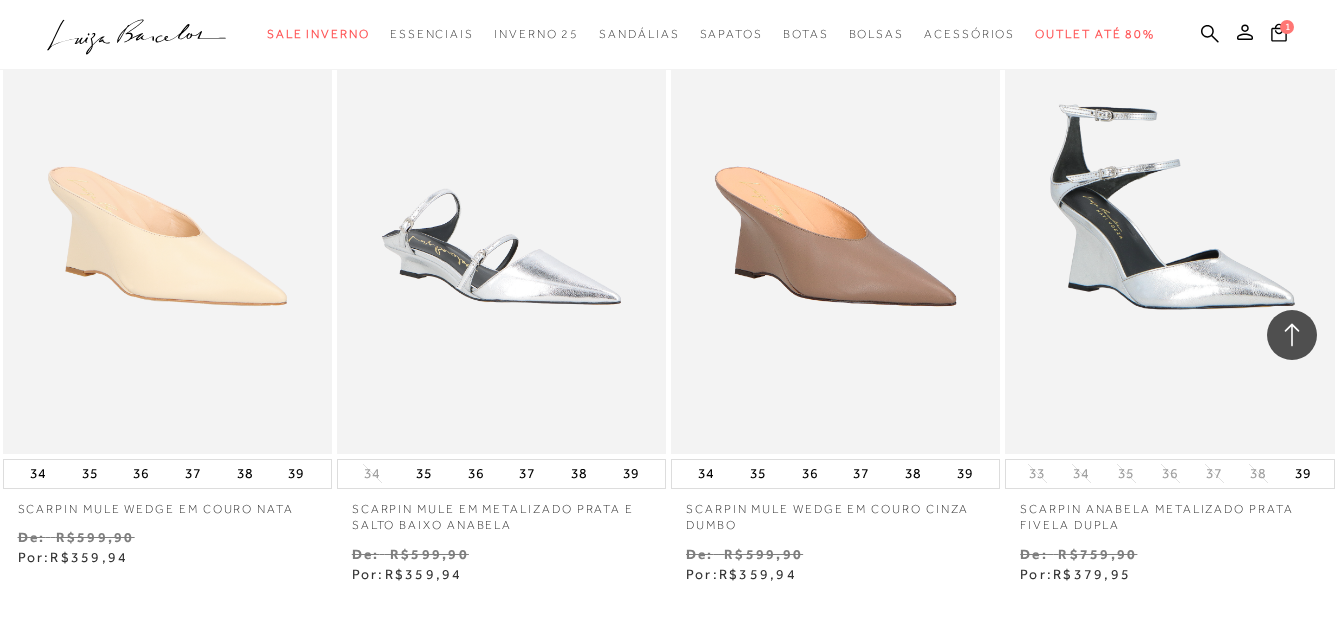 scroll, scrollTop: 7328, scrollLeft: 0, axis: vertical 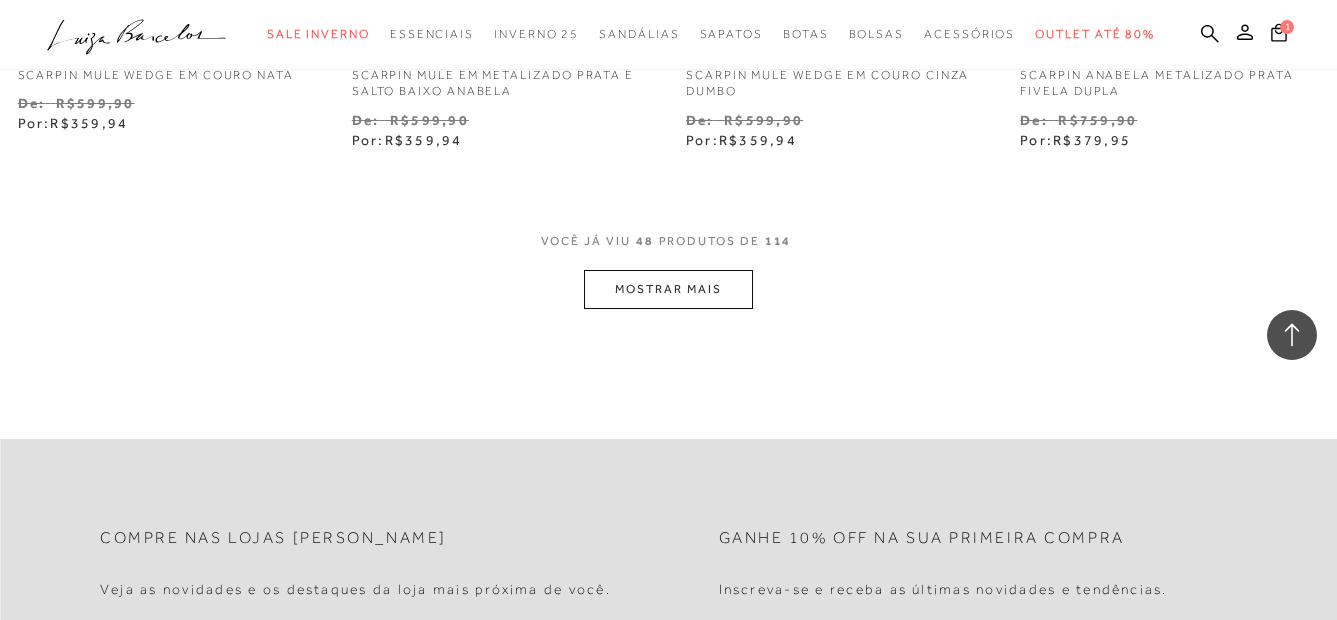 click on "MOSTRAR MAIS" at bounding box center (668, 289) 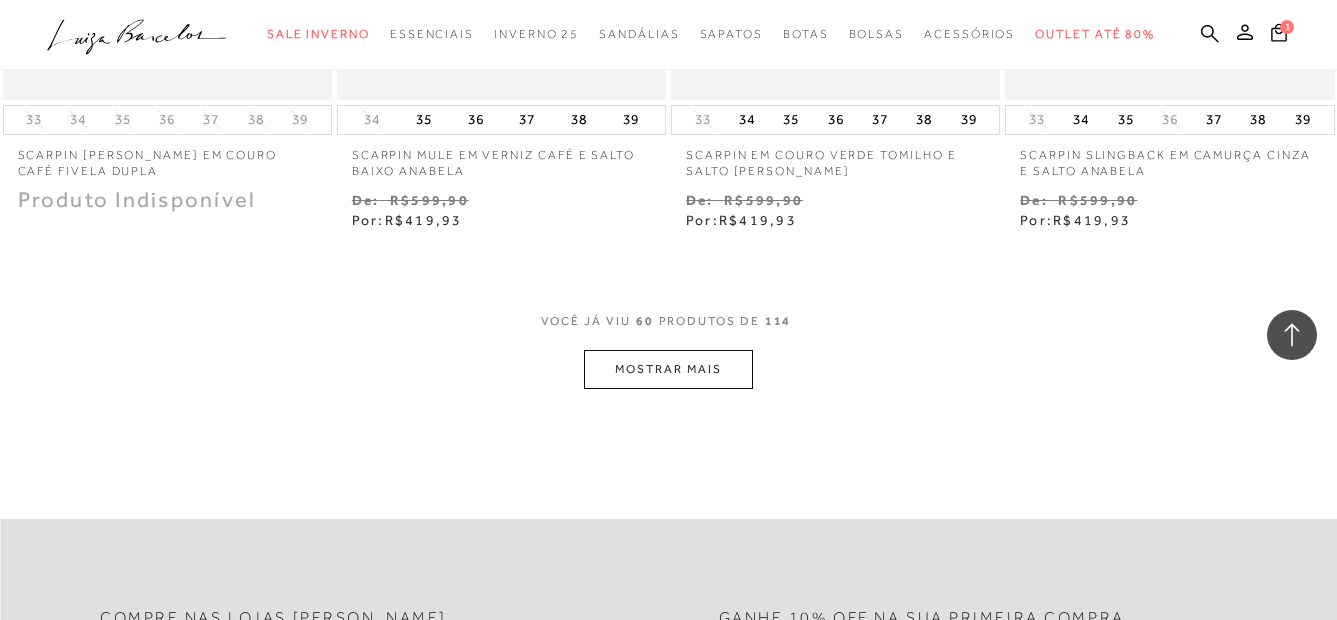 scroll, scrollTop: 9752, scrollLeft: 0, axis: vertical 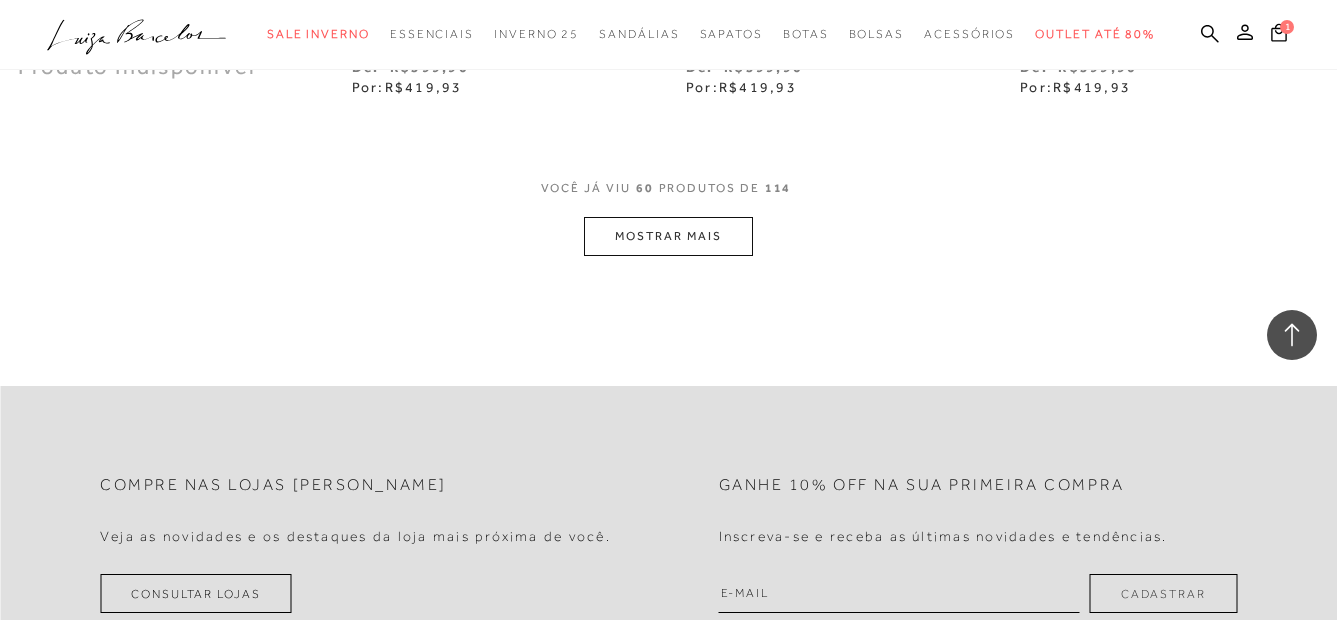 click on "MOSTRAR MAIS" at bounding box center (668, 236) 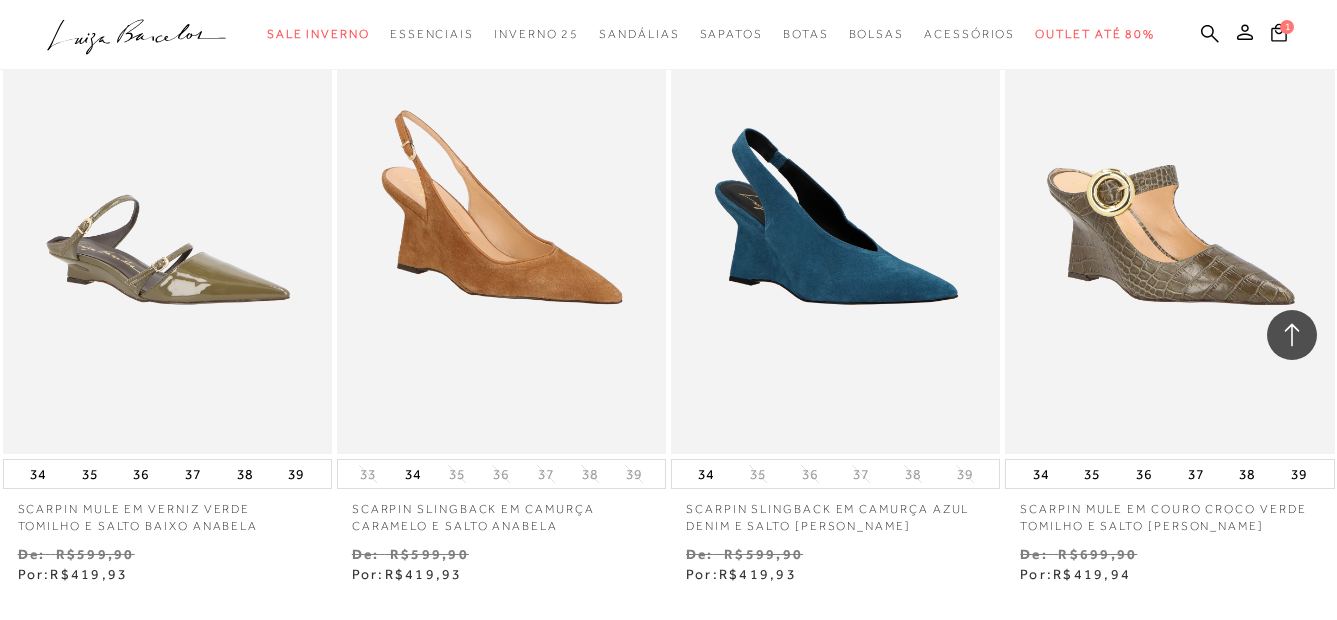 scroll, scrollTop: 11222, scrollLeft: 0, axis: vertical 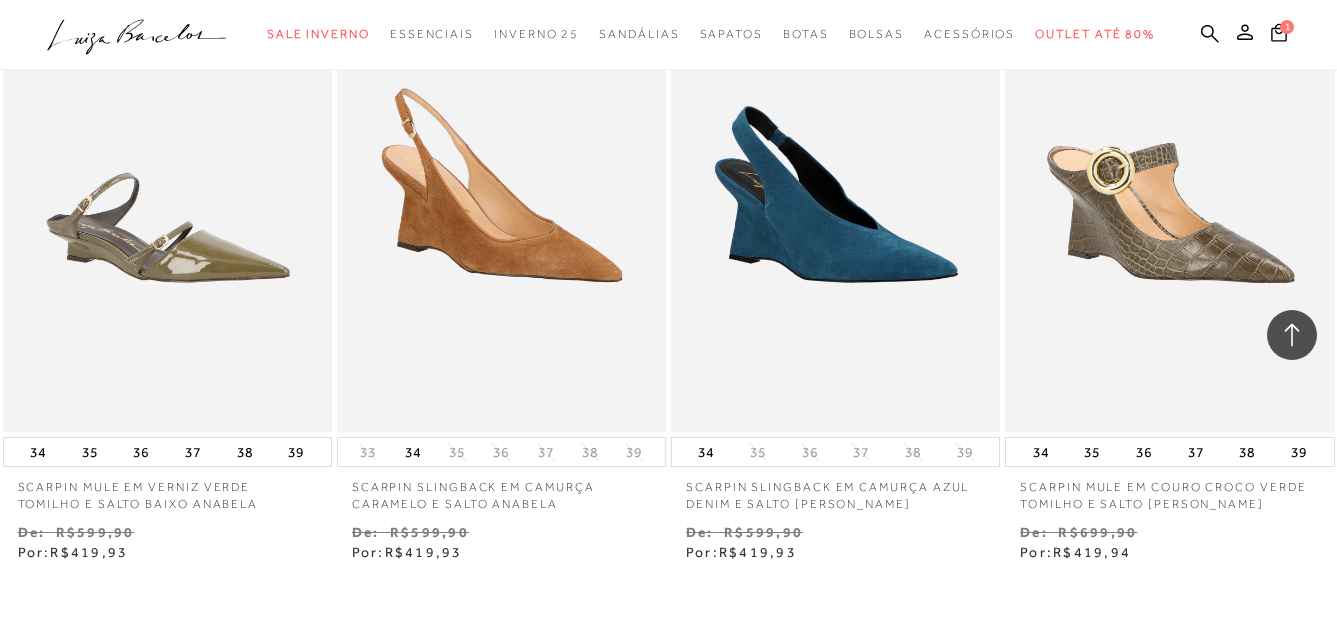 click at bounding box center [835, 185] 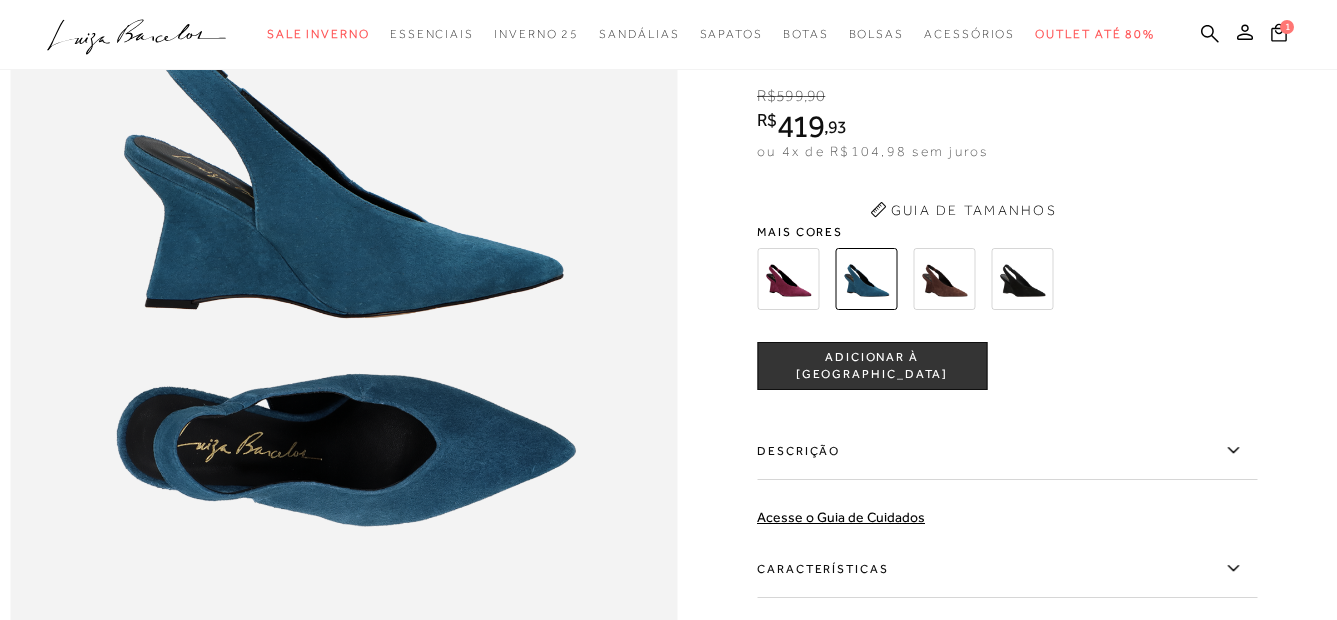 scroll, scrollTop: 0, scrollLeft: 0, axis: both 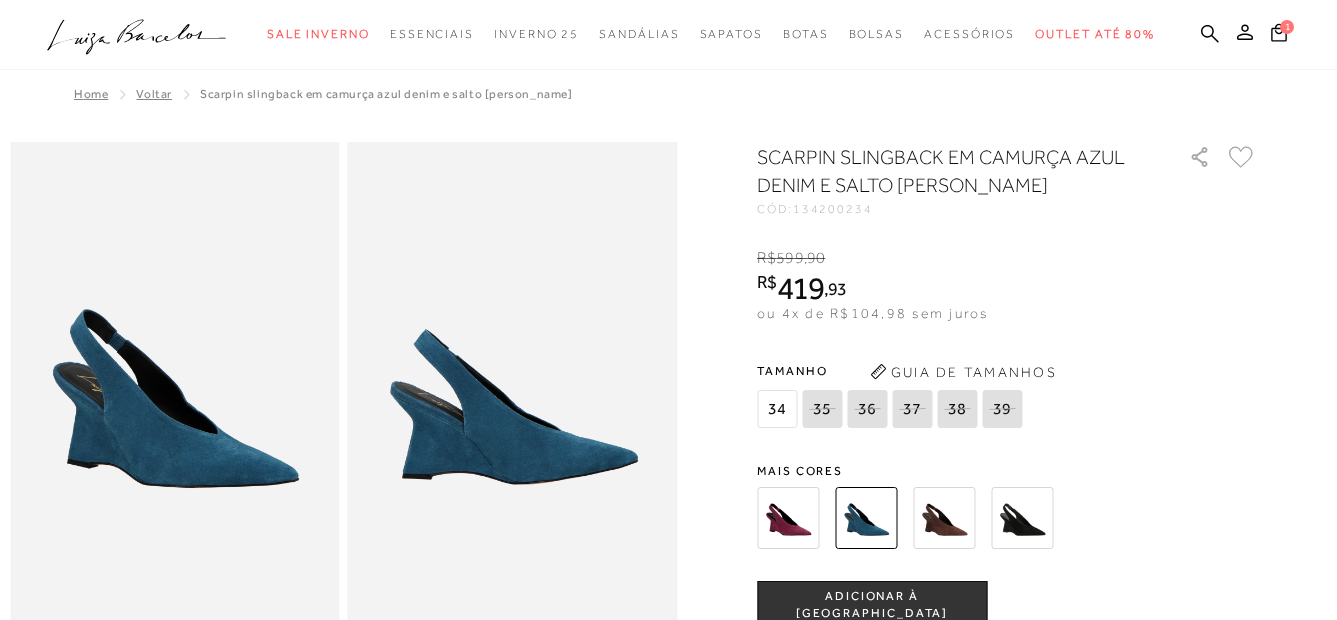 click on "Tamanho
34
35
36" at bounding box center [1007, 394] 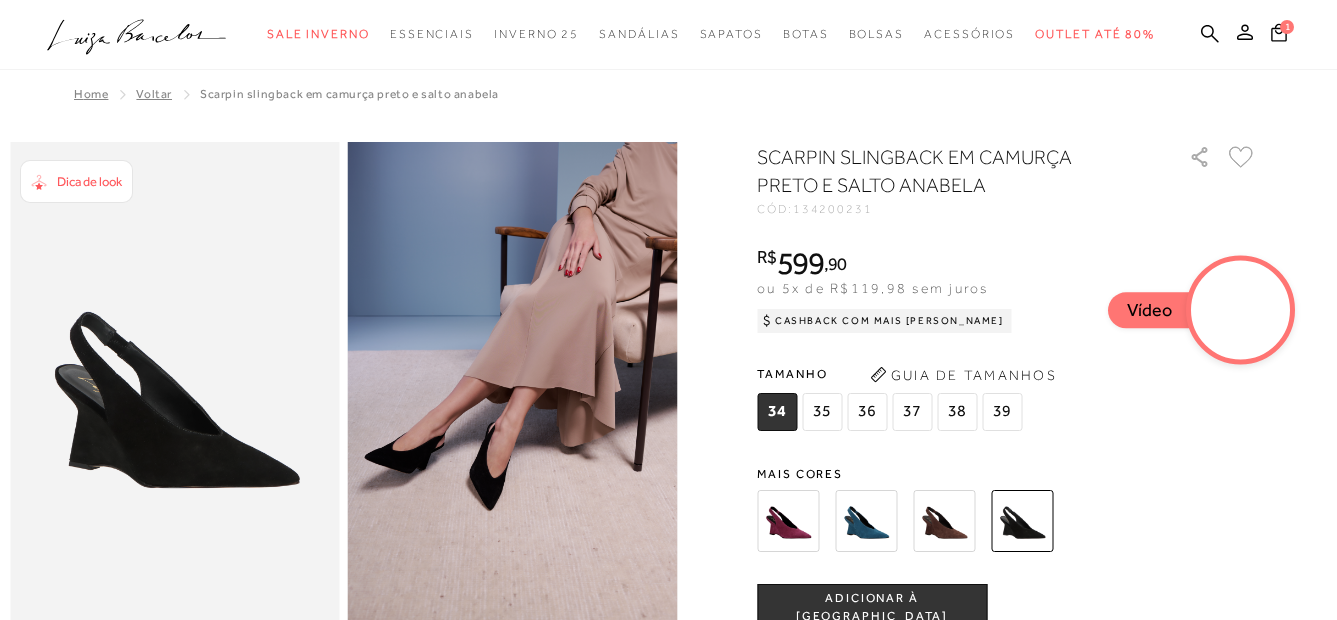 scroll, scrollTop: 0, scrollLeft: 0, axis: both 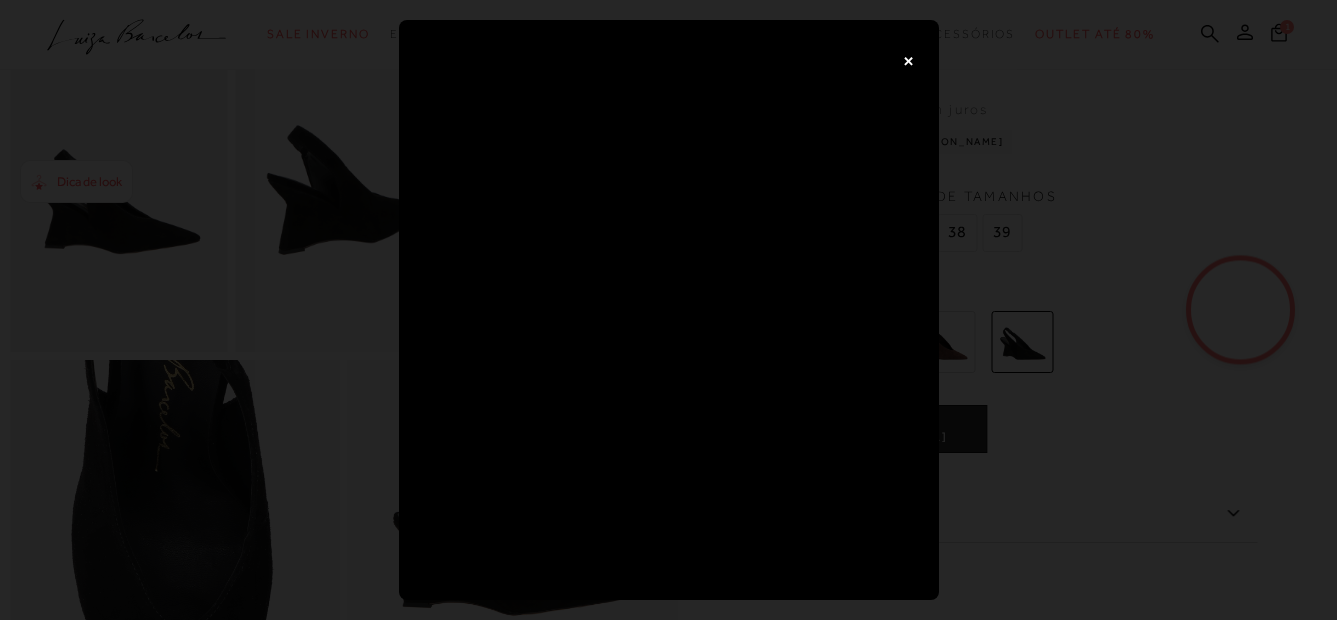 click on "×" at bounding box center [668, 310] 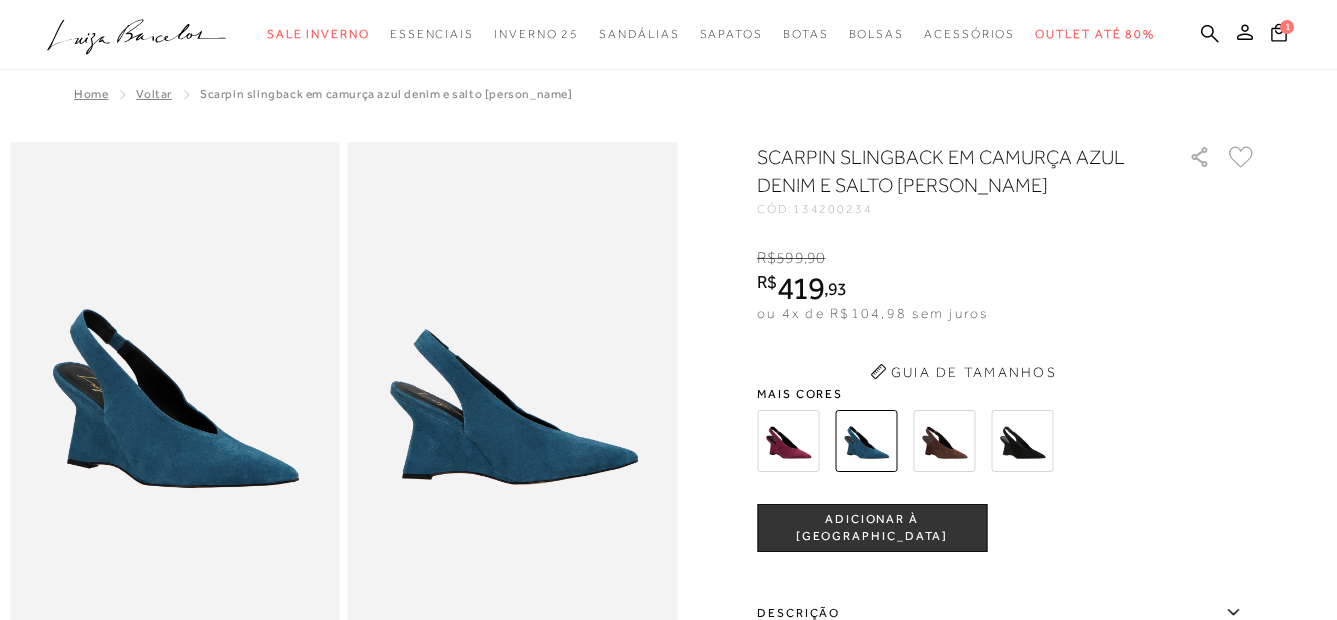 scroll, scrollTop: 0, scrollLeft: 0, axis: both 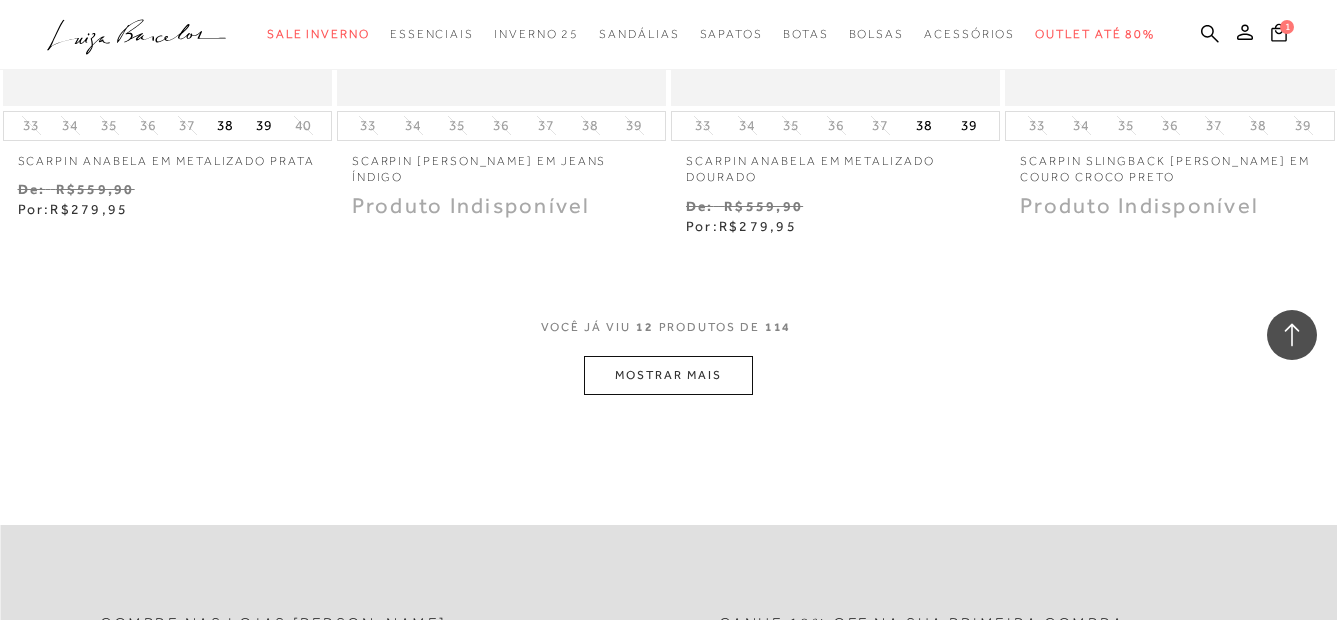 click on "MOSTRAR MAIS" at bounding box center (668, 375) 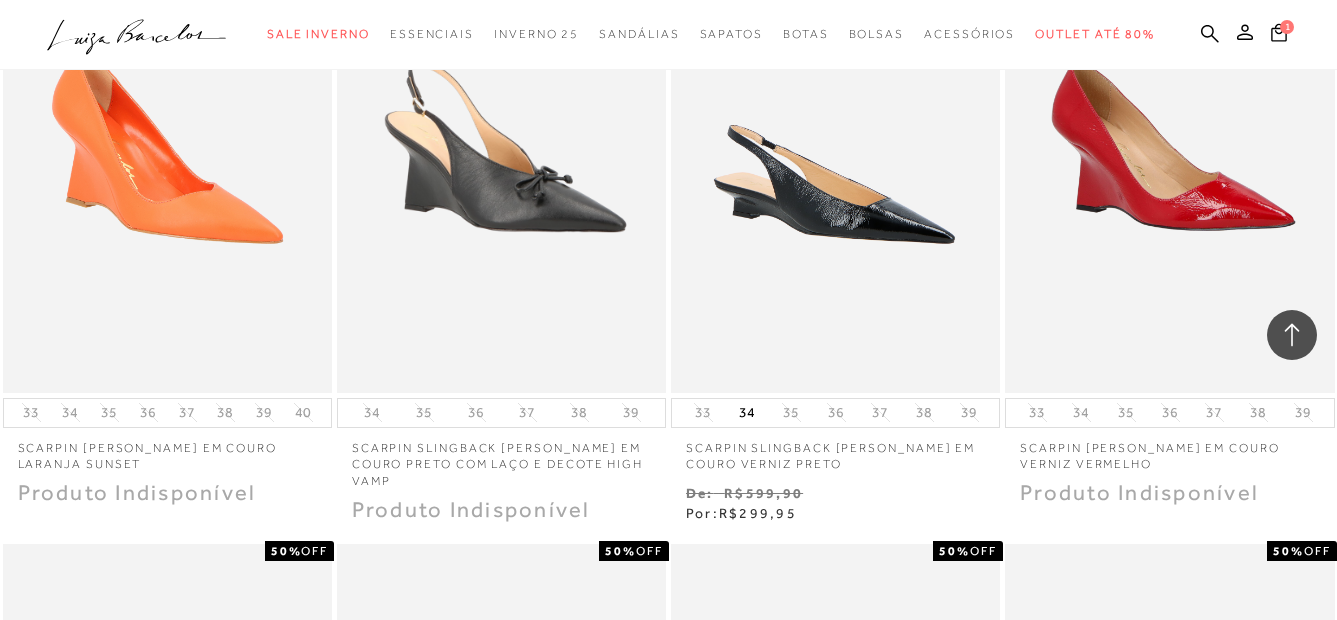 scroll, scrollTop: 2896, scrollLeft: 0, axis: vertical 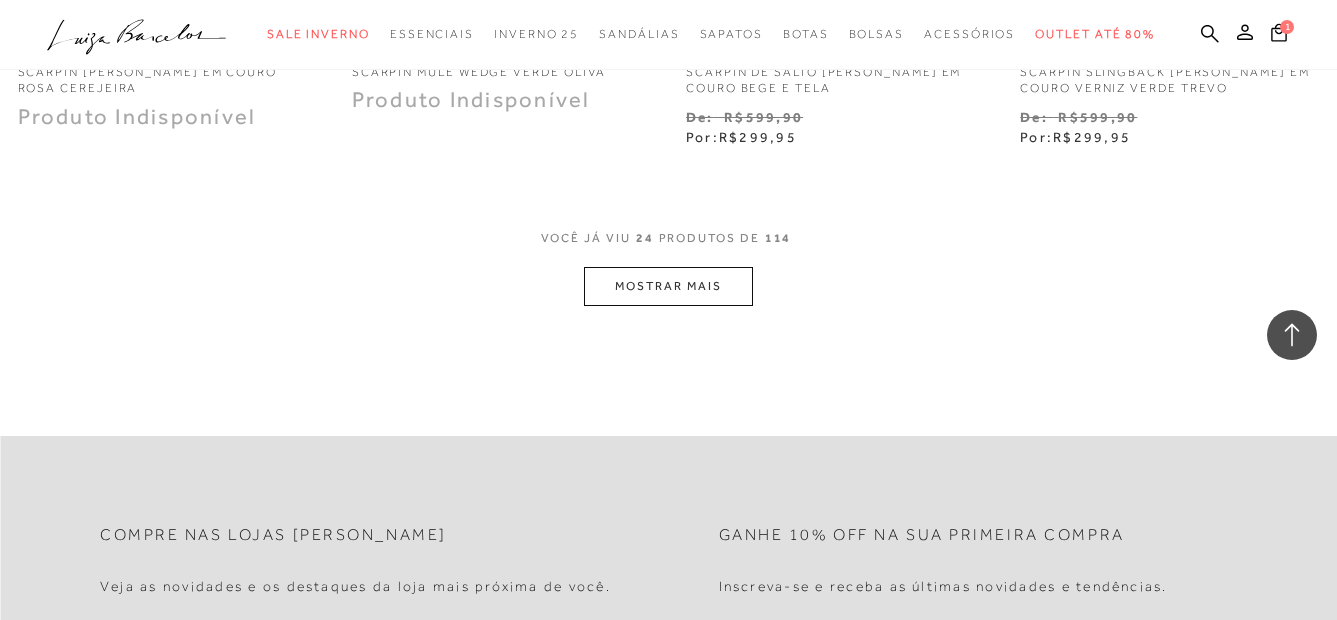 click on "MOSTRAR MAIS" at bounding box center [668, 286] 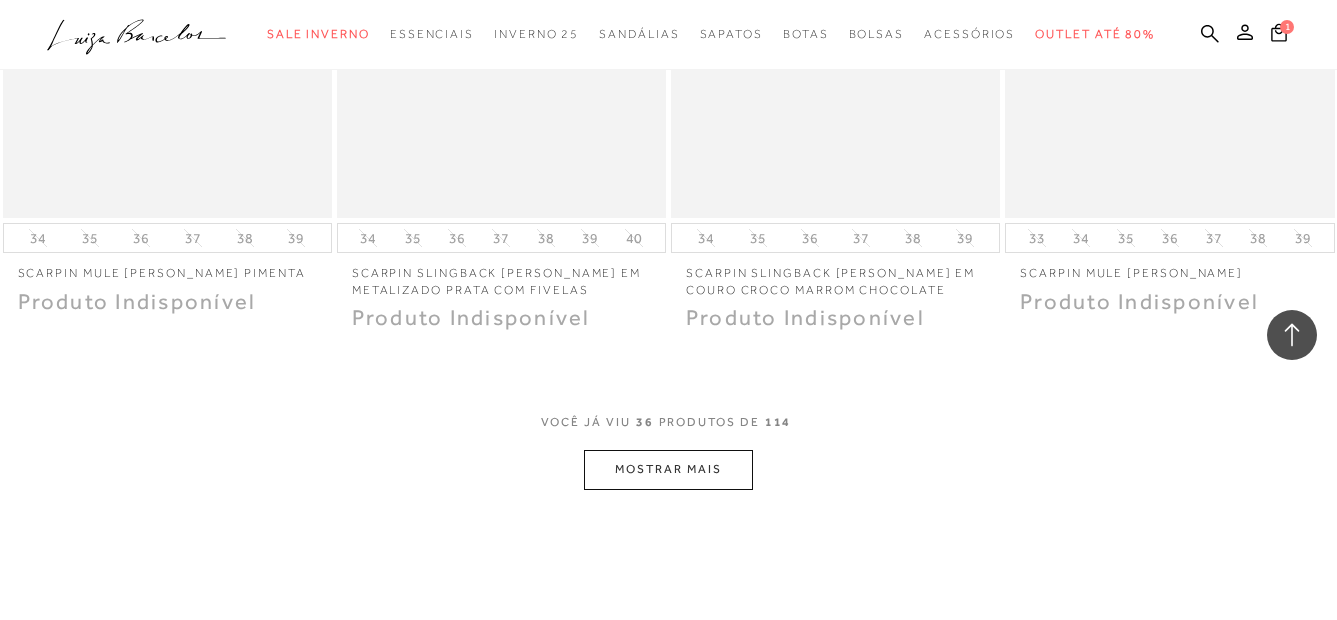 scroll, scrollTop: 5792, scrollLeft: 0, axis: vertical 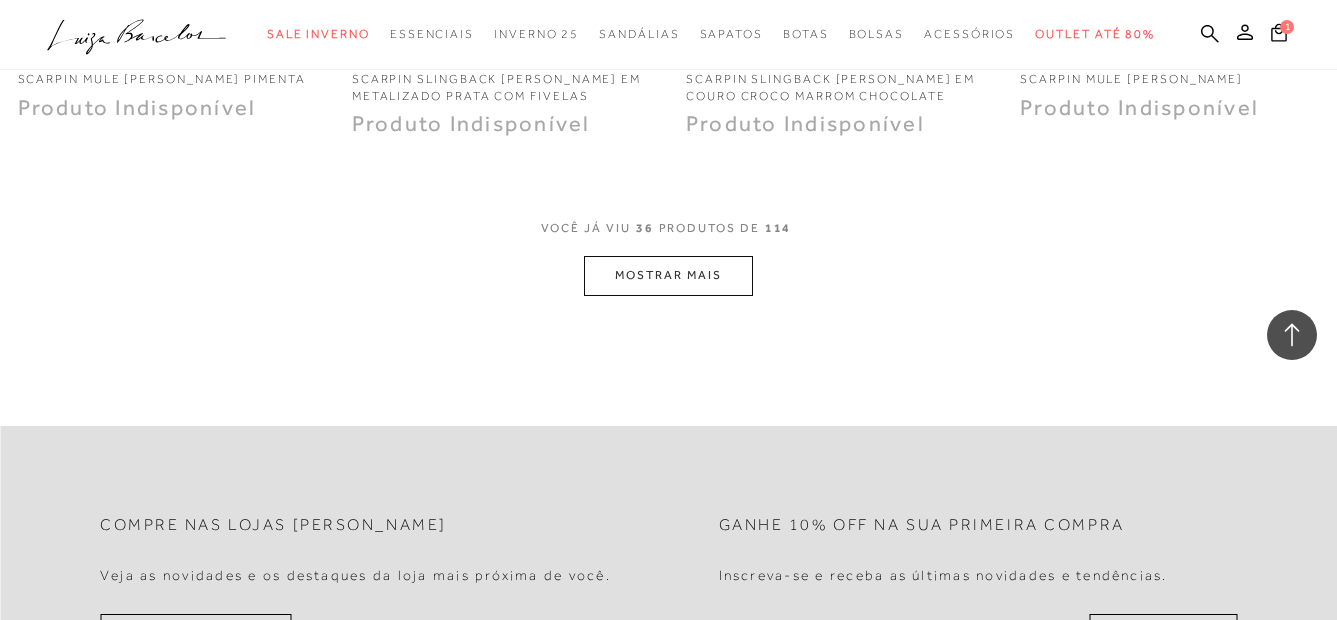 drag, startPoint x: 648, startPoint y: 254, endPoint x: 647, endPoint y: 264, distance: 10.049875 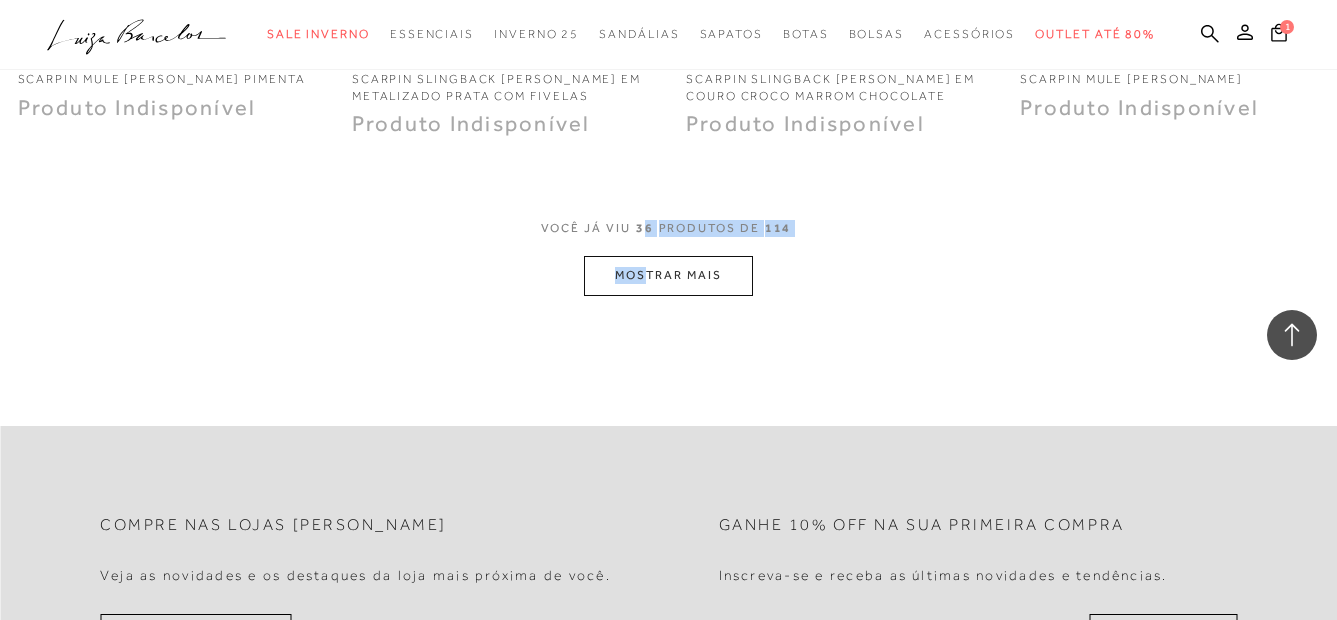 drag, startPoint x: 647, startPoint y: 264, endPoint x: 647, endPoint y: 280, distance: 16 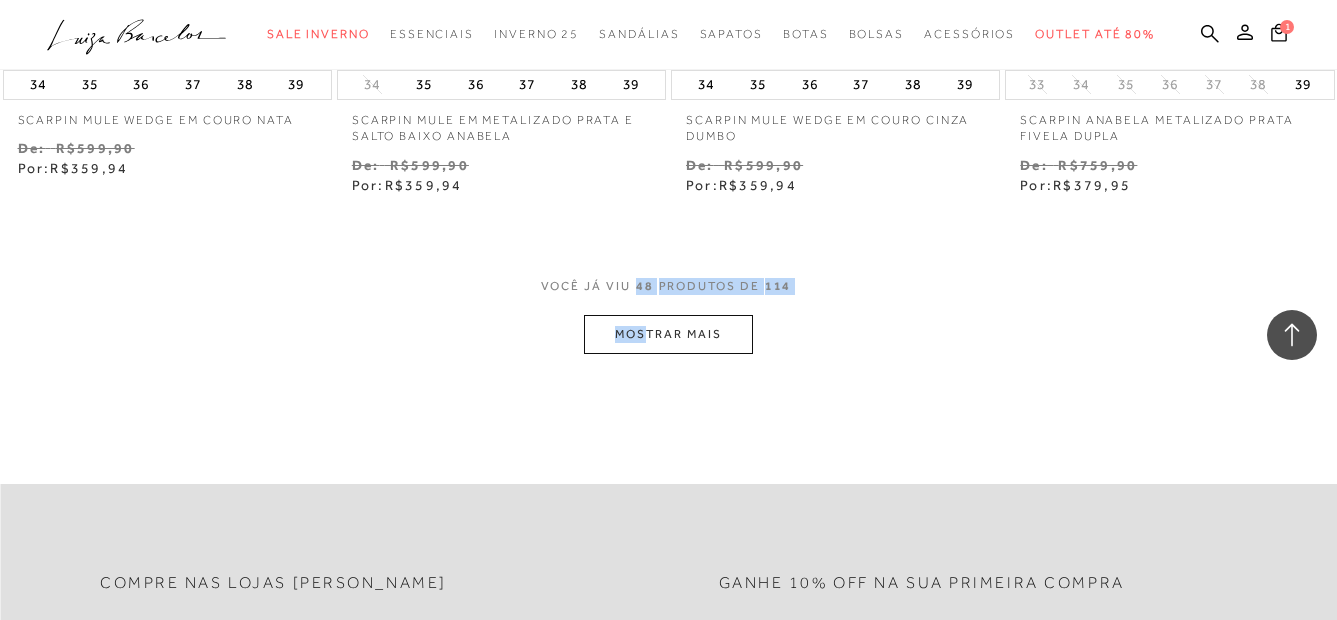 scroll, scrollTop: 7780, scrollLeft: 0, axis: vertical 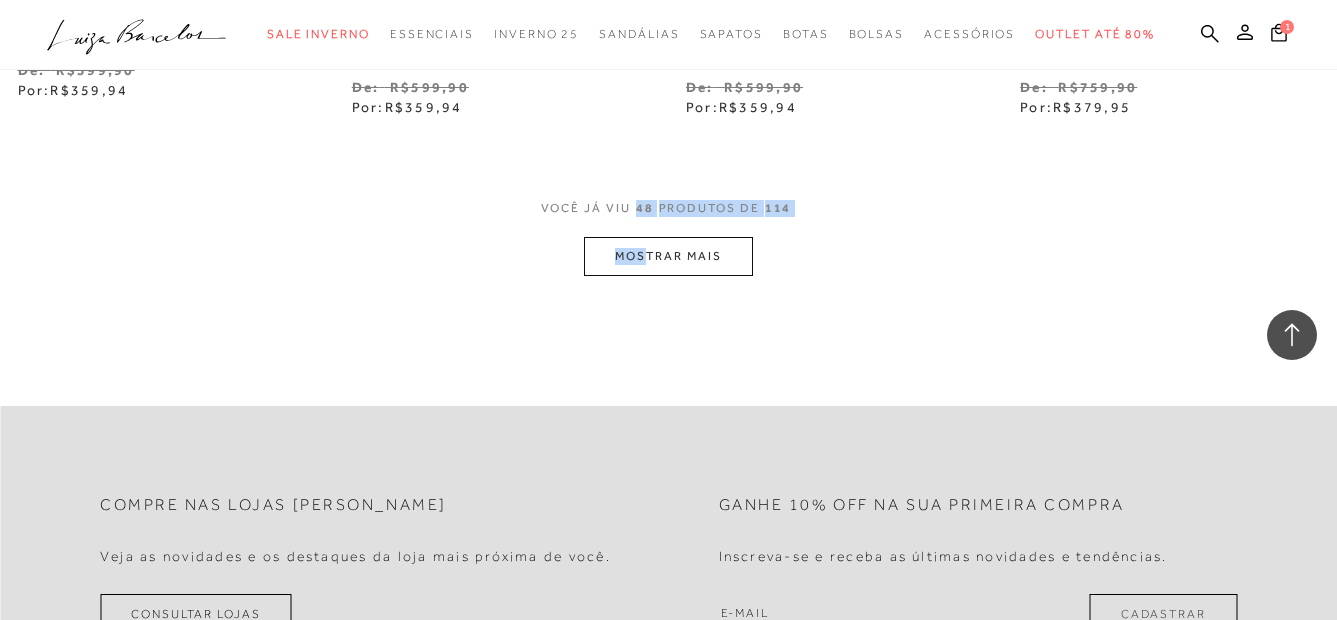 click on "MOSTRAR MAIS" at bounding box center [668, 256] 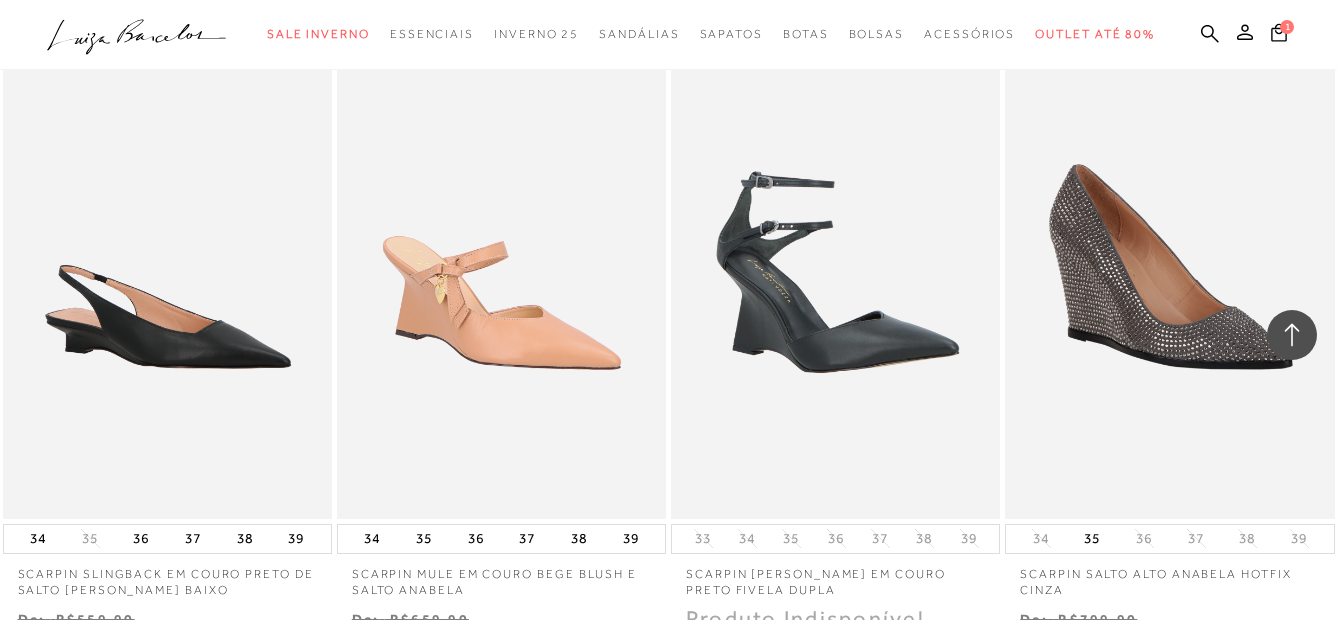 scroll, scrollTop: 8593, scrollLeft: 0, axis: vertical 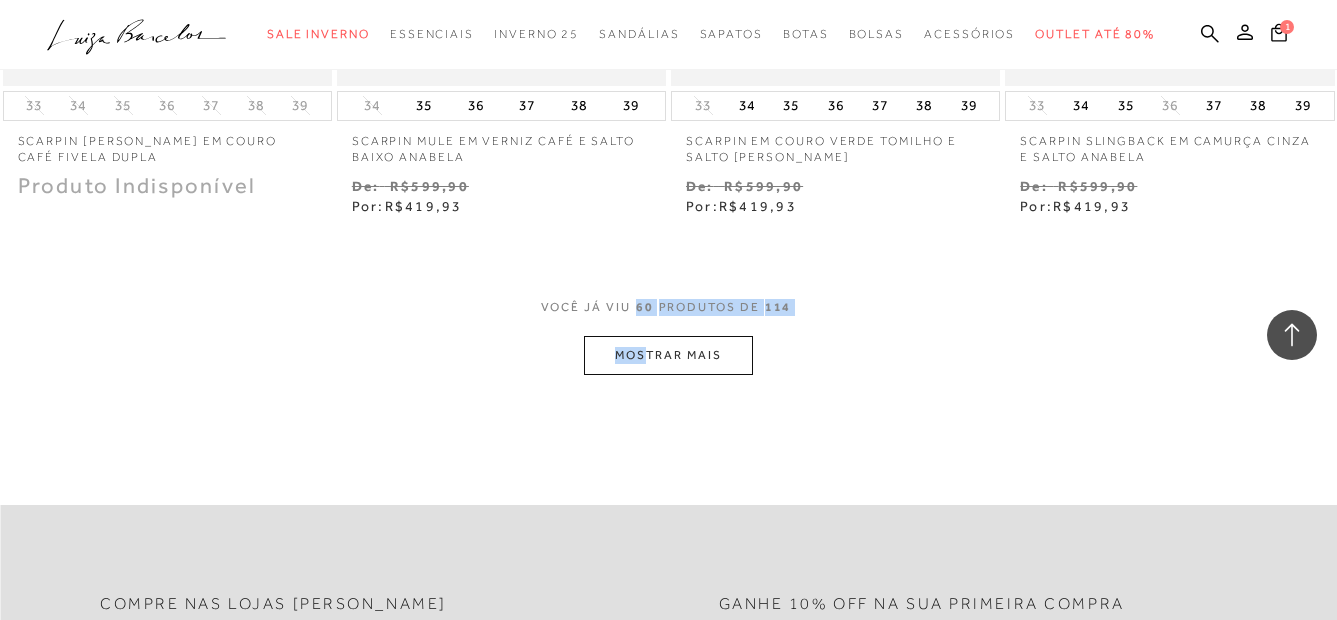 click on "MOSTRAR MAIS" at bounding box center [668, 355] 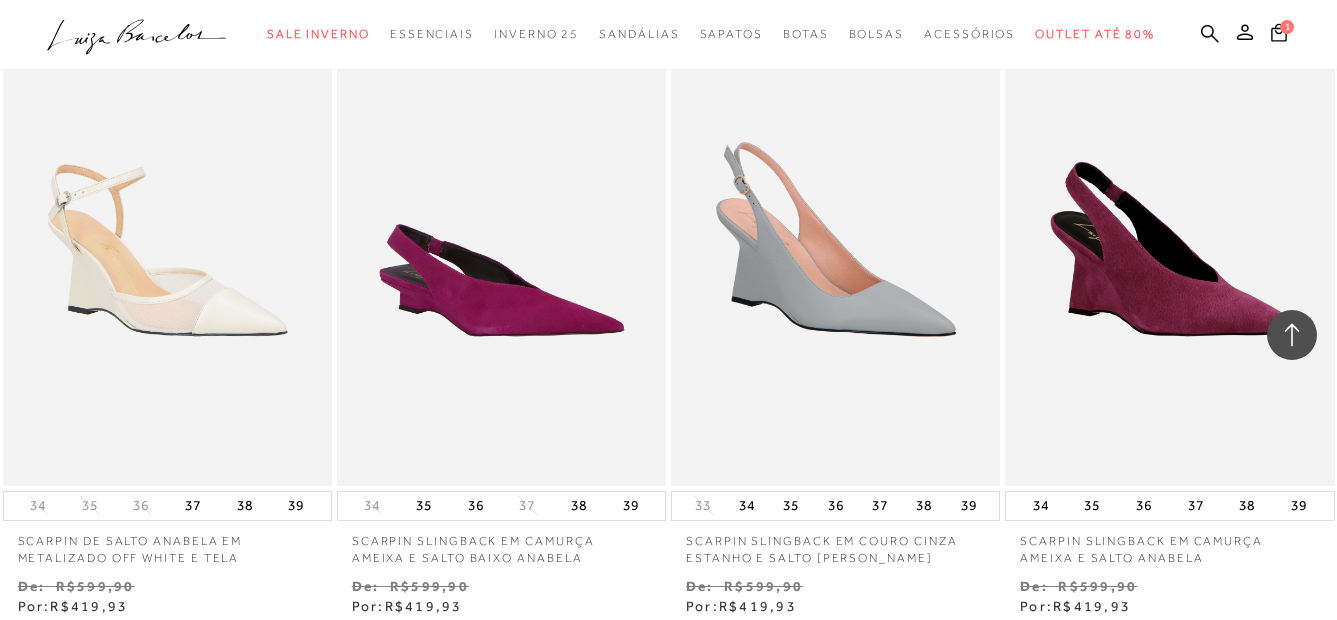 scroll, scrollTop: 9922, scrollLeft: 0, axis: vertical 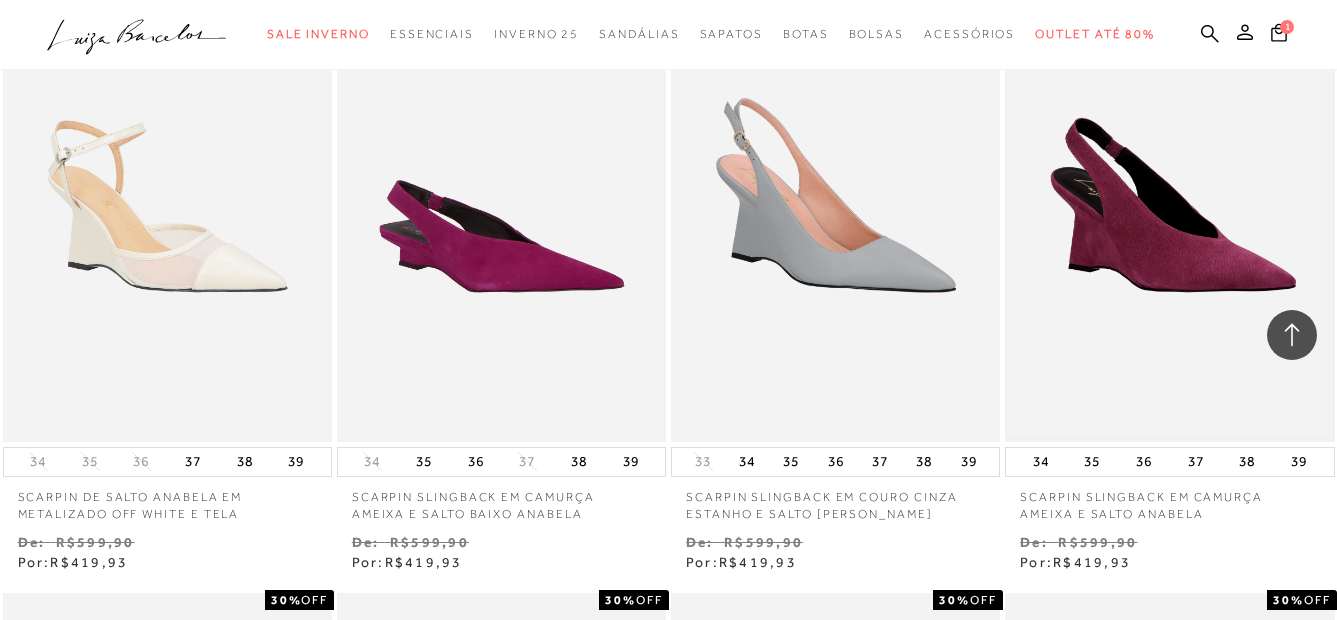 click at bounding box center [1169, 195] 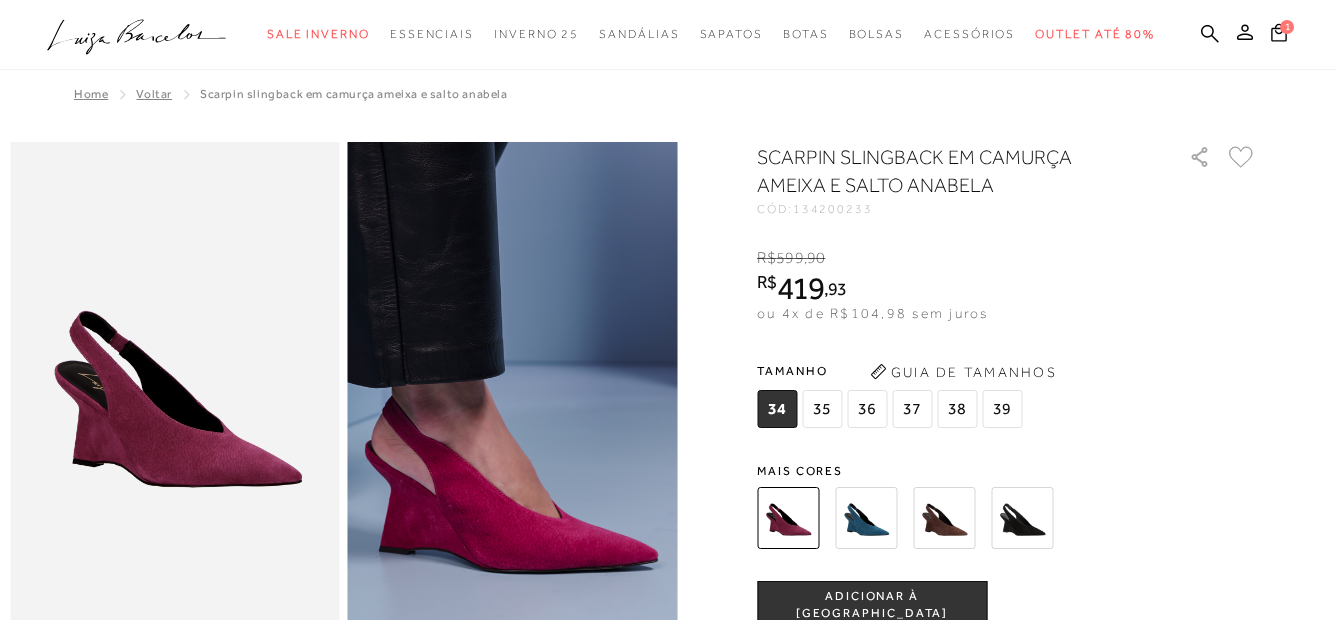 scroll, scrollTop: 0, scrollLeft: 0, axis: both 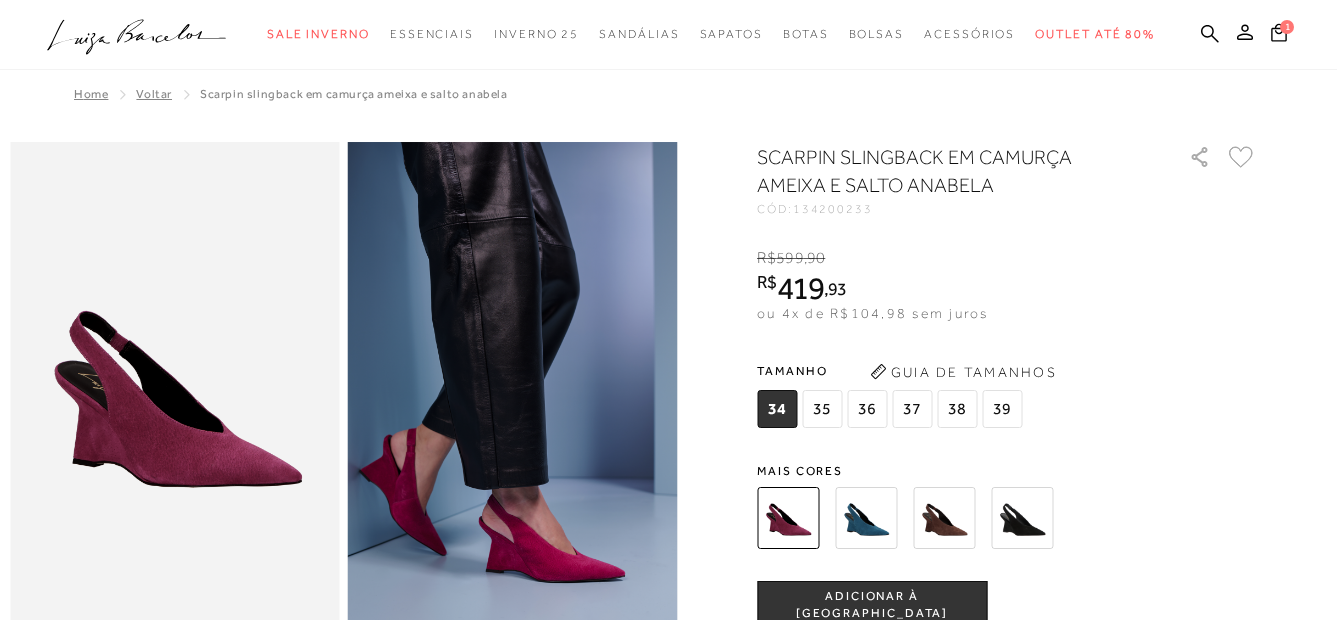 click at bounding box center [944, 518] 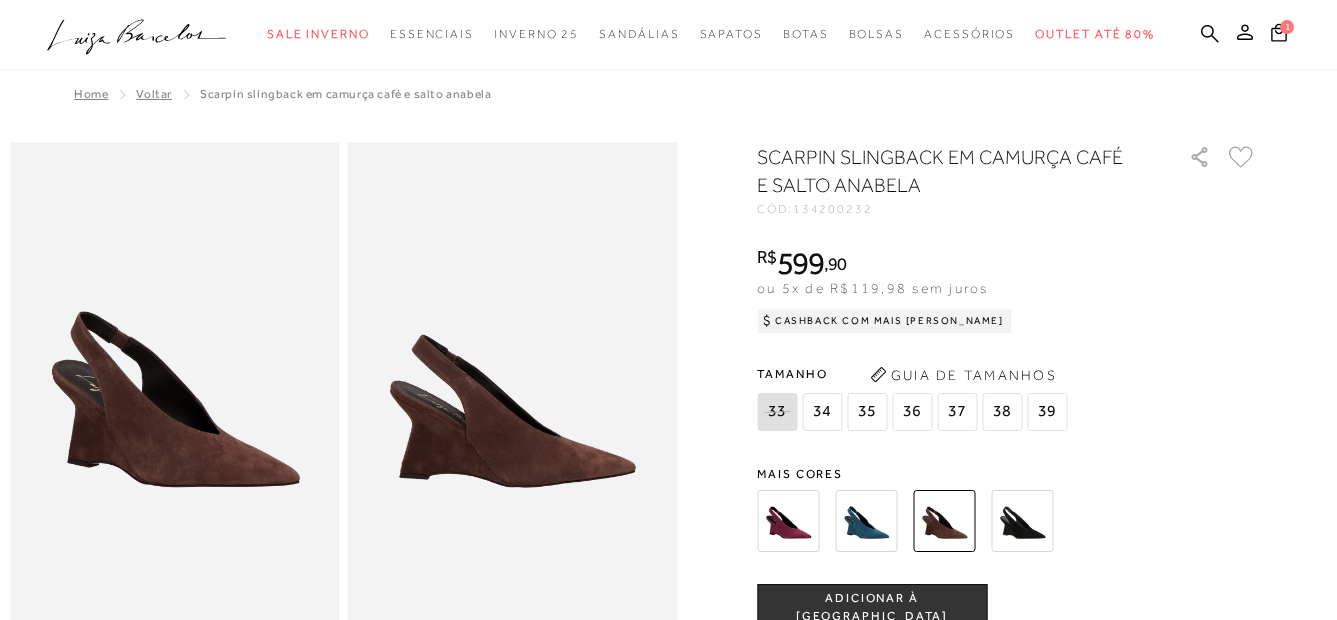 click at bounding box center (1022, 521) 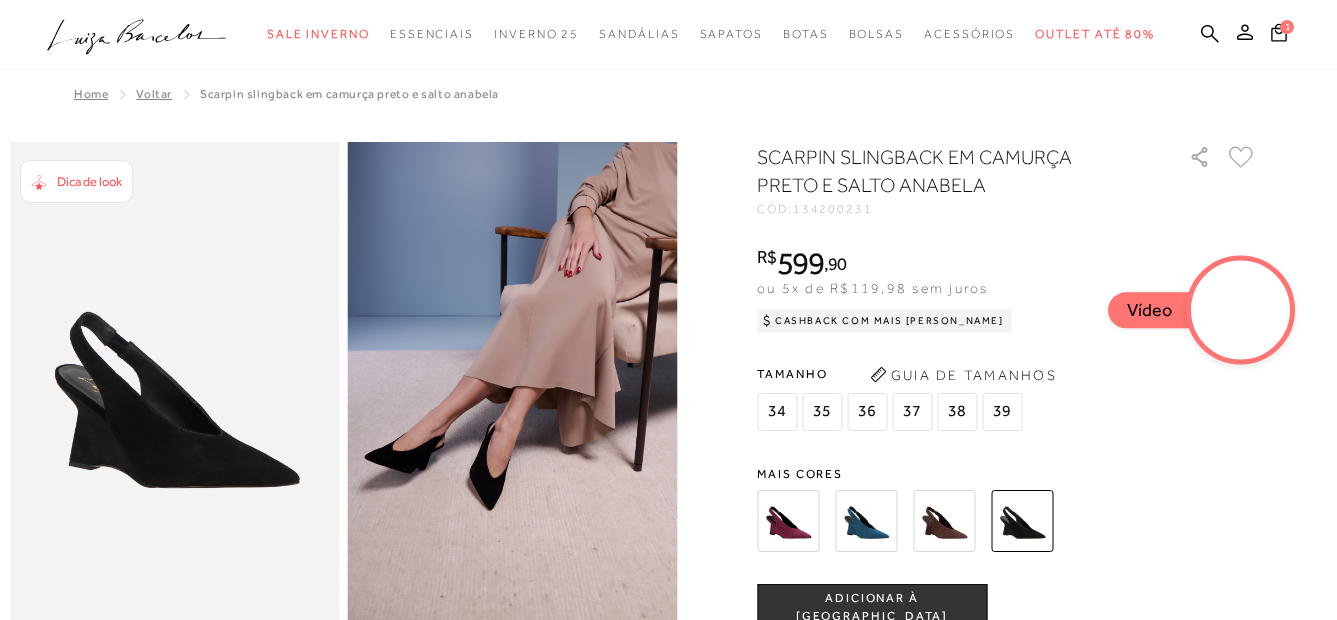 click at bounding box center (866, 521) 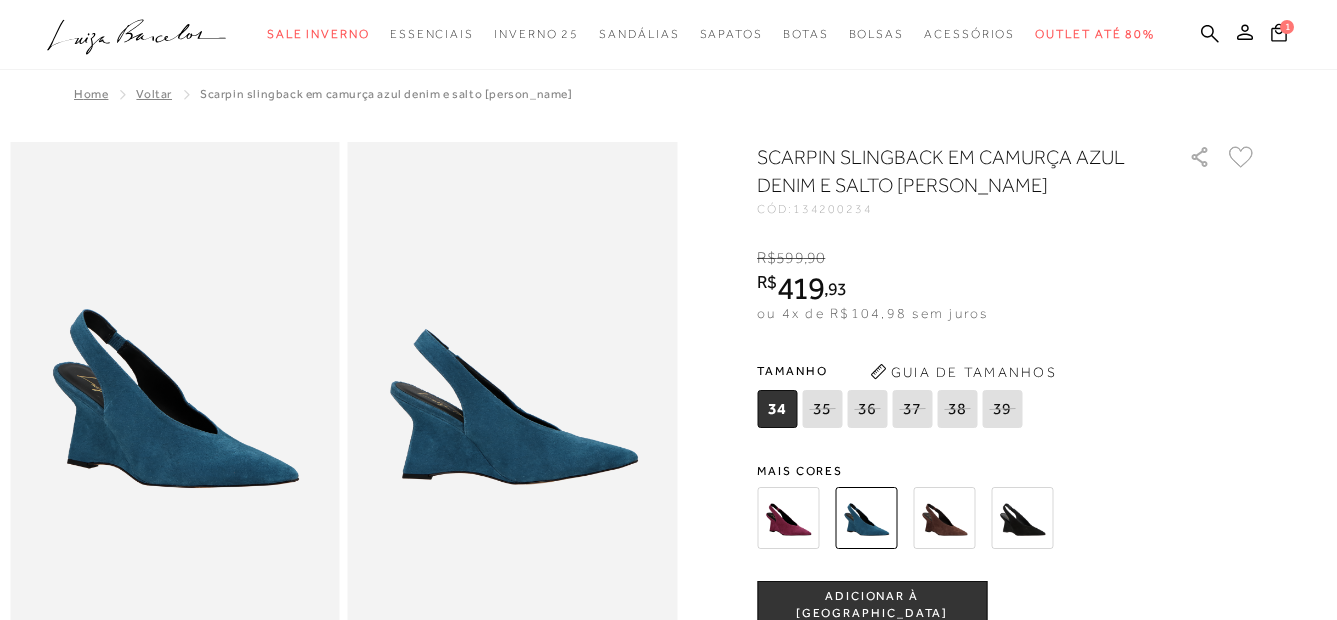 scroll, scrollTop: 0, scrollLeft: 0, axis: both 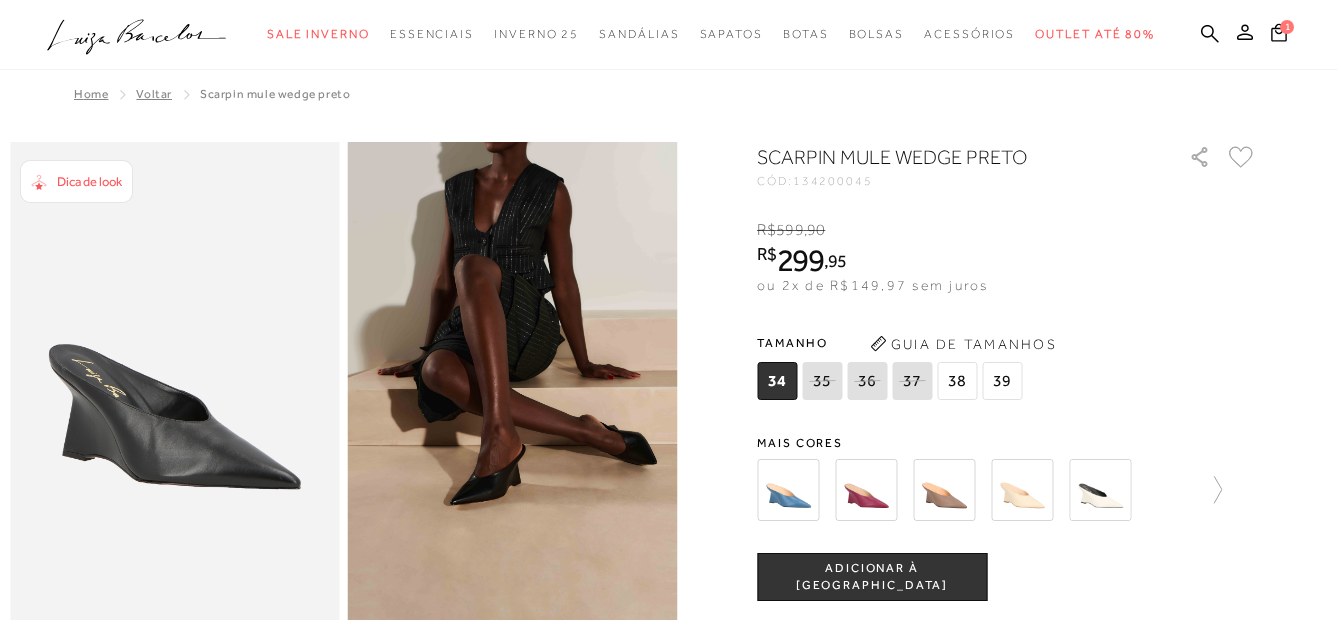 click at bounding box center [866, 490] 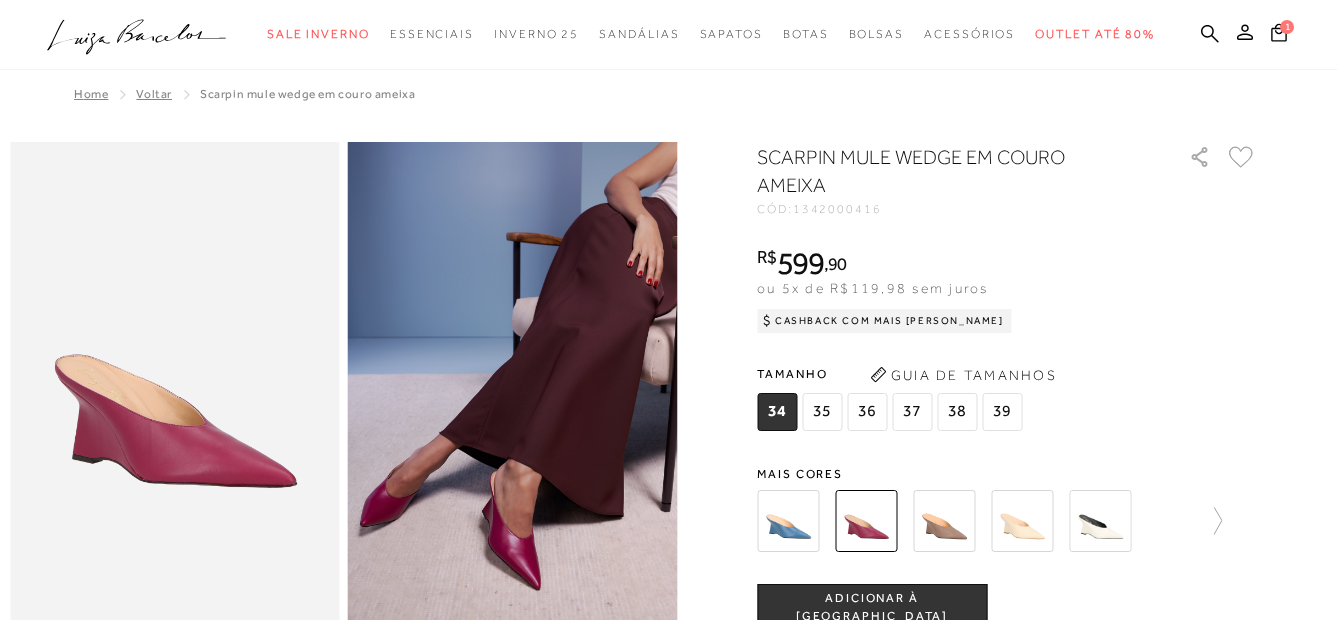 scroll, scrollTop: 0, scrollLeft: 0, axis: both 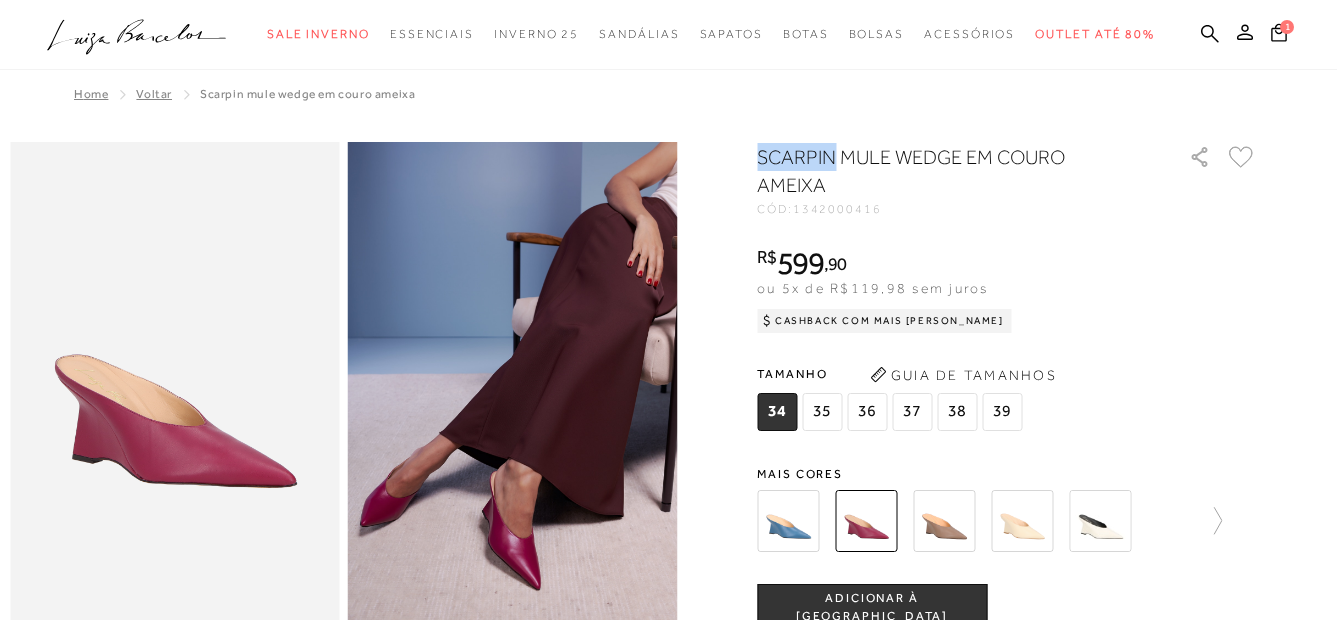 drag, startPoint x: 770, startPoint y: 154, endPoint x: 840, endPoint y: 159, distance: 70.178345 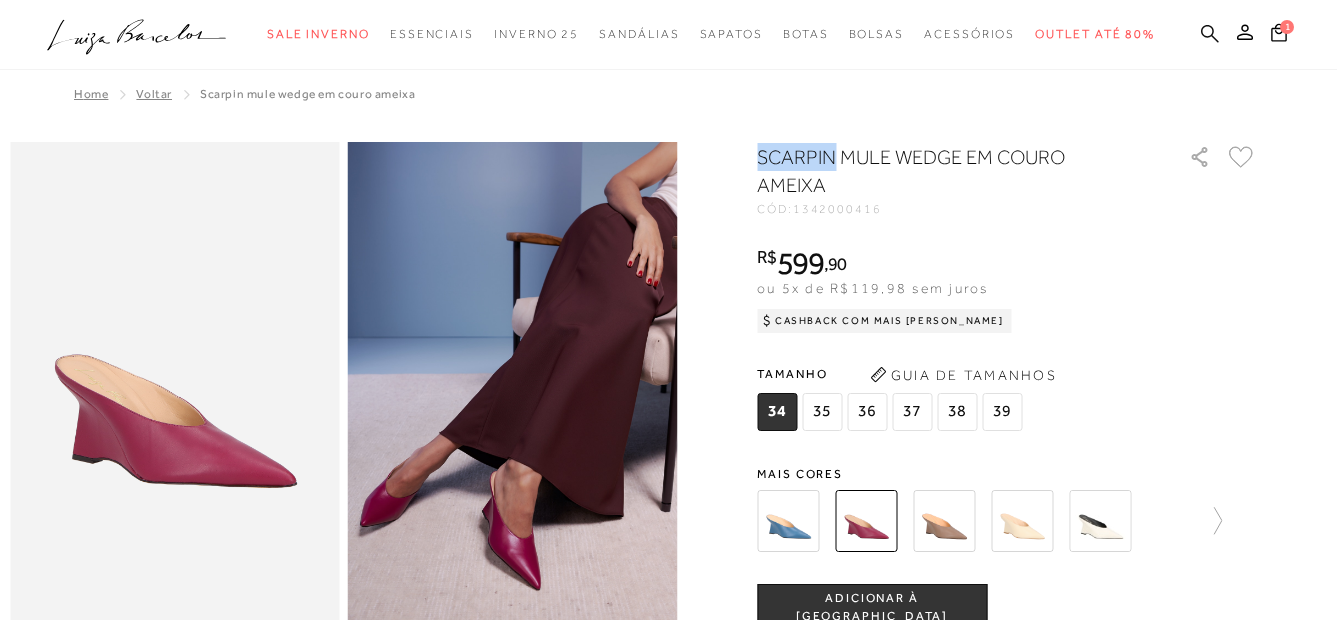 click 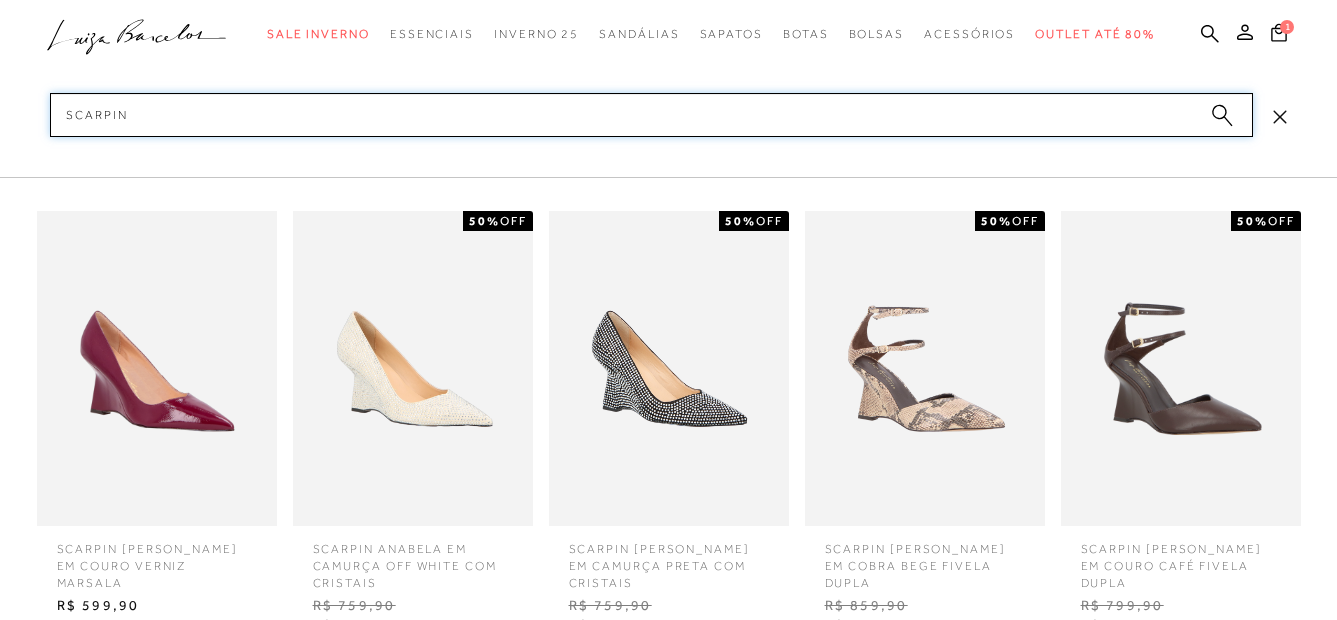 type on "scarpin" 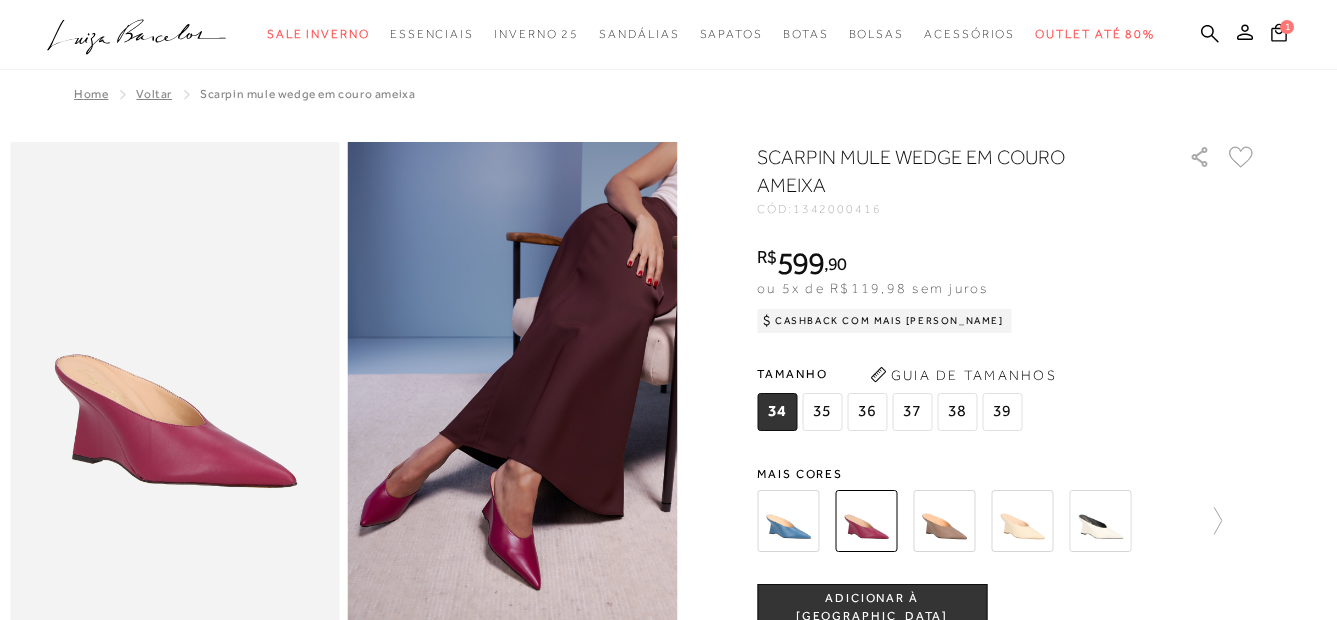 type 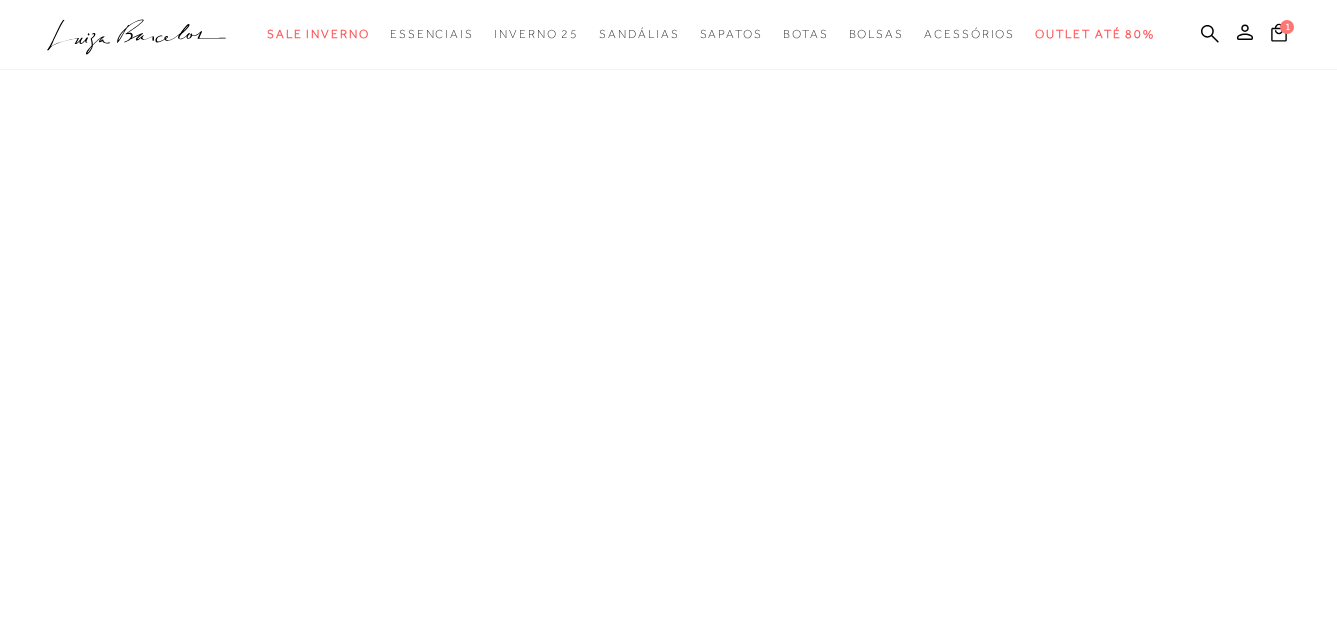 scroll, scrollTop: 0, scrollLeft: 0, axis: both 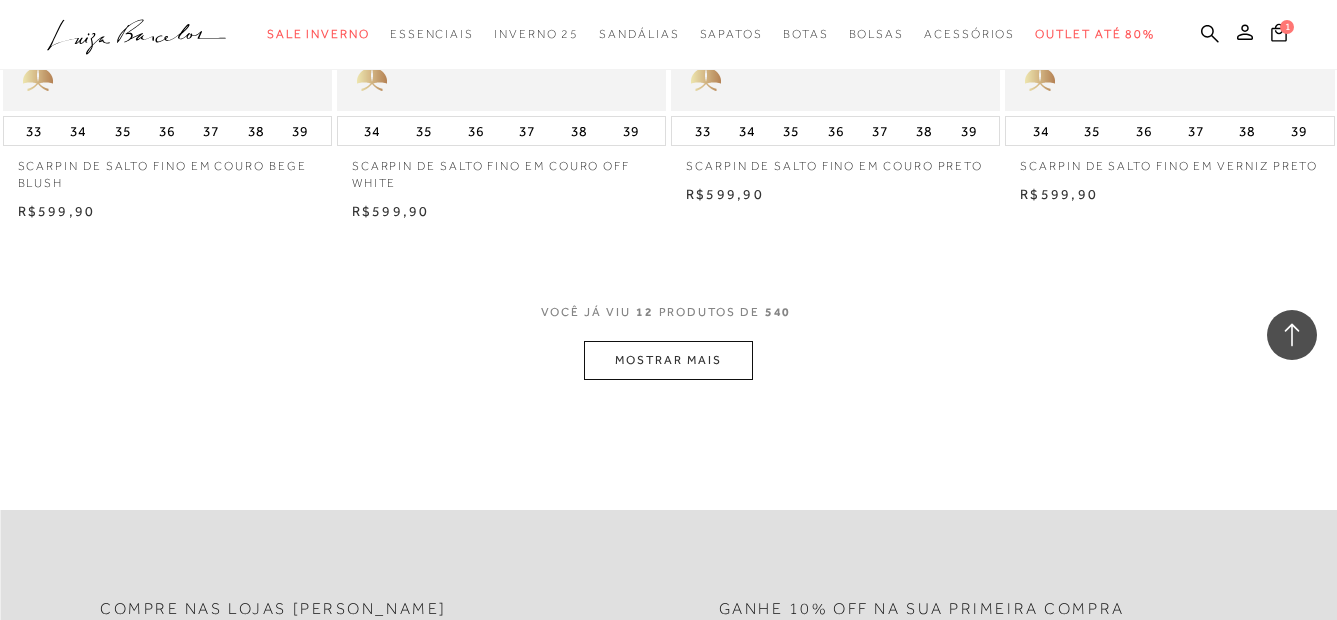 click on "Resultados da pesquisa
Mostrar Resultados para "scarpin"
Resultados: 1 - 12 (de 540)
Opções de exibição
540
resultados encontrados para "scarpin"
Ordenar Padrão Lançamentos" at bounding box center (668, -683) 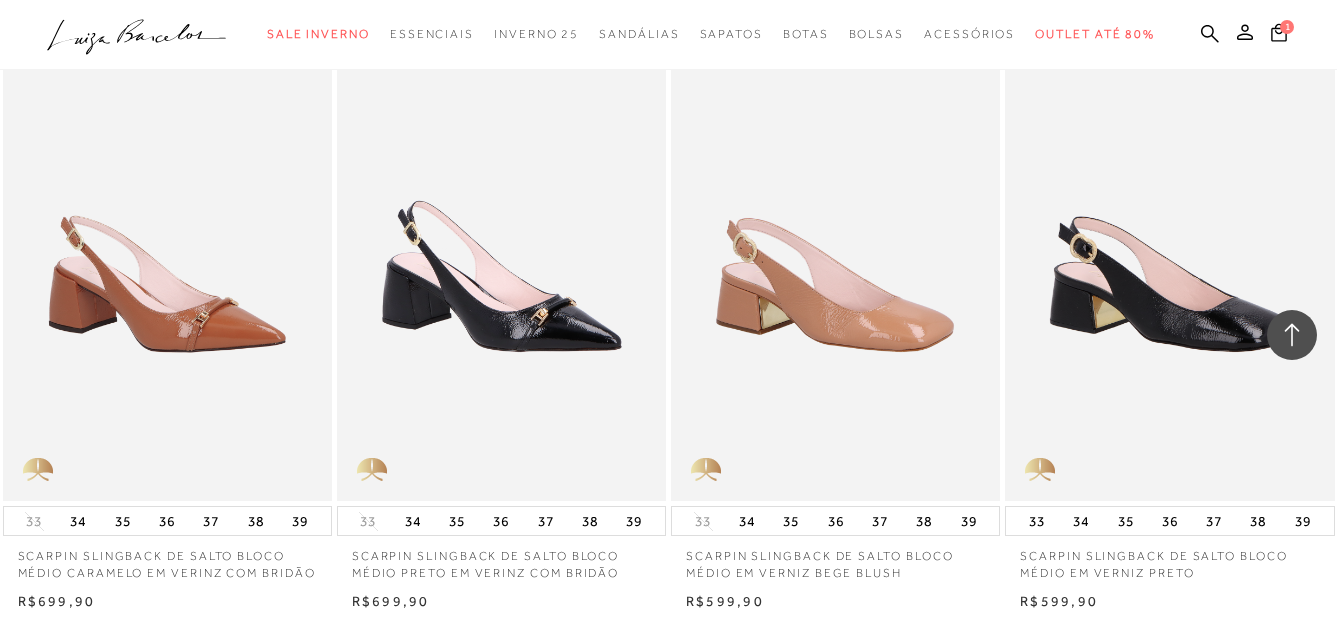 scroll, scrollTop: 3317, scrollLeft: 0, axis: vertical 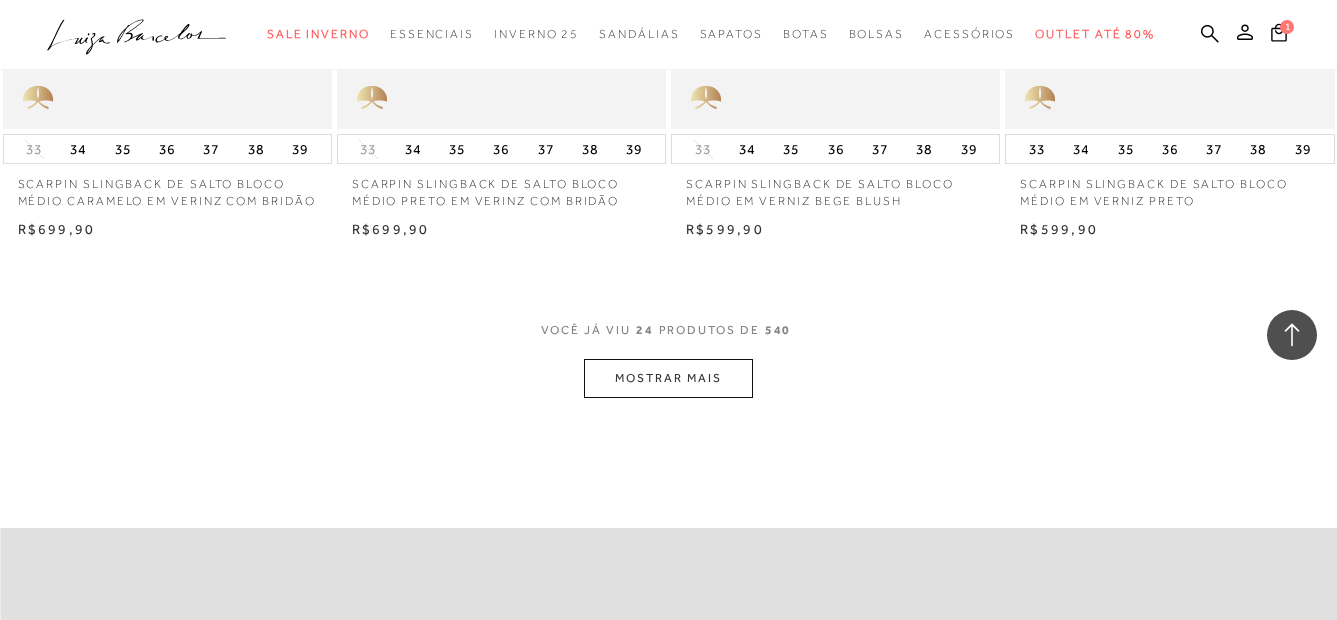 drag, startPoint x: 647, startPoint y: 425, endPoint x: 653, endPoint y: 414, distance: 12.529964 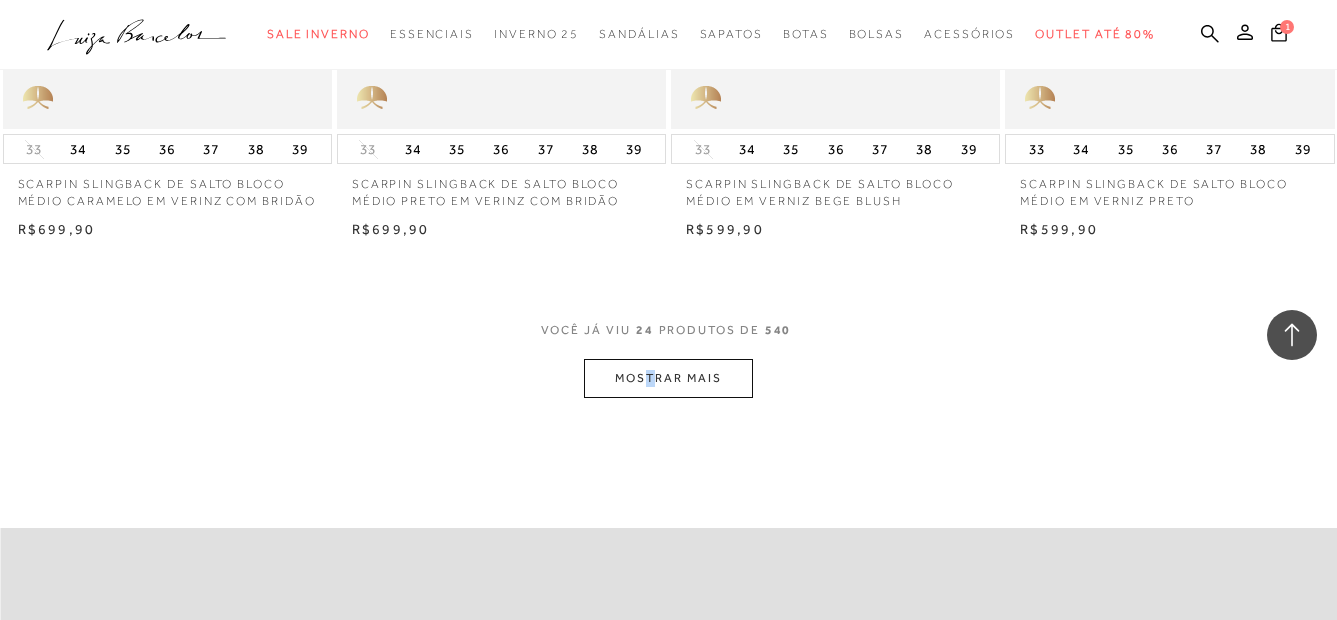 click on "MOSTRAR MAIS" at bounding box center (668, 378) 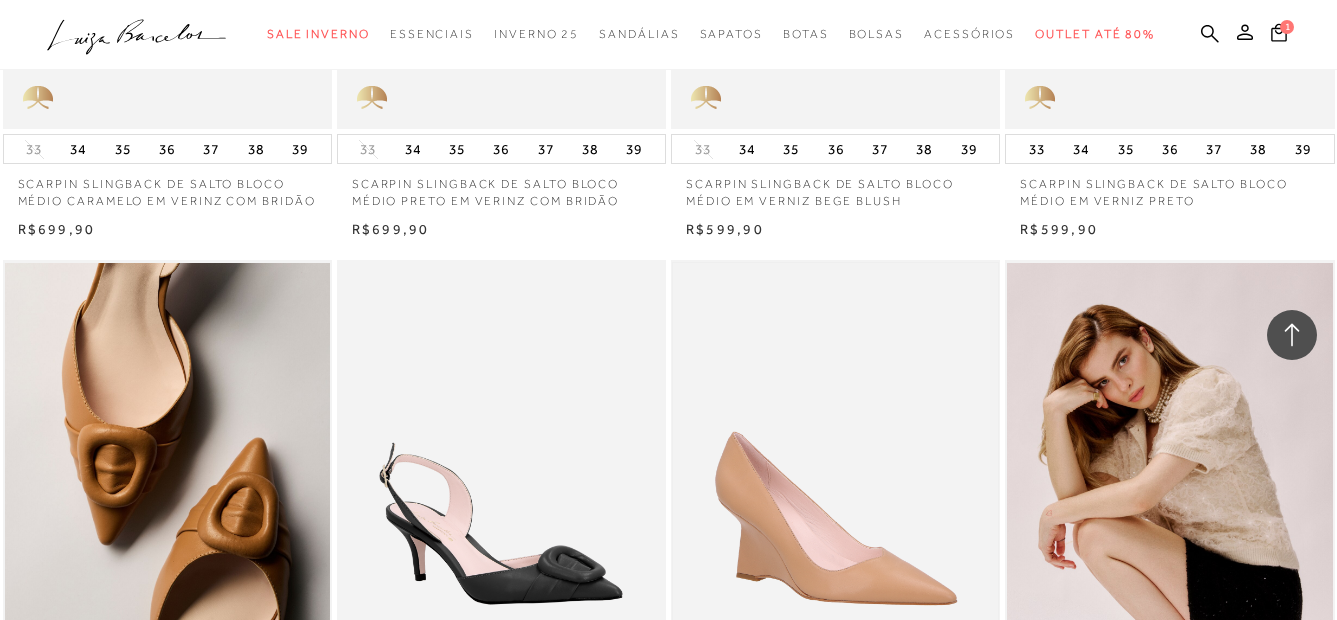 click on "SCARPIN EM COURO BEGE BLUSH E SALTO ANABELA" at bounding box center (835, 507) 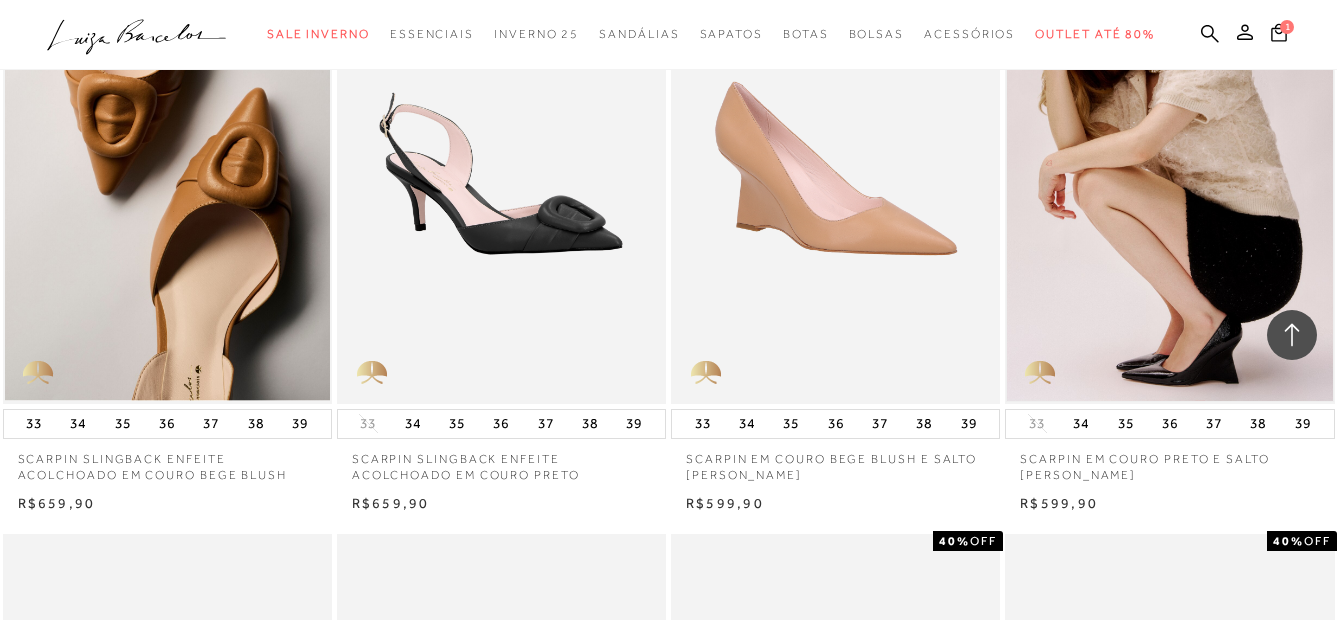 scroll, scrollTop: 4055, scrollLeft: 0, axis: vertical 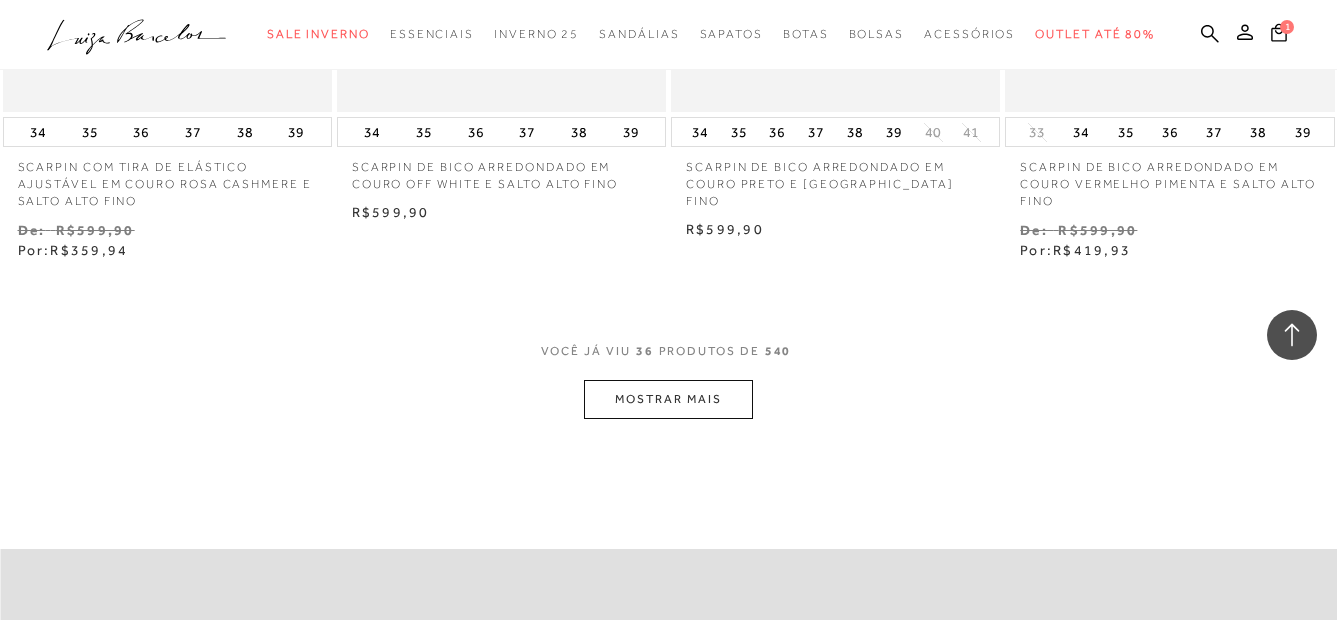 click on "MOSTRAR MAIS" at bounding box center [668, 399] 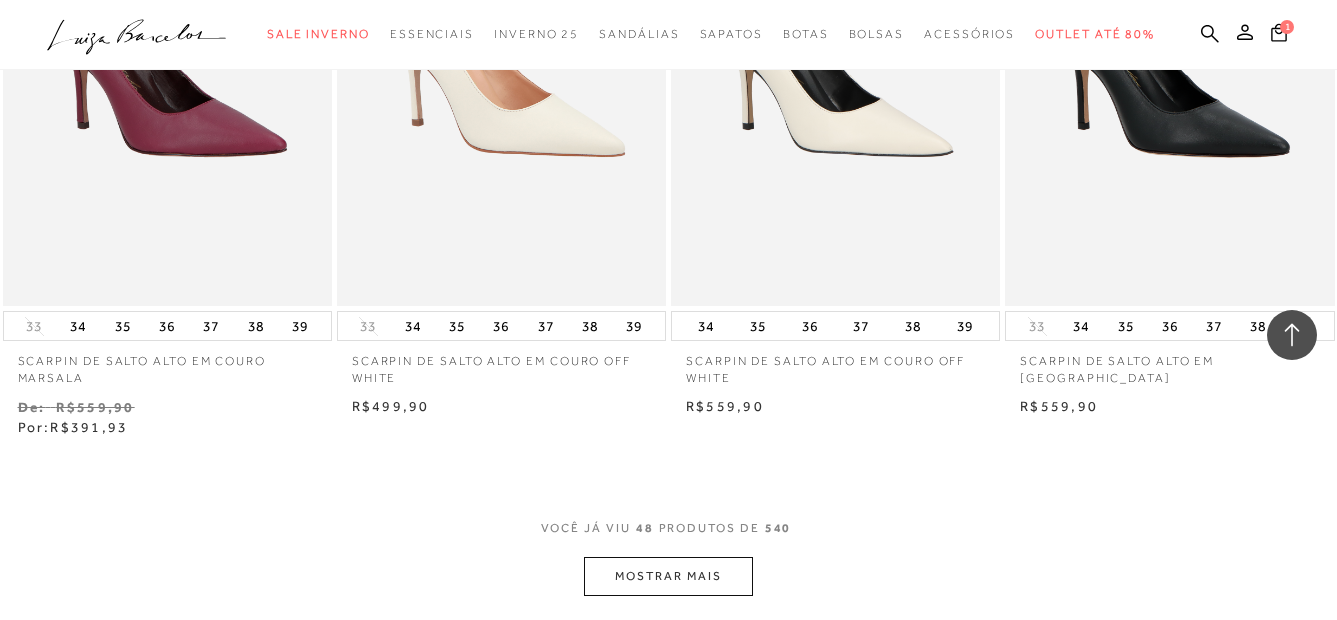 scroll, scrollTop: 7566, scrollLeft: 0, axis: vertical 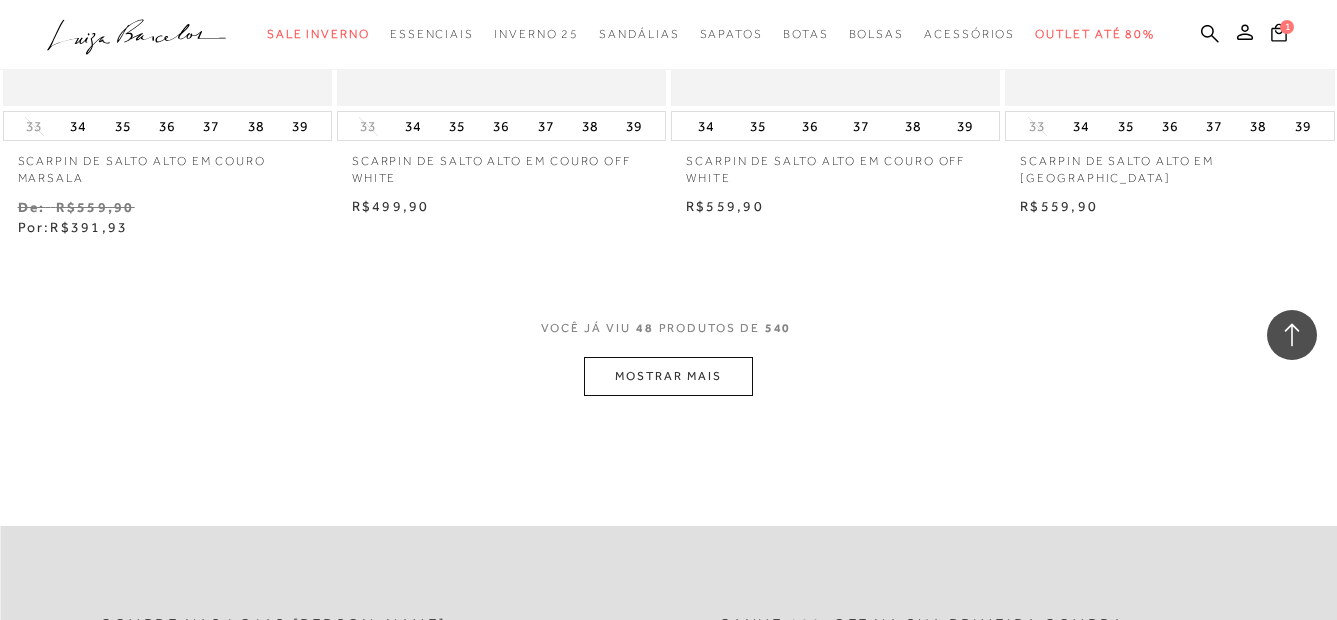 click on "MOSTRAR MAIS" at bounding box center (668, 376) 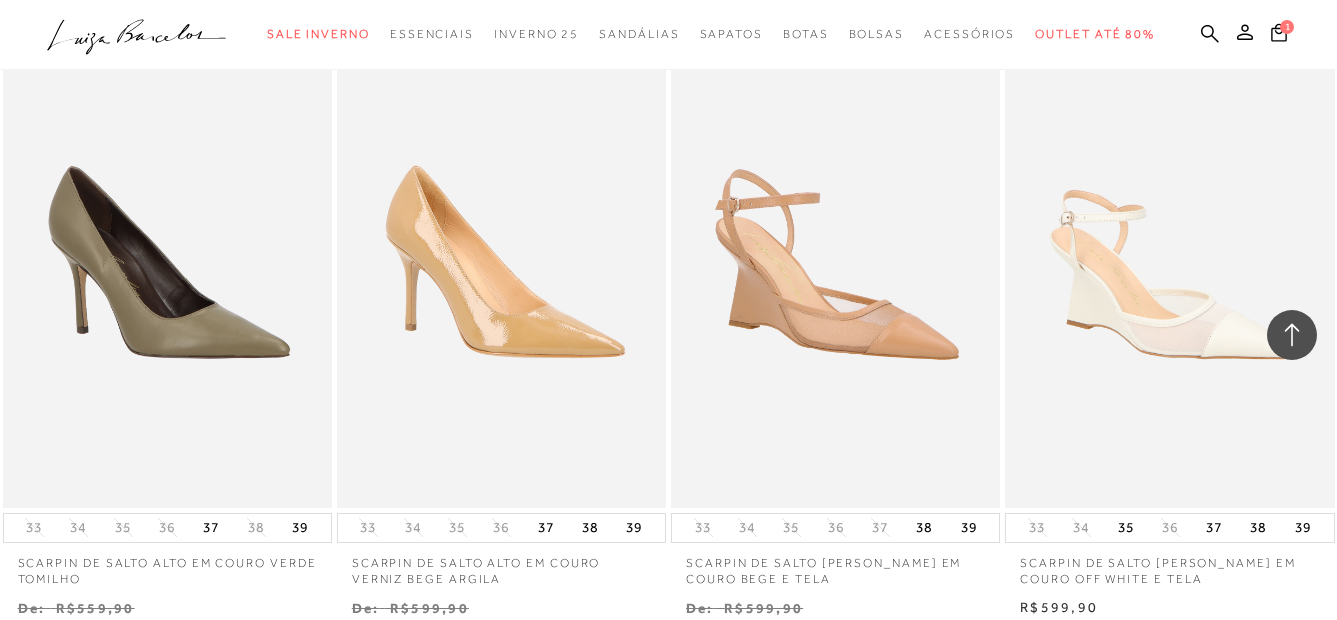 scroll, scrollTop: 7848, scrollLeft: 0, axis: vertical 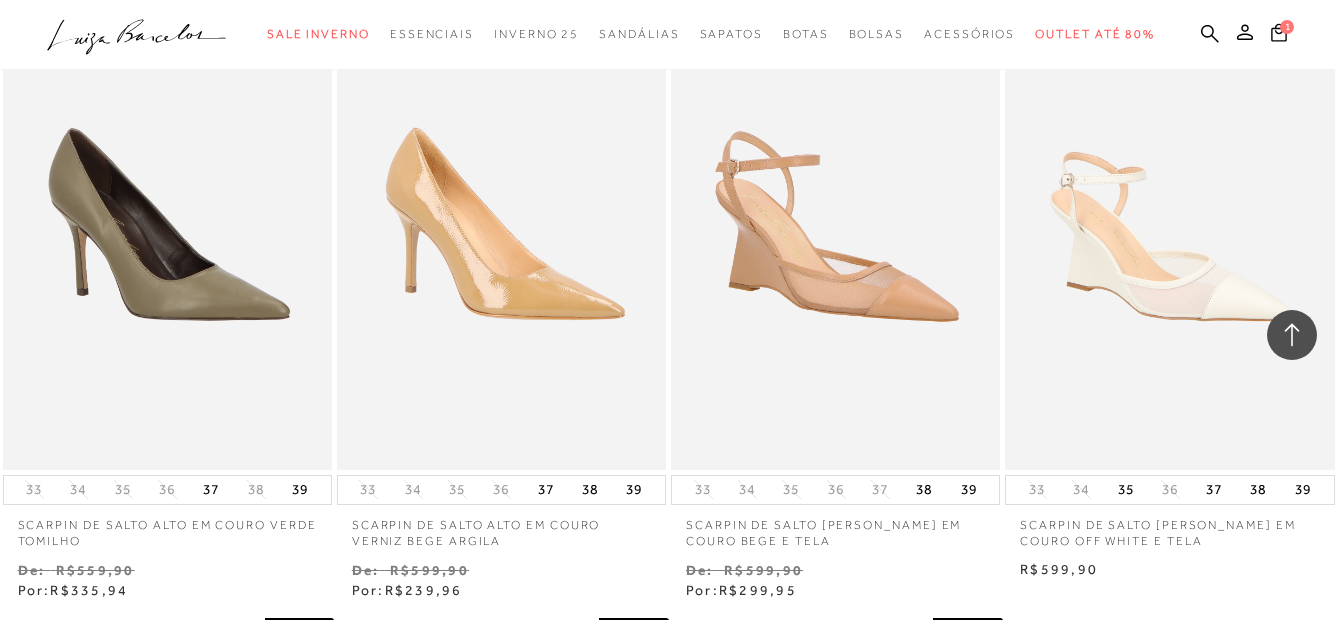 click on "35" at bounding box center (1126, 490) 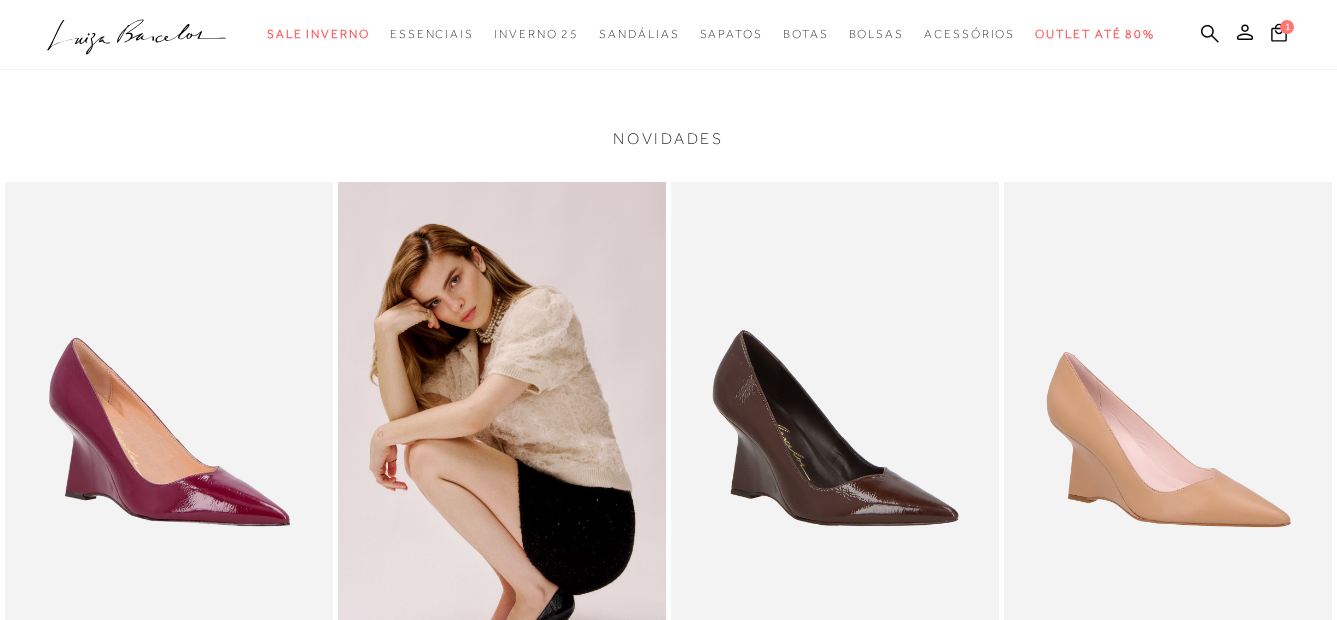 scroll, scrollTop: 0, scrollLeft: 0, axis: both 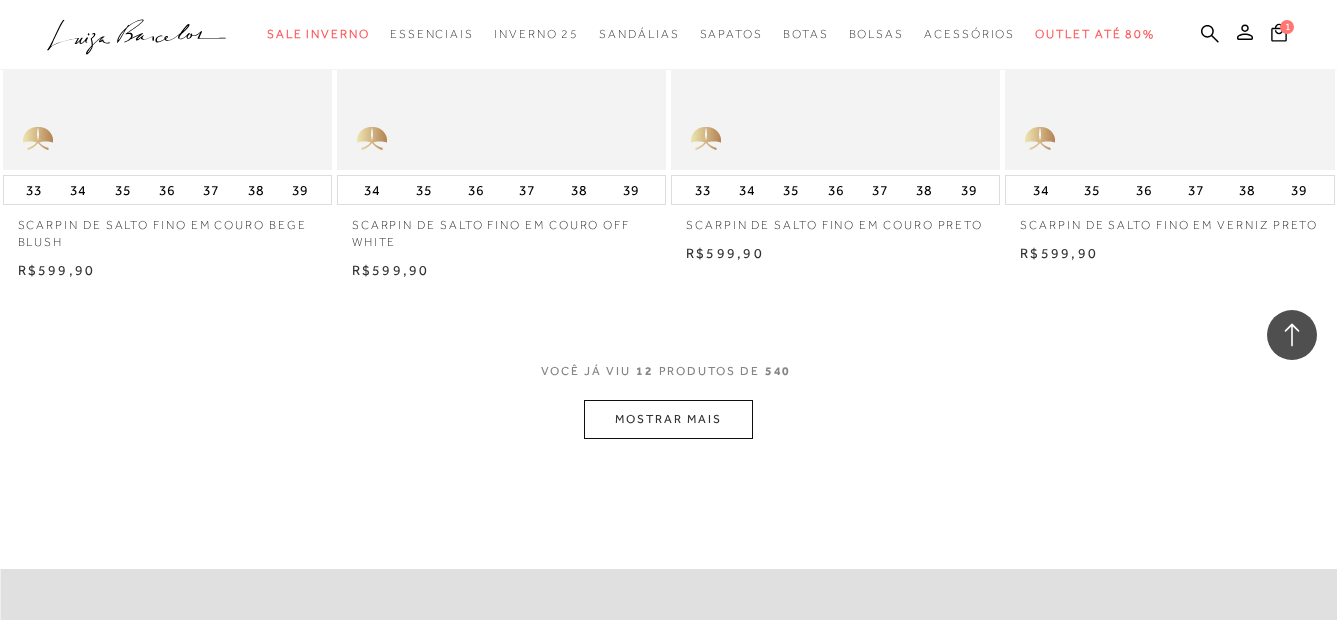 click on "MOSTRAR MAIS" at bounding box center (668, 419) 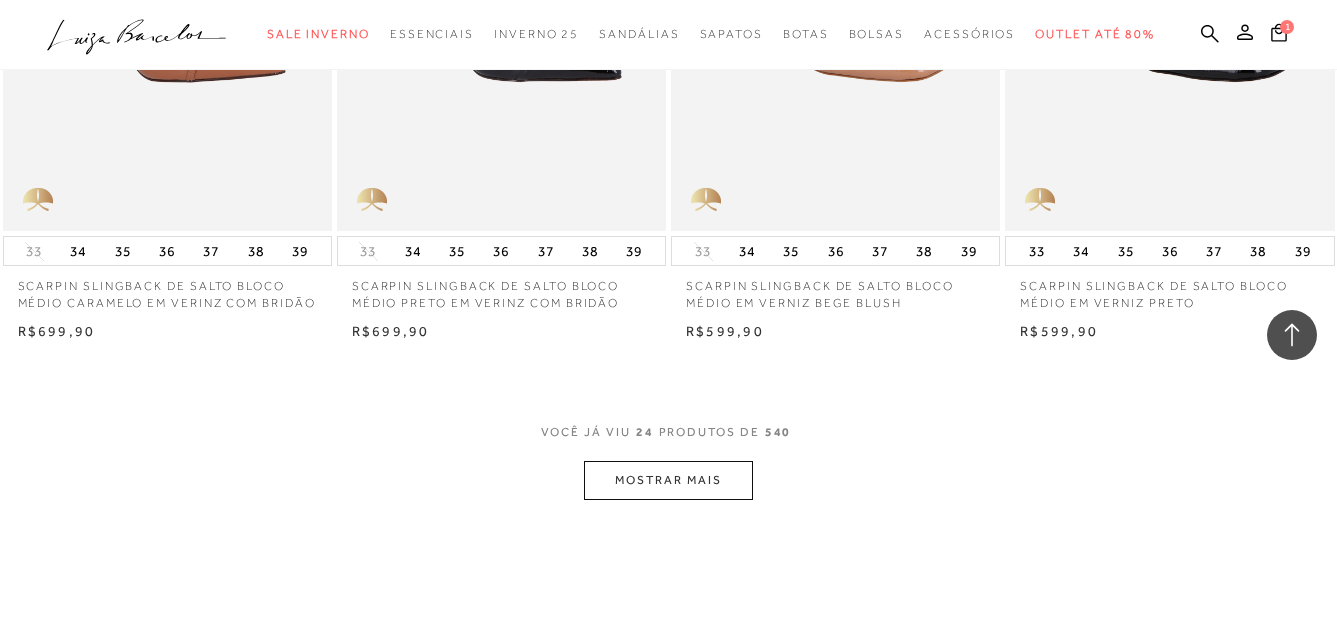 scroll, scrollTop: 3605, scrollLeft: 0, axis: vertical 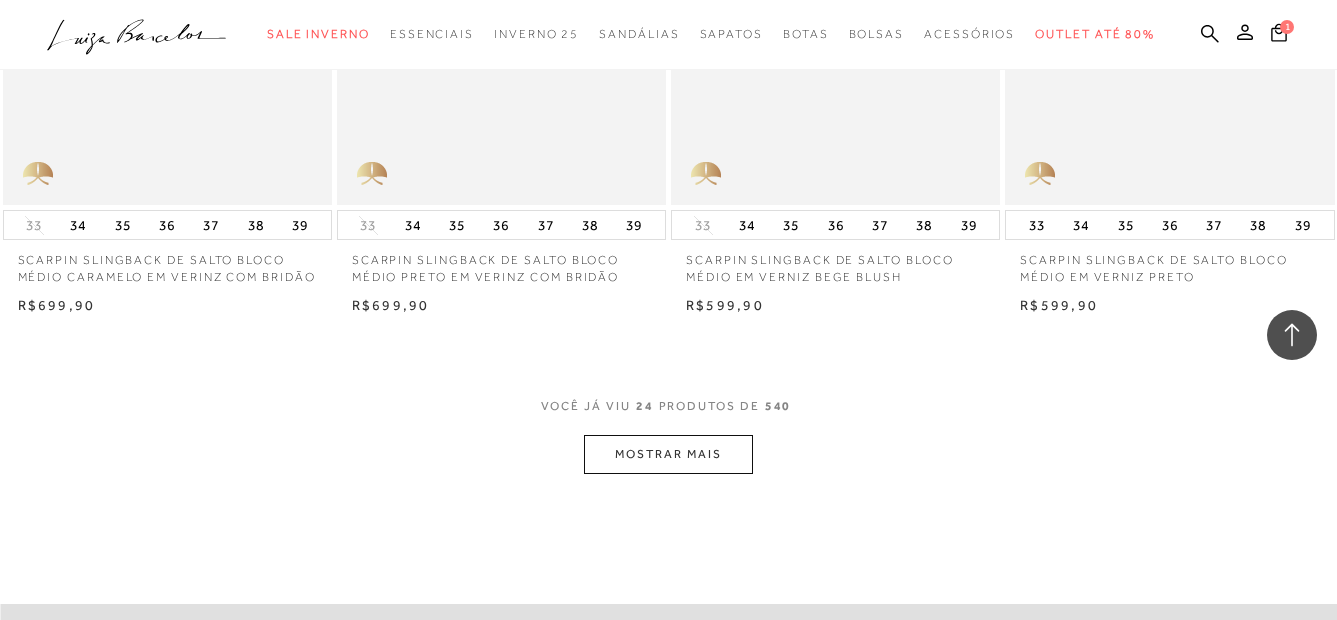 click on "MOSTRAR MAIS" at bounding box center (668, 454) 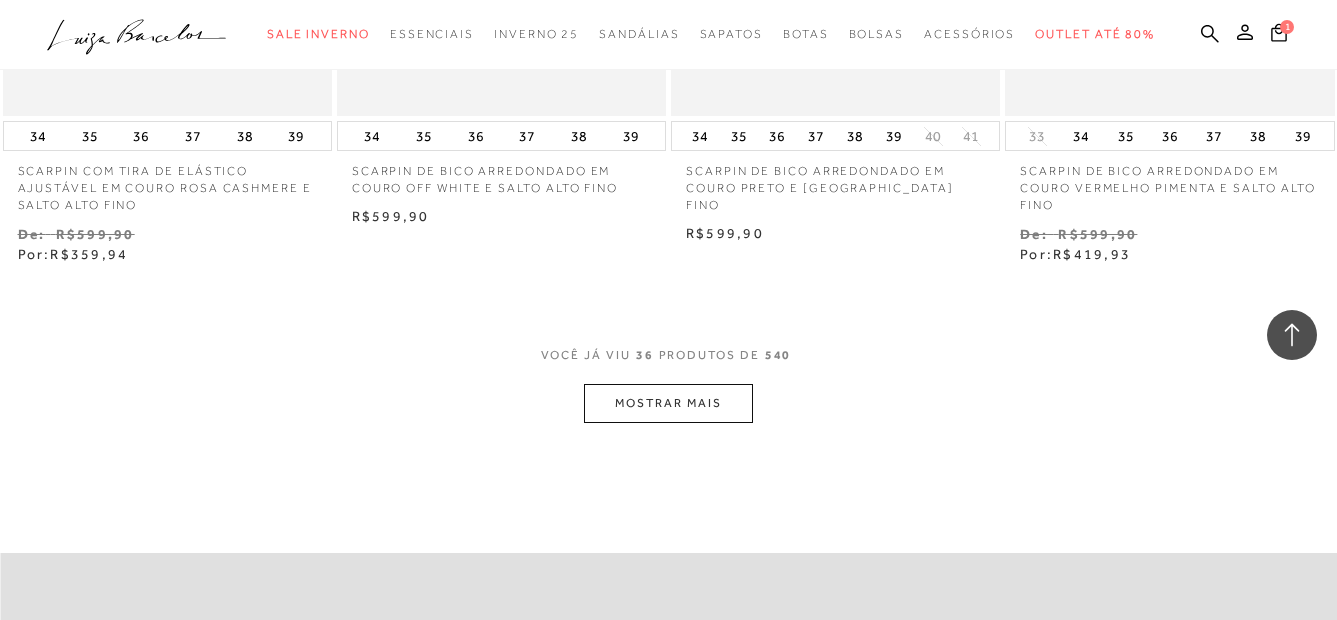 scroll, scrollTop: 5652, scrollLeft: 0, axis: vertical 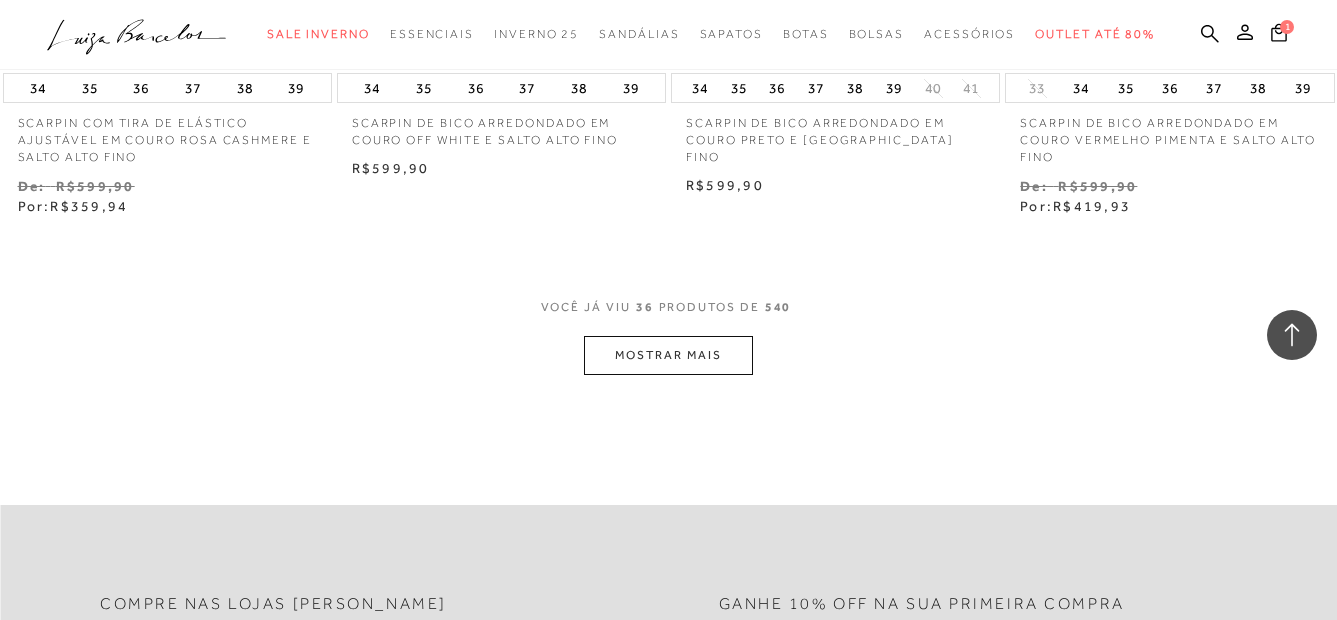 click on "MOSTRAR MAIS" at bounding box center (668, 355) 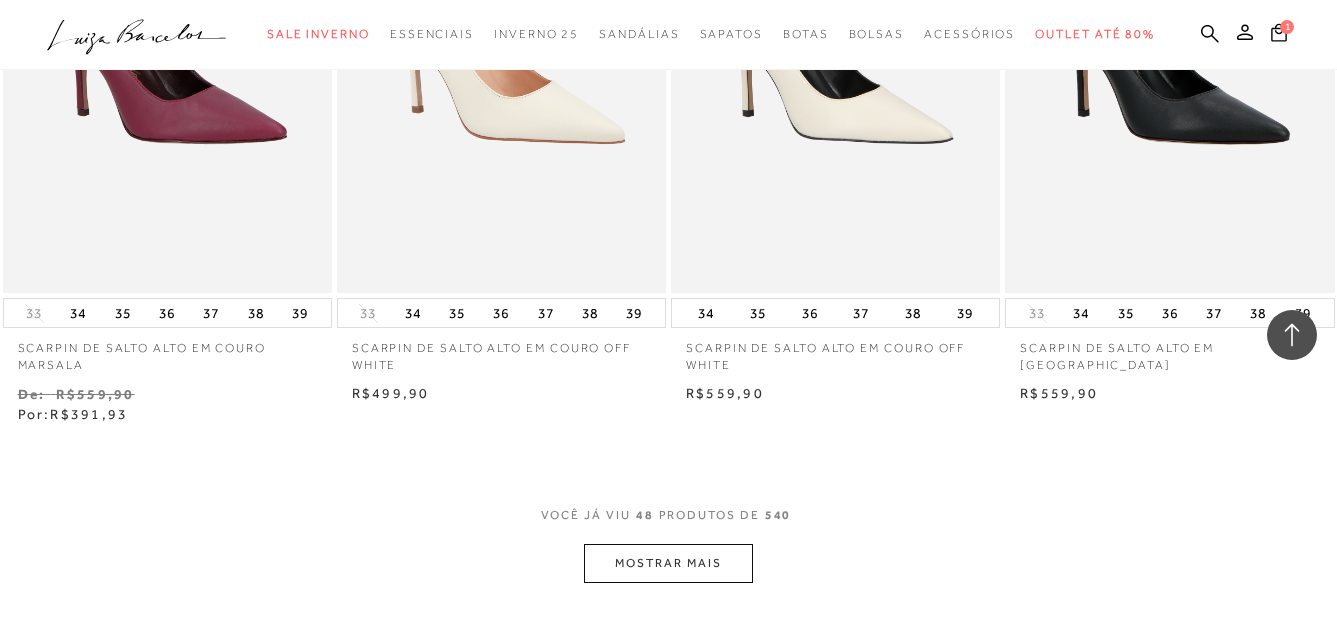 scroll, scrollTop: 7425, scrollLeft: 0, axis: vertical 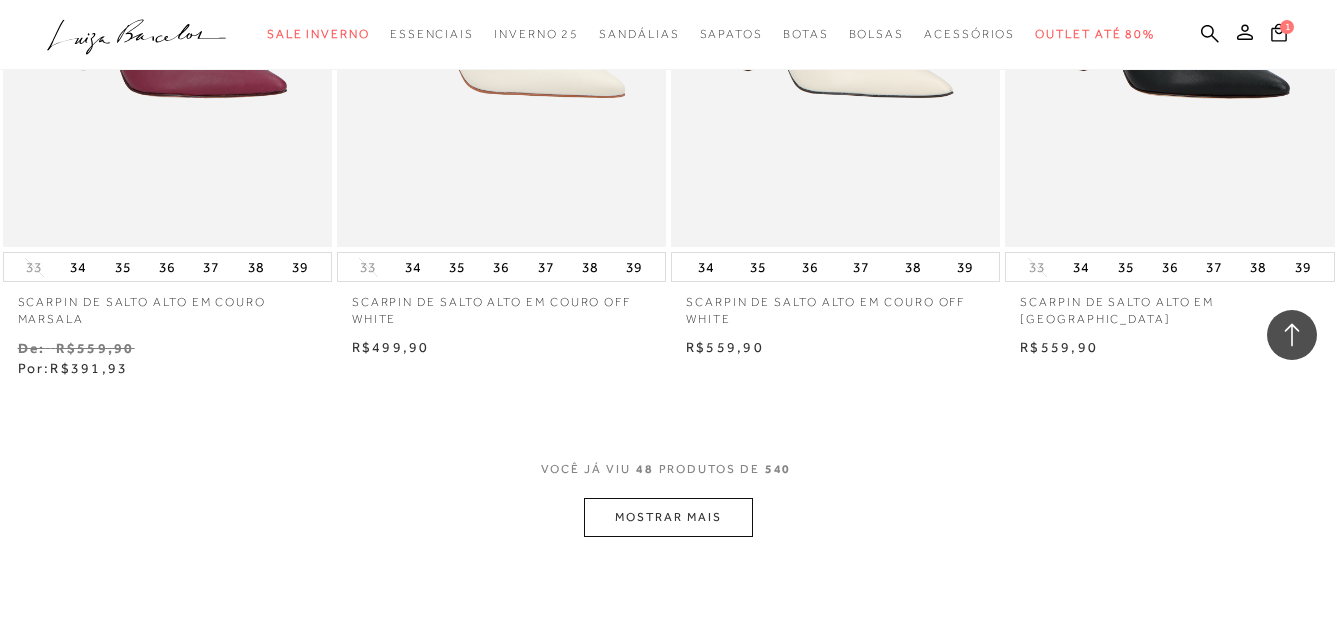click on "MOSTRAR MAIS" at bounding box center [668, 517] 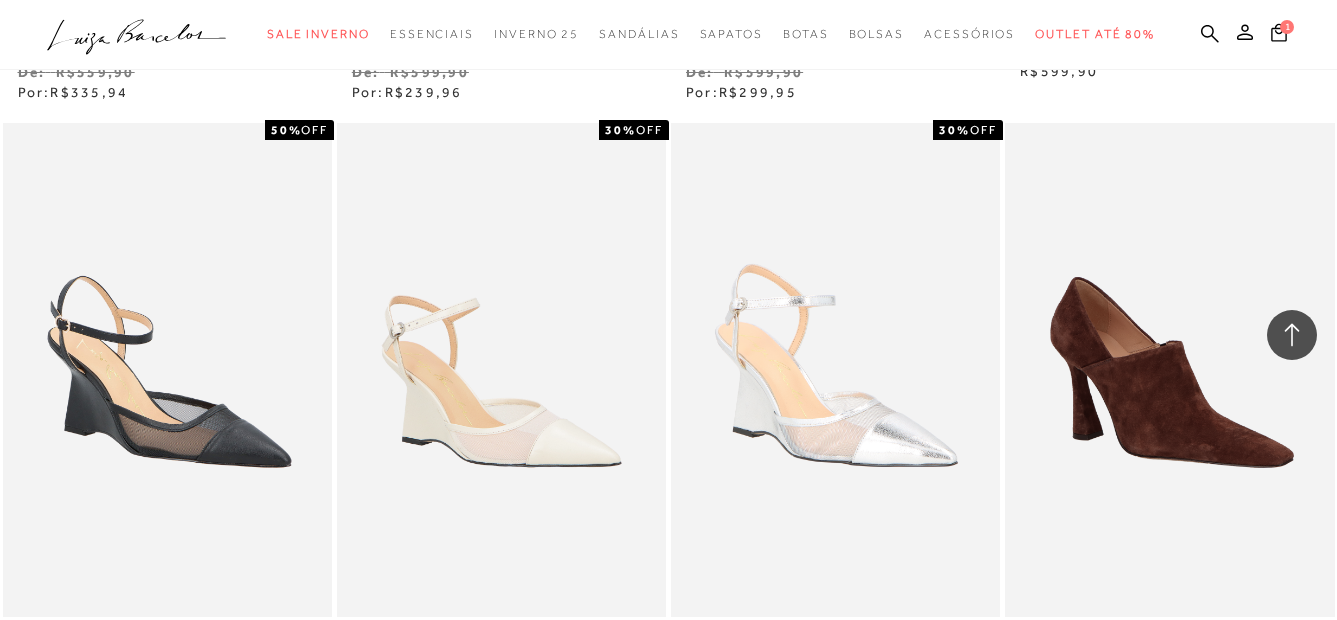 scroll, scrollTop: 8496, scrollLeft: 0, axis: vertical 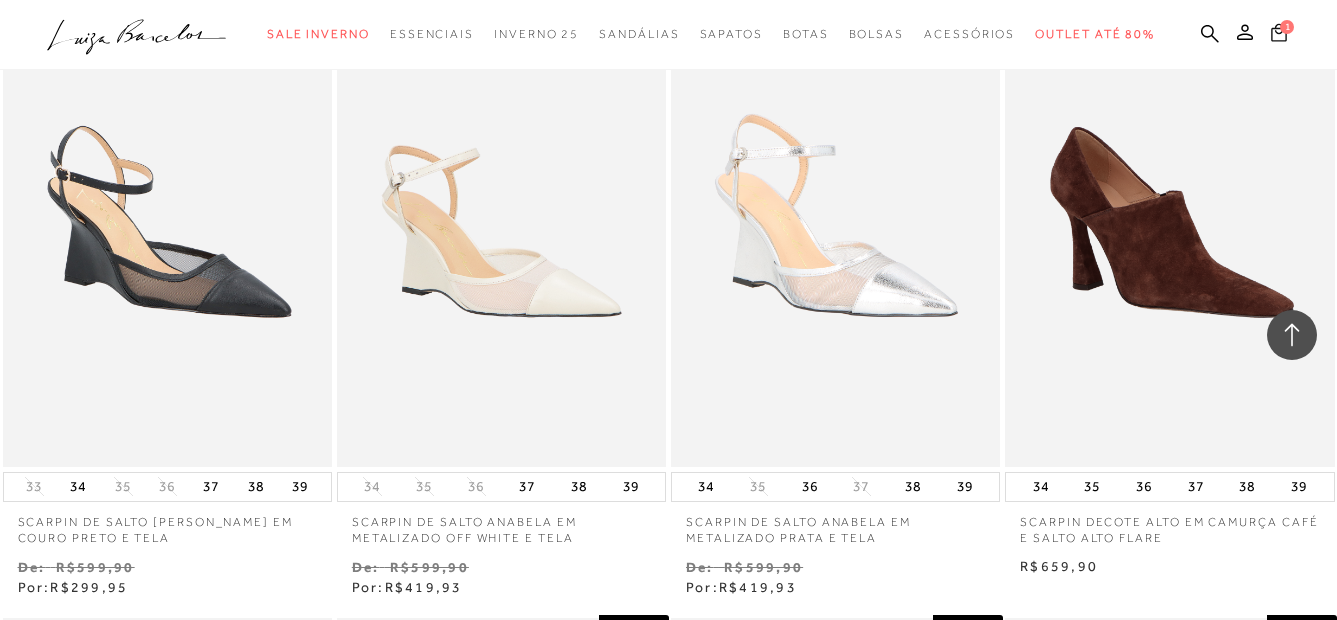 click 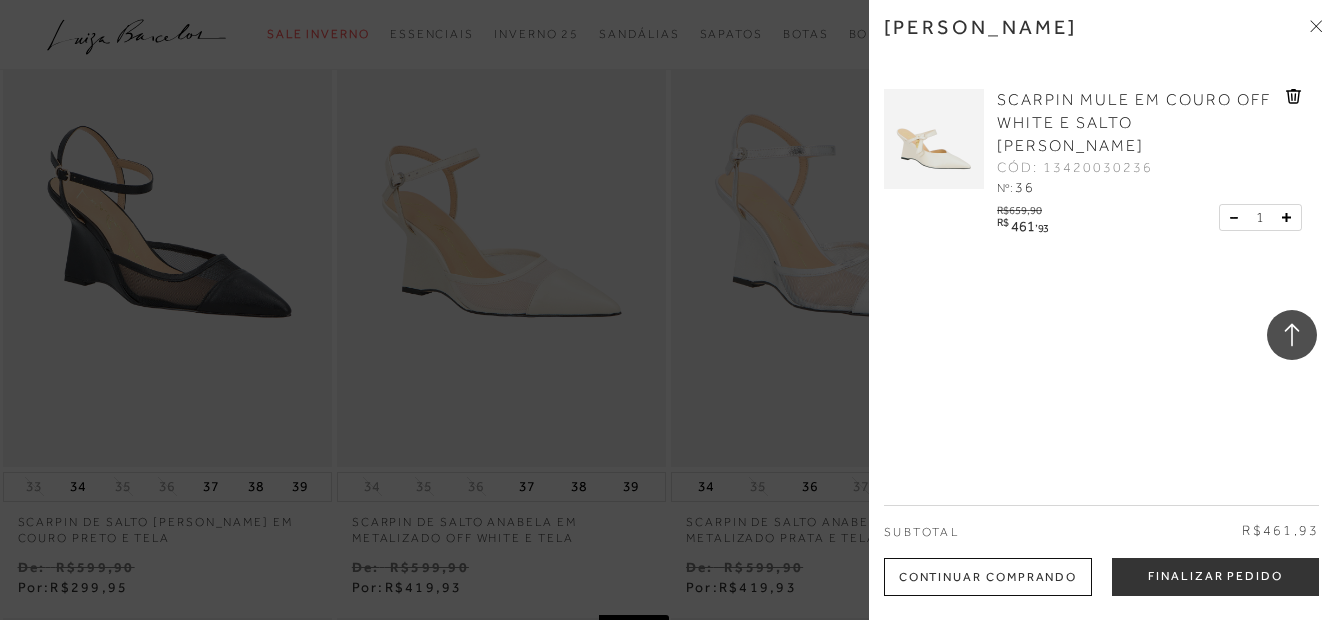 click at bounding box center [668, 310] 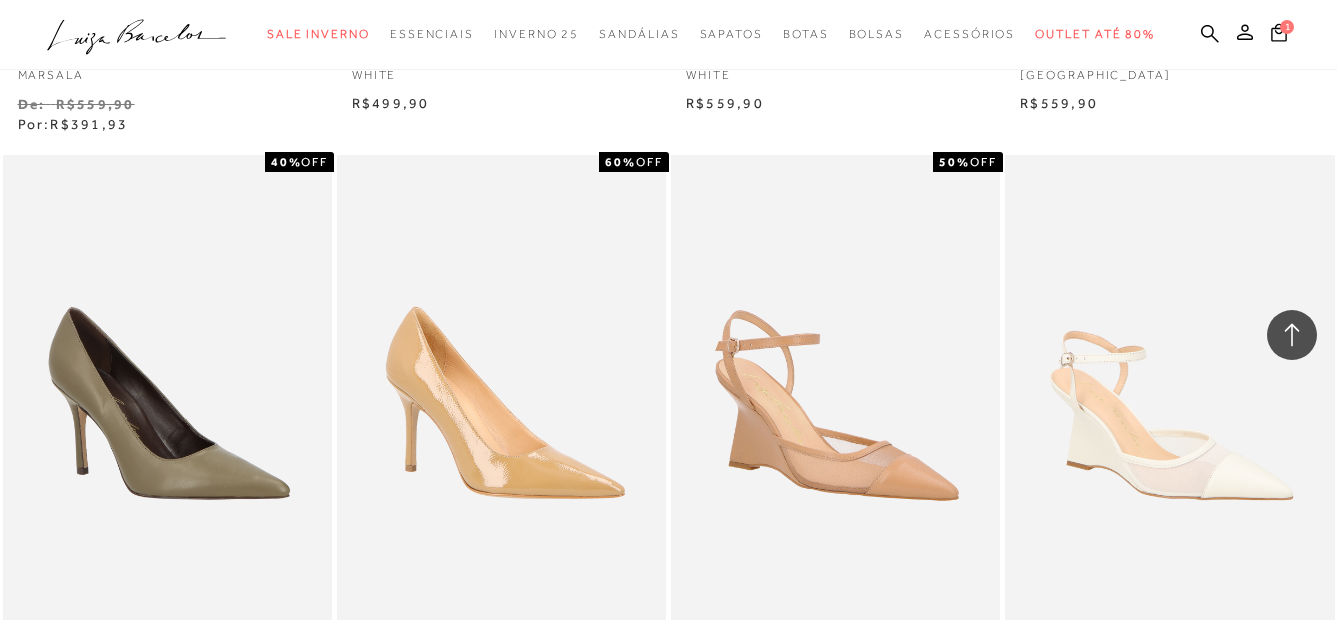 scroll, scrollTop: 0, scrollLeft: 0, axis: both 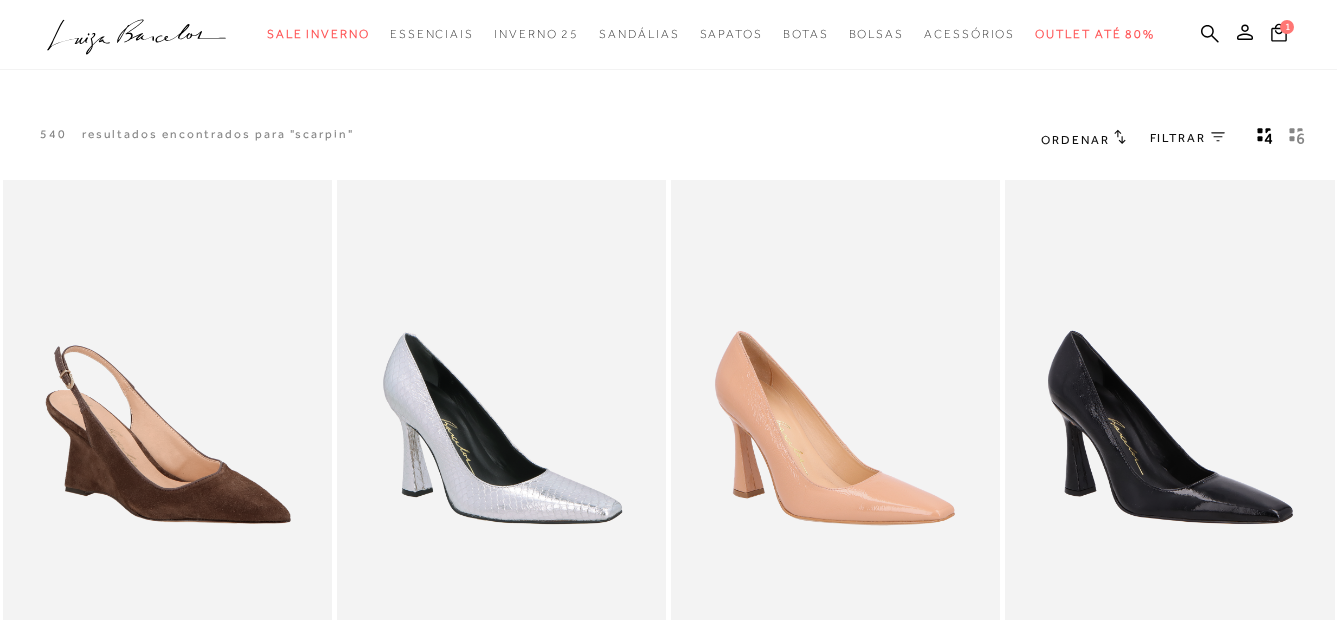 click 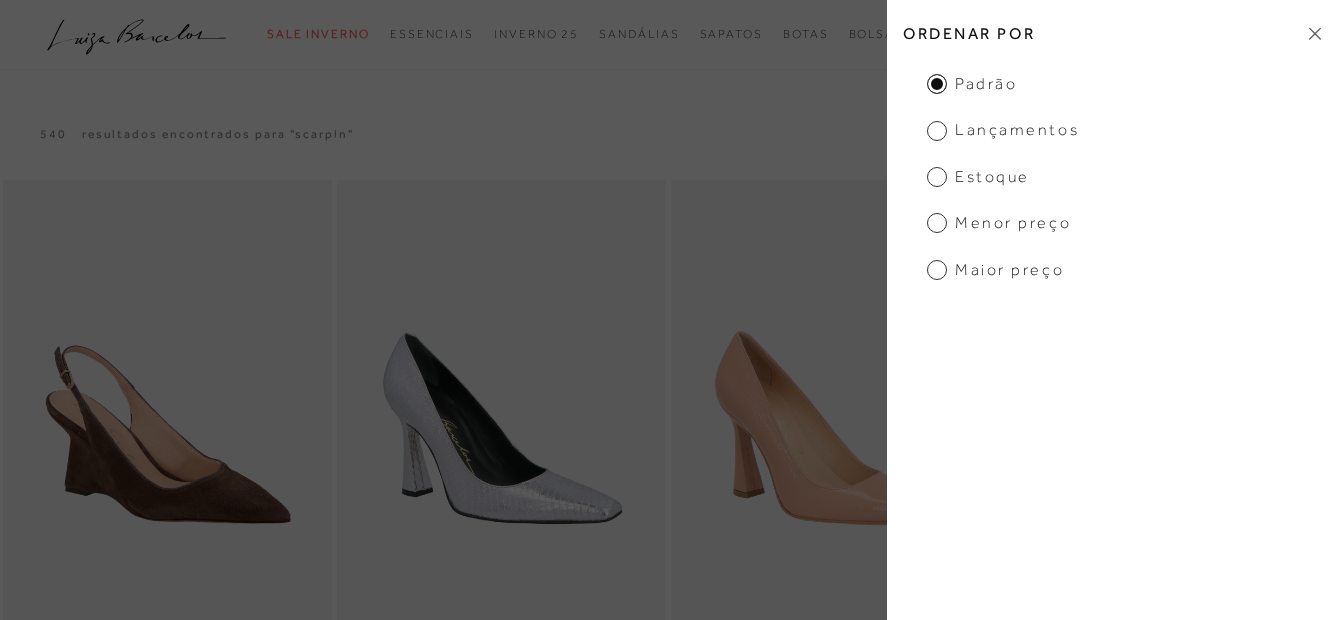 drag, startPoint x: 981, startPoint y: 276, endPoint x: 972, endPoint y: 282, distance: 10.816654 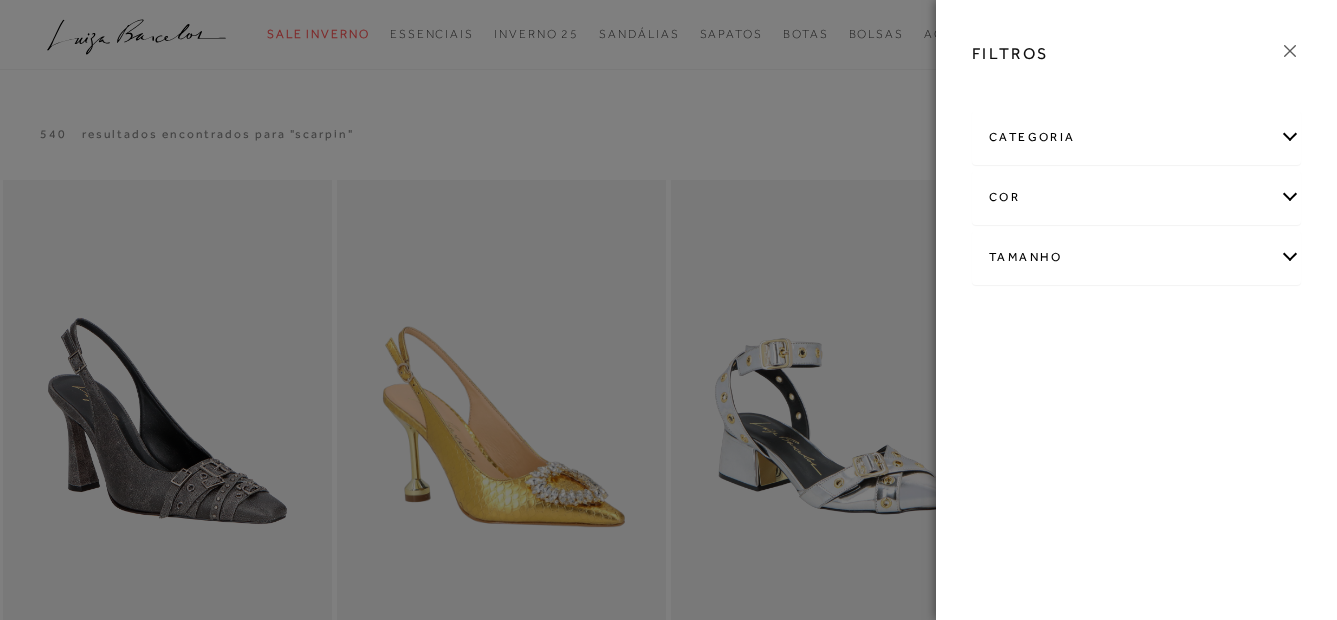scroll, scrollTop: 0, scrollLeft: 0, axis: both 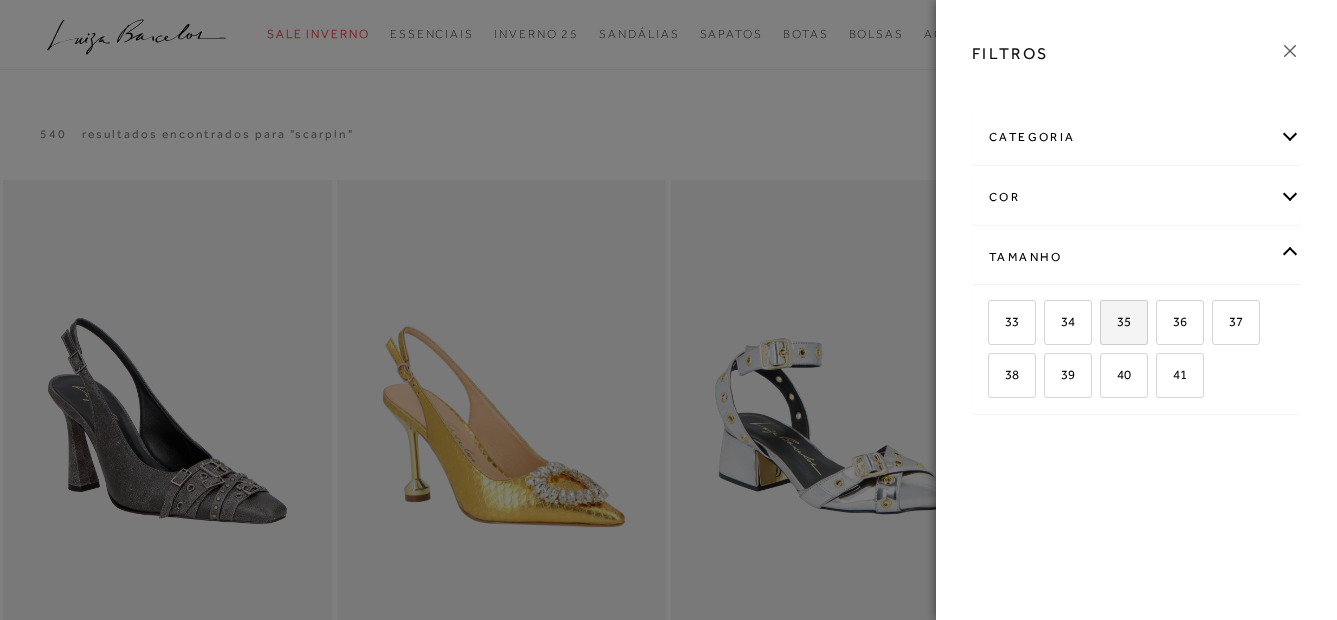 click on "35" at bounding box center (1116, 321) 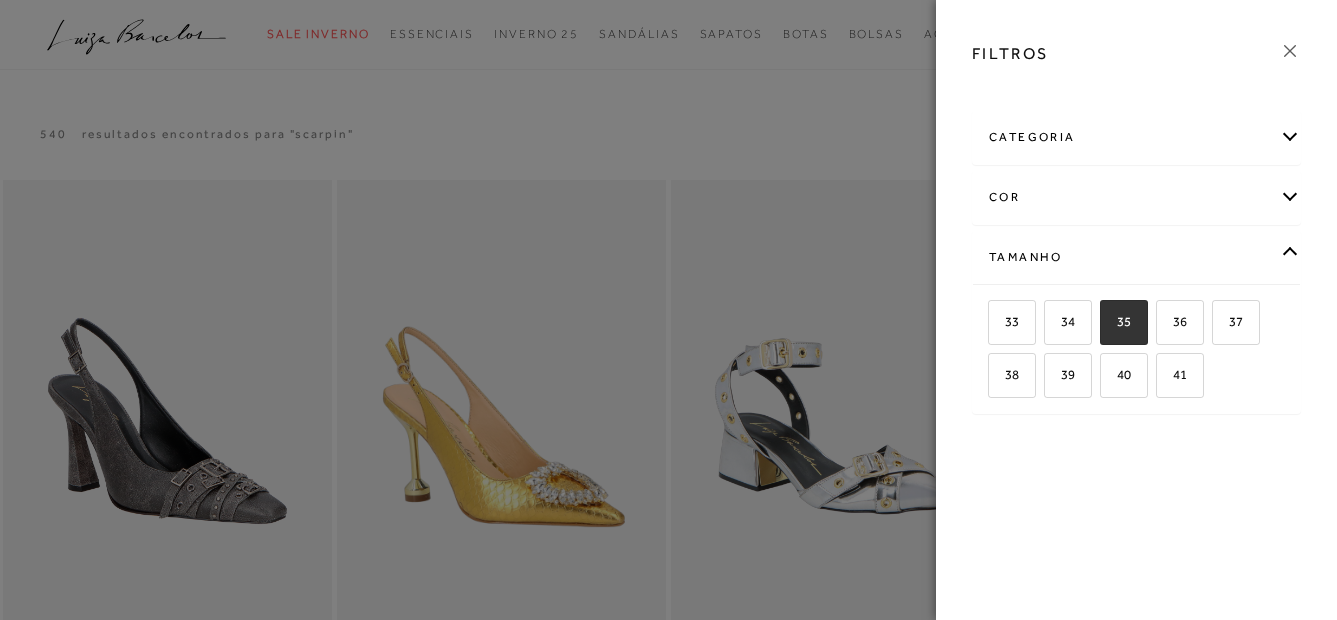 checkbox on "true" 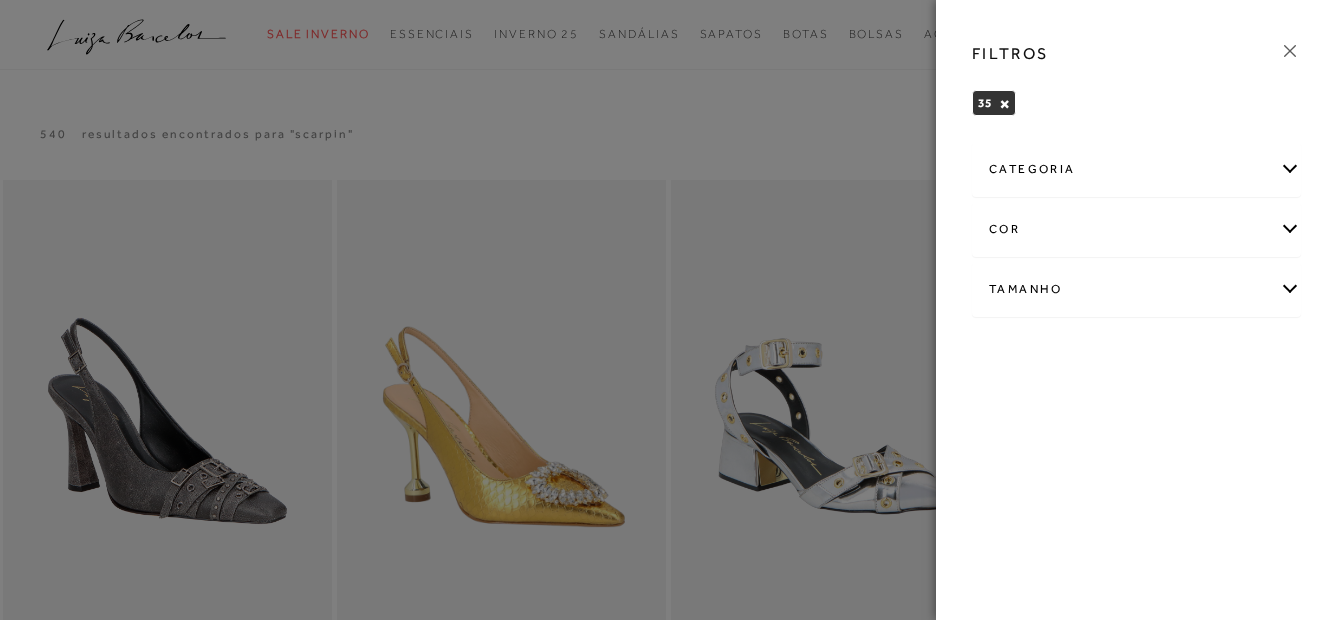 scroll, scrollTop: 542, scrollLeft: 0, axis: vertical 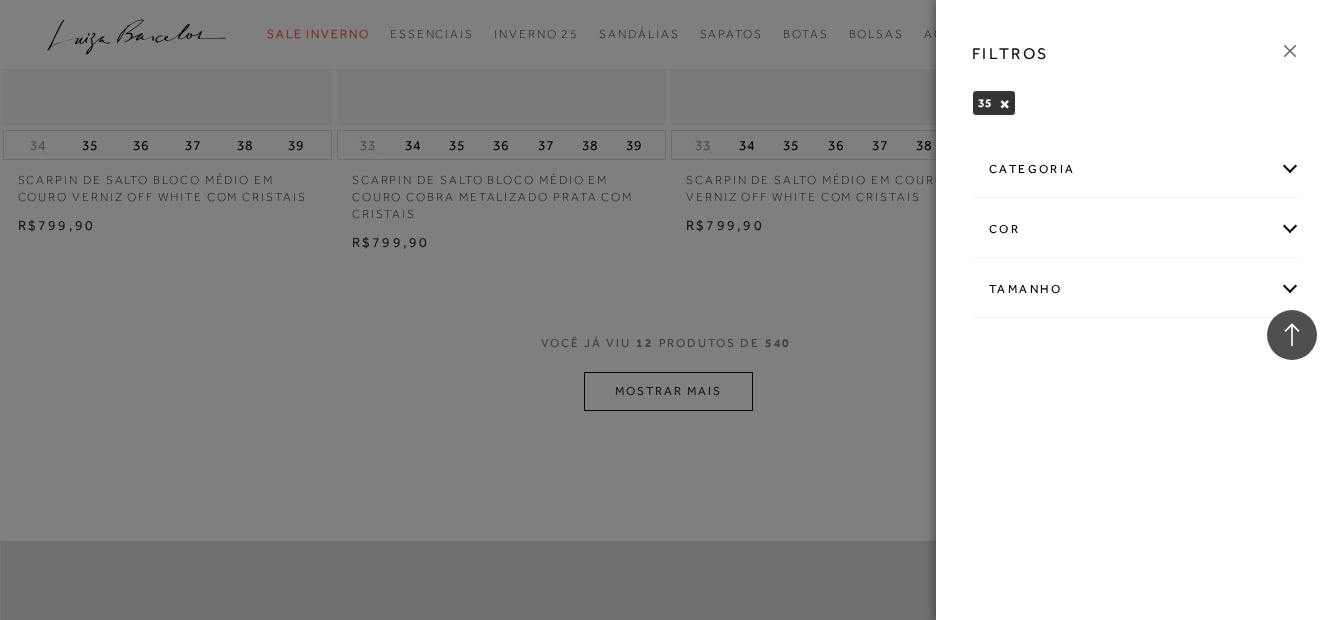 click at bounding box center [668, 310] 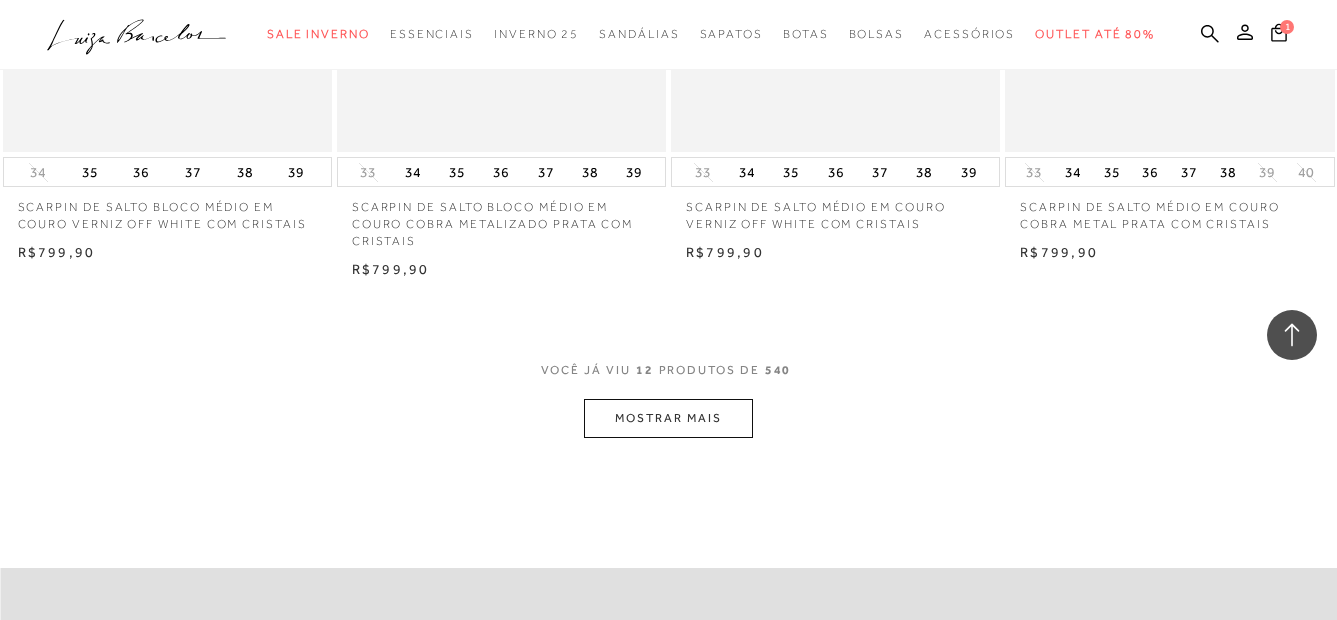 scroll, scrollTop: 1800, scrollLeft: 0, axis: vertical 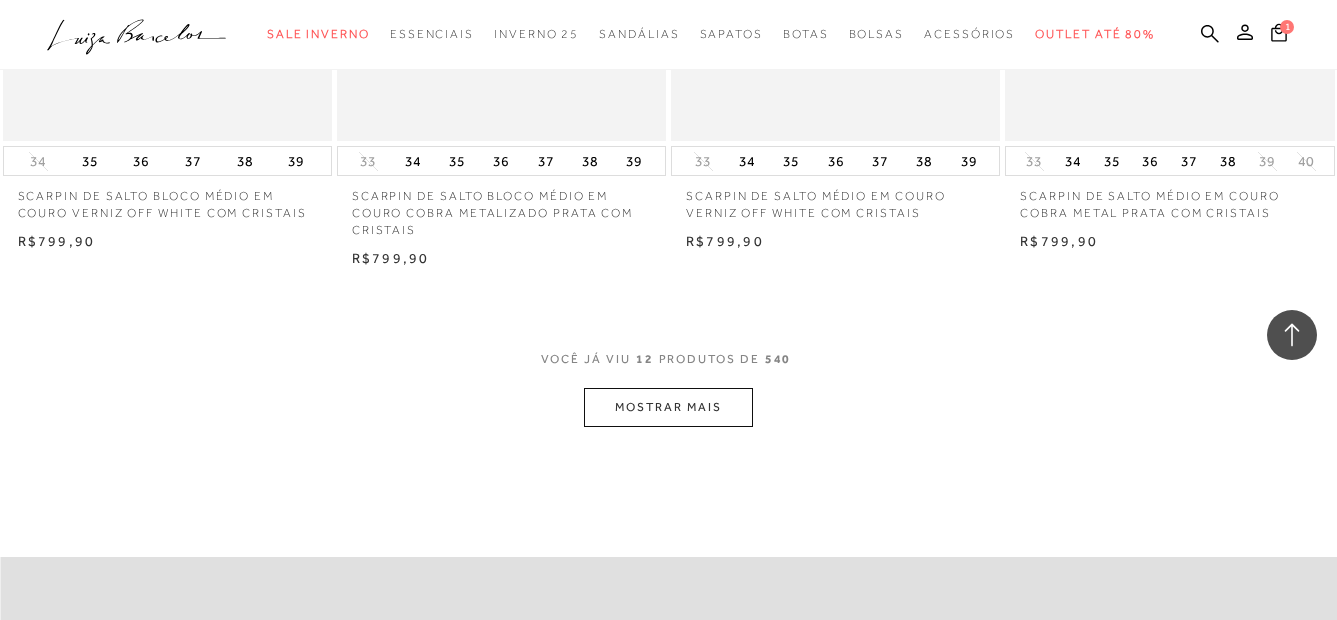 click on "MOSTRAR MAIS" at bounding box center [668, 407] 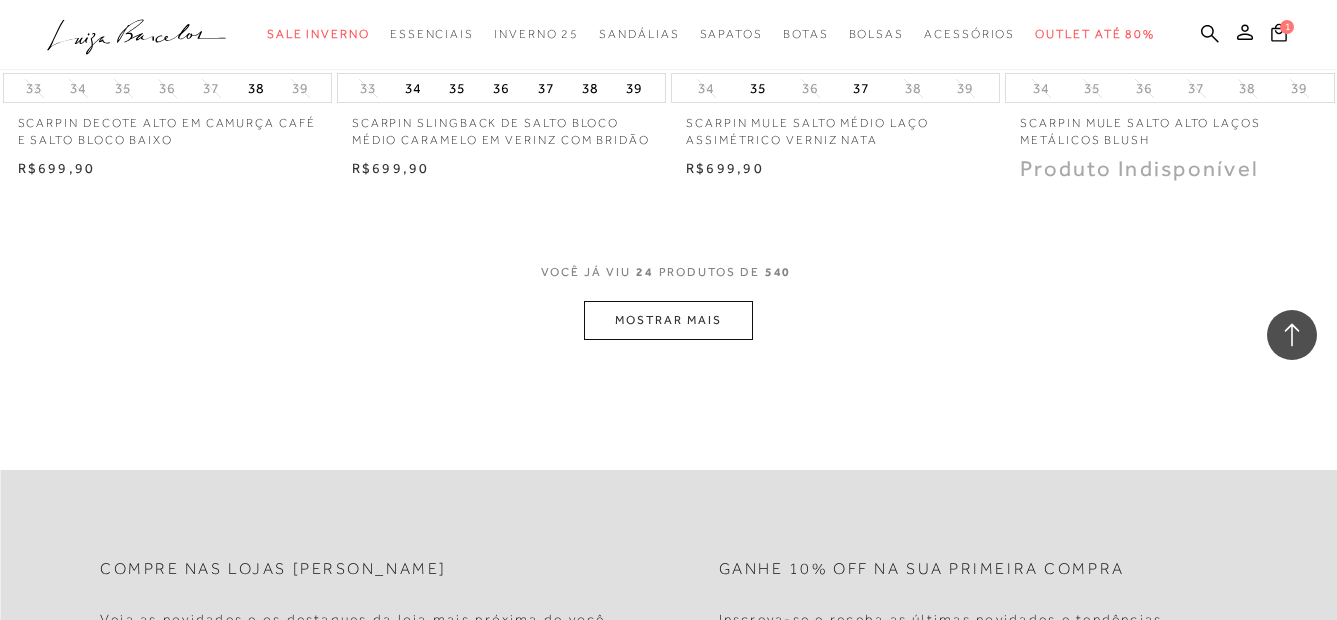 scroll, scrollTop: 3794, scrollLeft: 0, axis: vertical 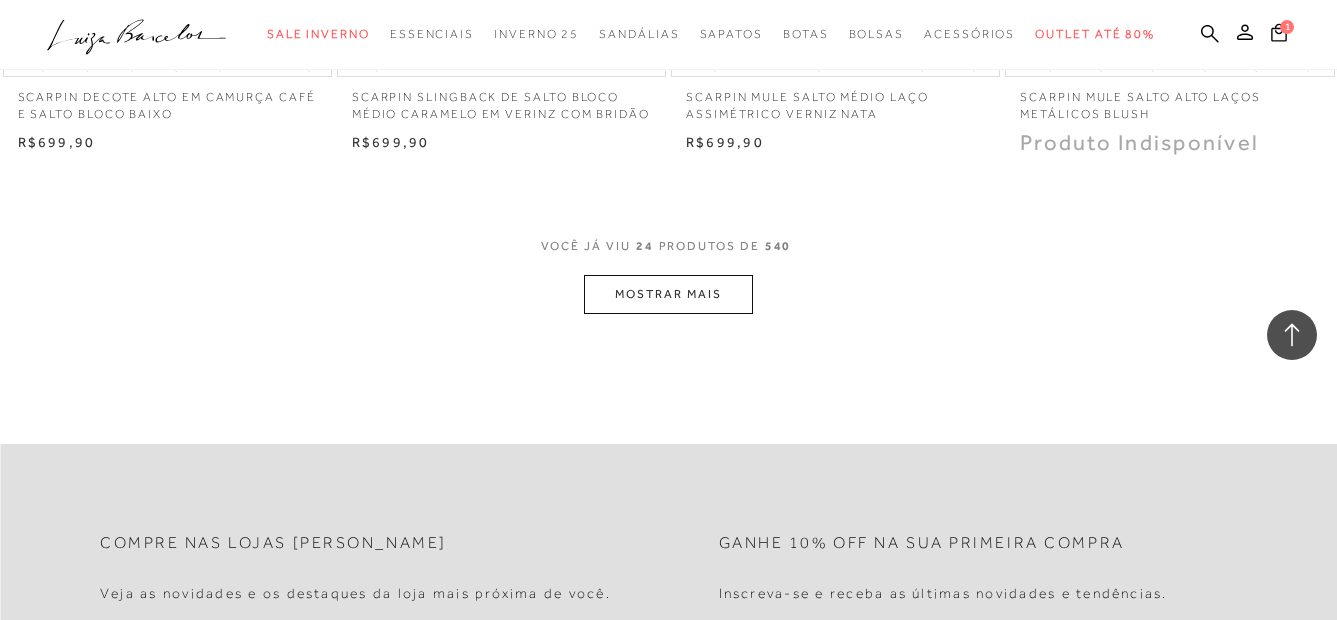 click on "MOSTRAR MAIS" at bounding box center (668, 294) 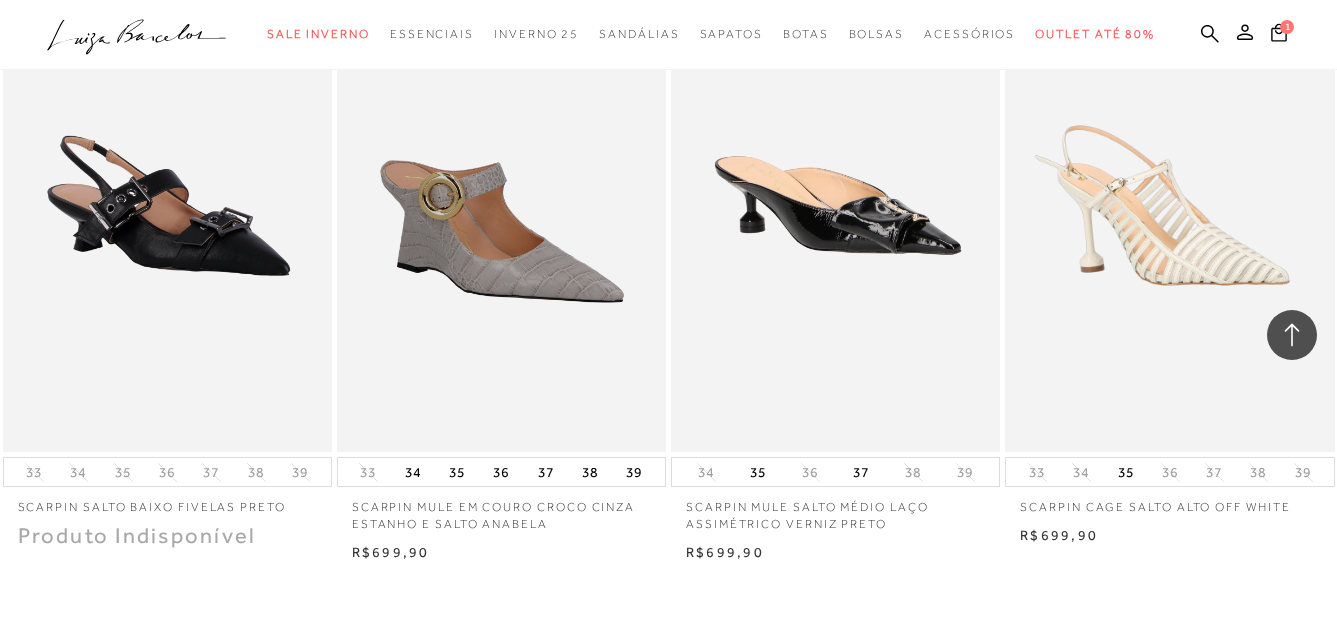 scroll, scrollTop: 5277, scrollLeft: 0, axis: vertical 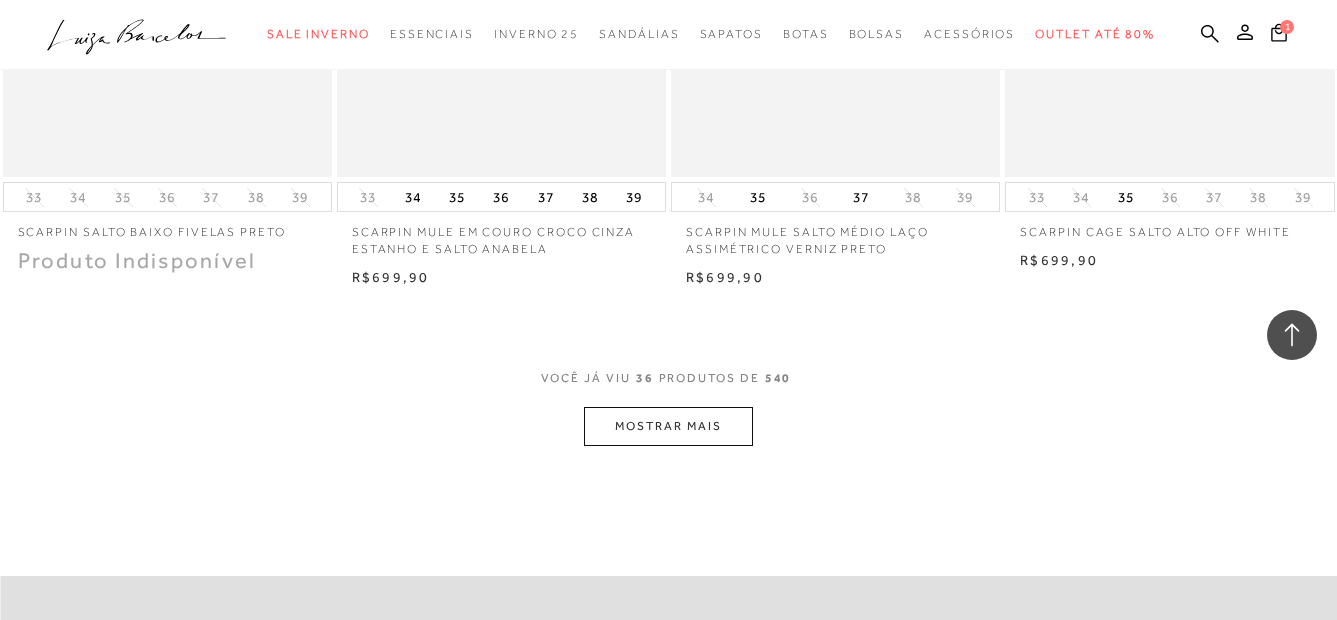 click on "MOSTRAR MAIS" at bounding box center [668, 426] 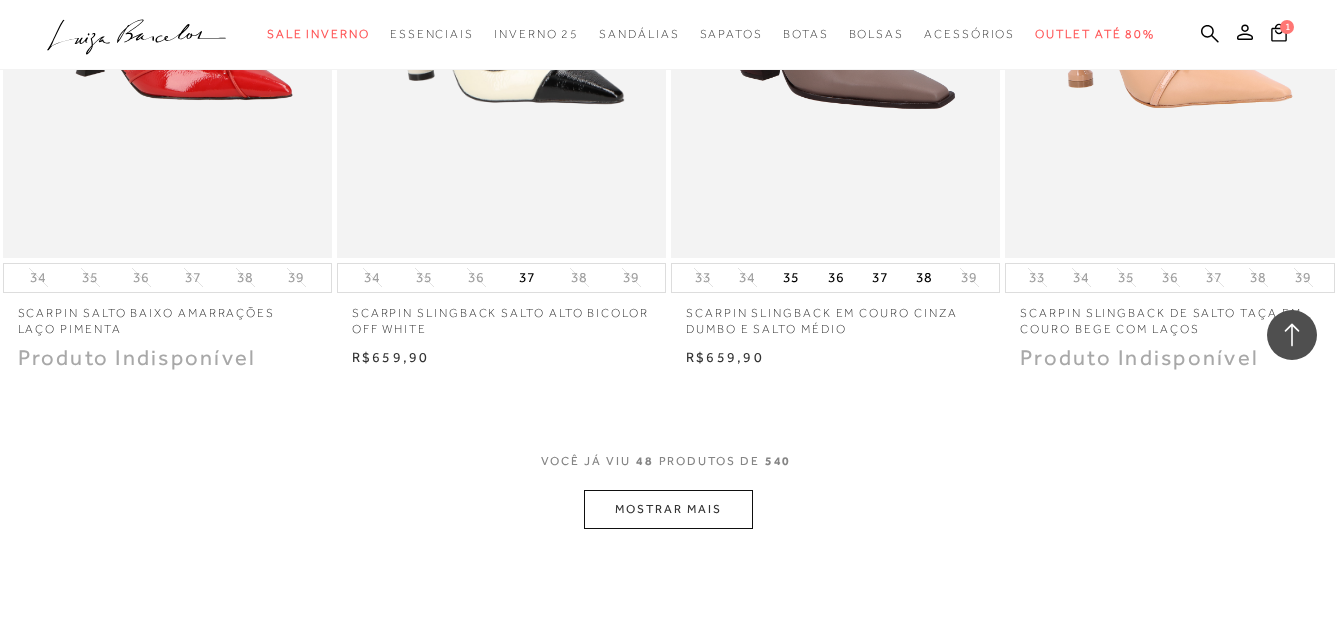 scroll, scrollTop: 7292, scrollLeft: 0, axis: vertical 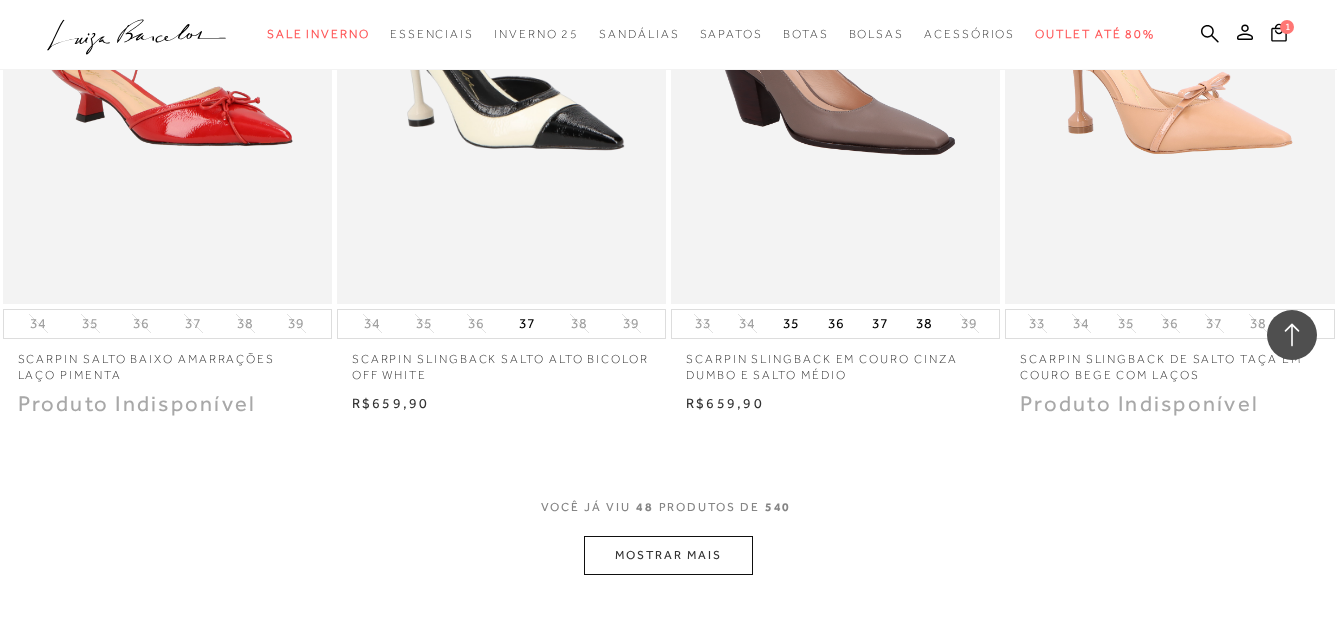 click on "MOSTRAR MAIS" at bounding box center [668, 555] 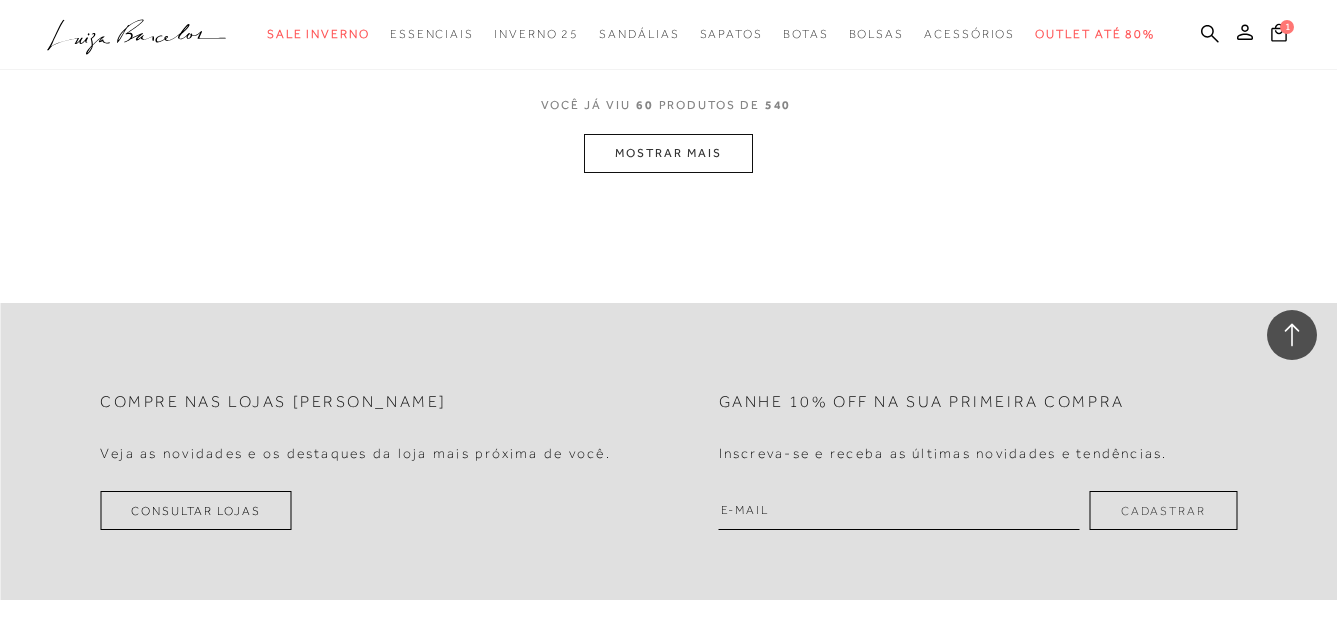 scroll, scrollTop: 9719, scrollLeft: 0, axis: vertical 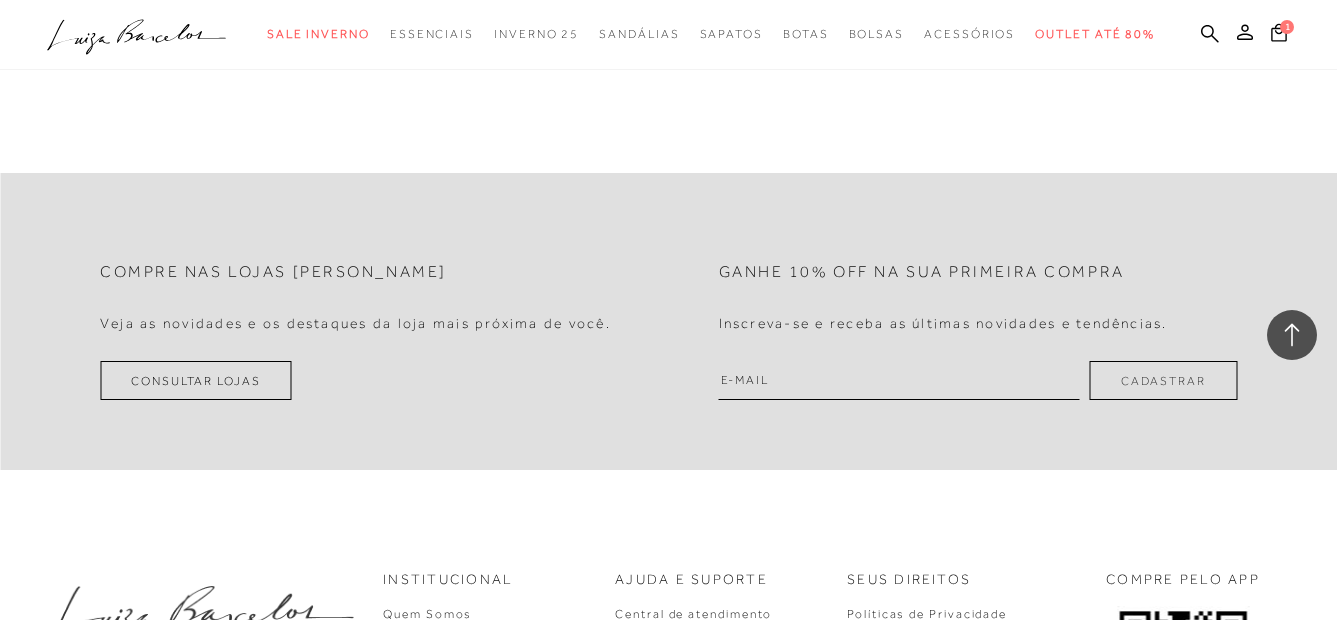 drag, startPoint x: 1333, startPoint y: 569, endPoint x: 1316, endPoint y: 554, distance: 22.671568 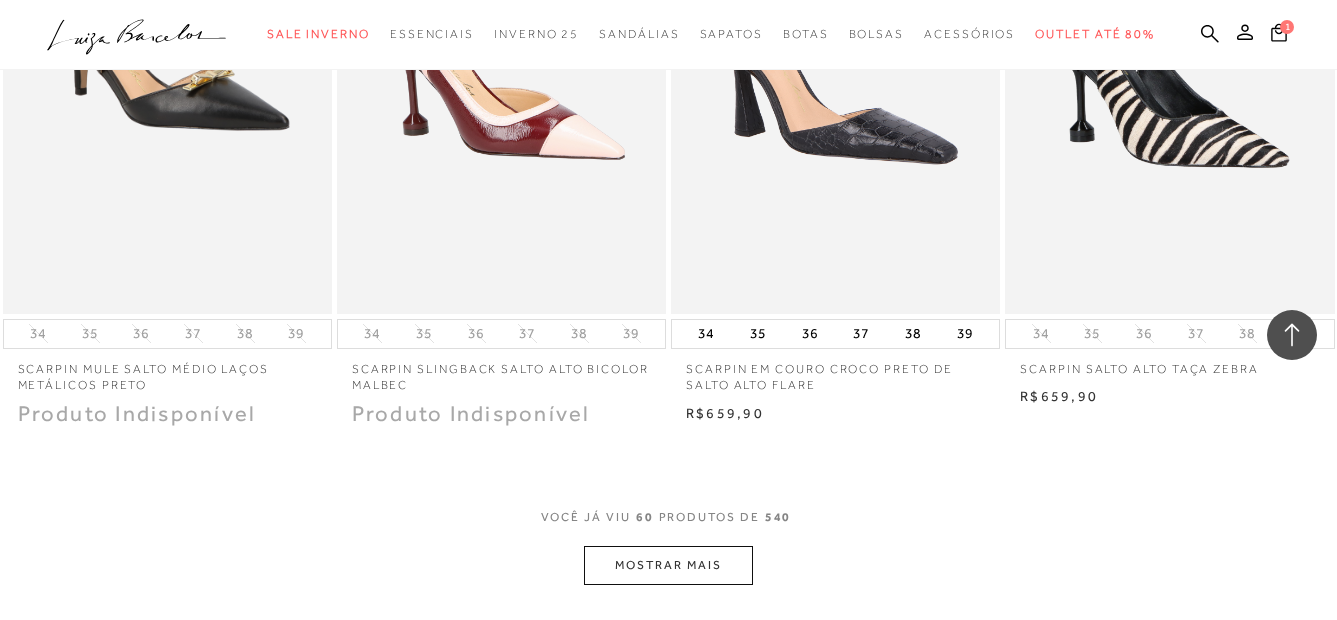 click on "MOSTRAR MAIS" at bounding box center (668, 565) 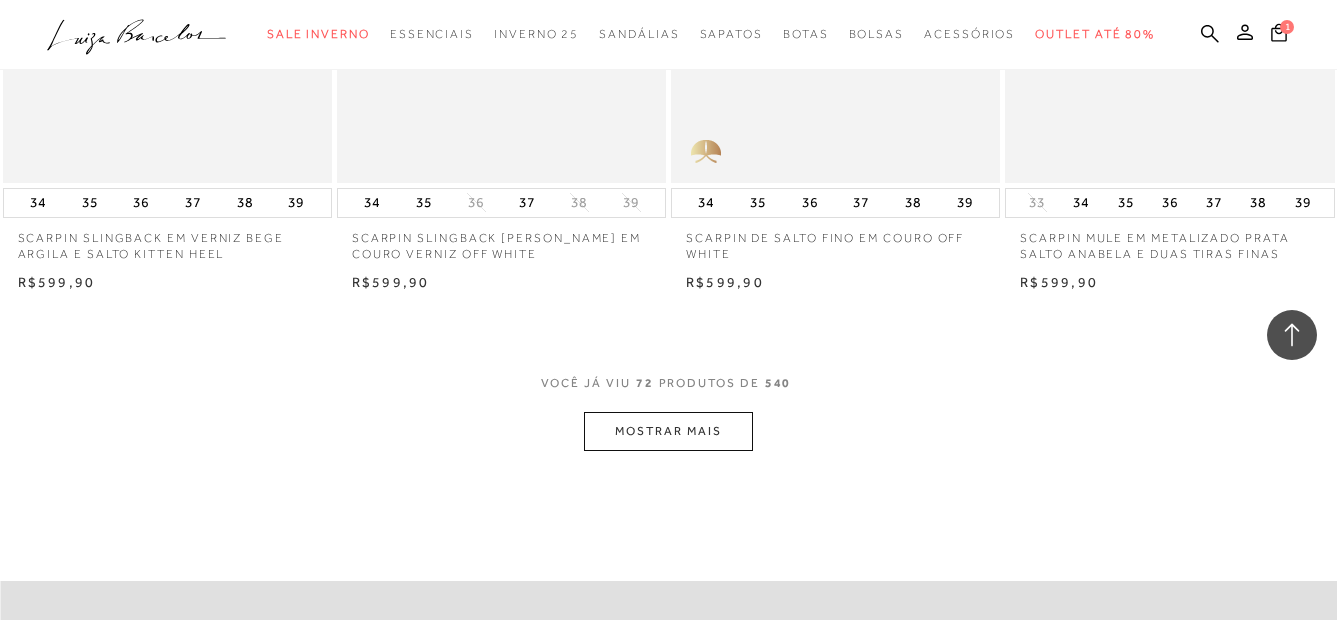 scroll, scrollTop: 11268, scrollLeft: 0, axis: vertical 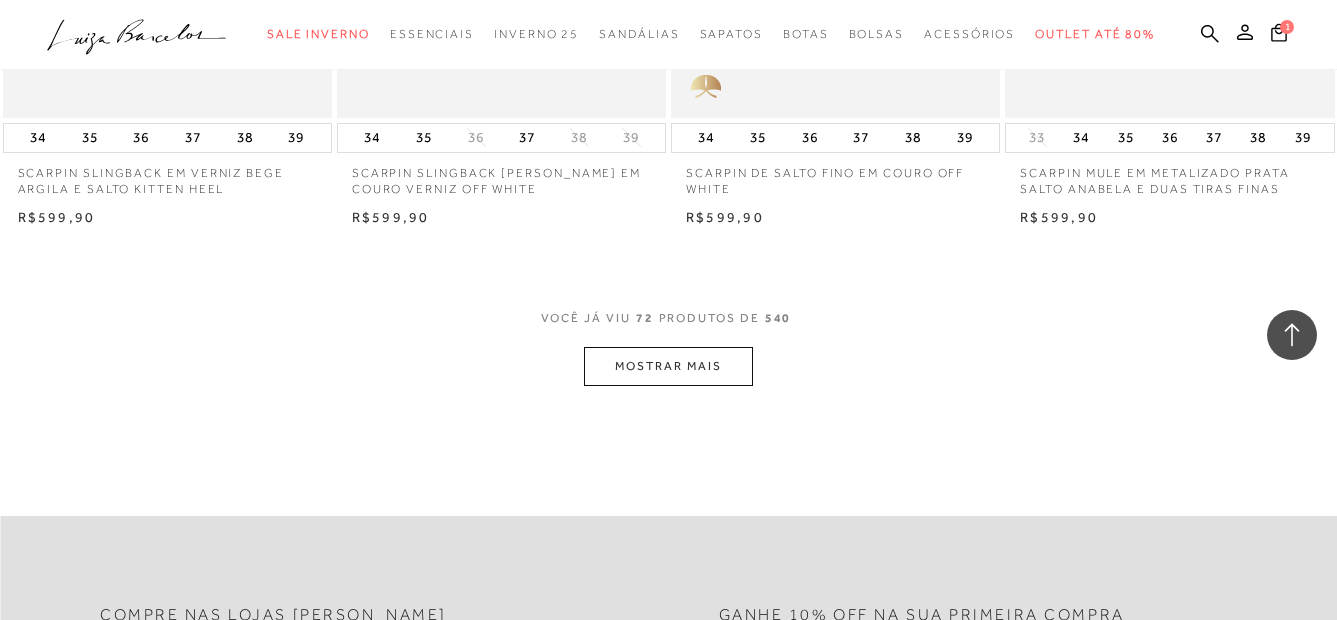 click on "MOSTRAR MAIS" at bounding box center (668, 366) 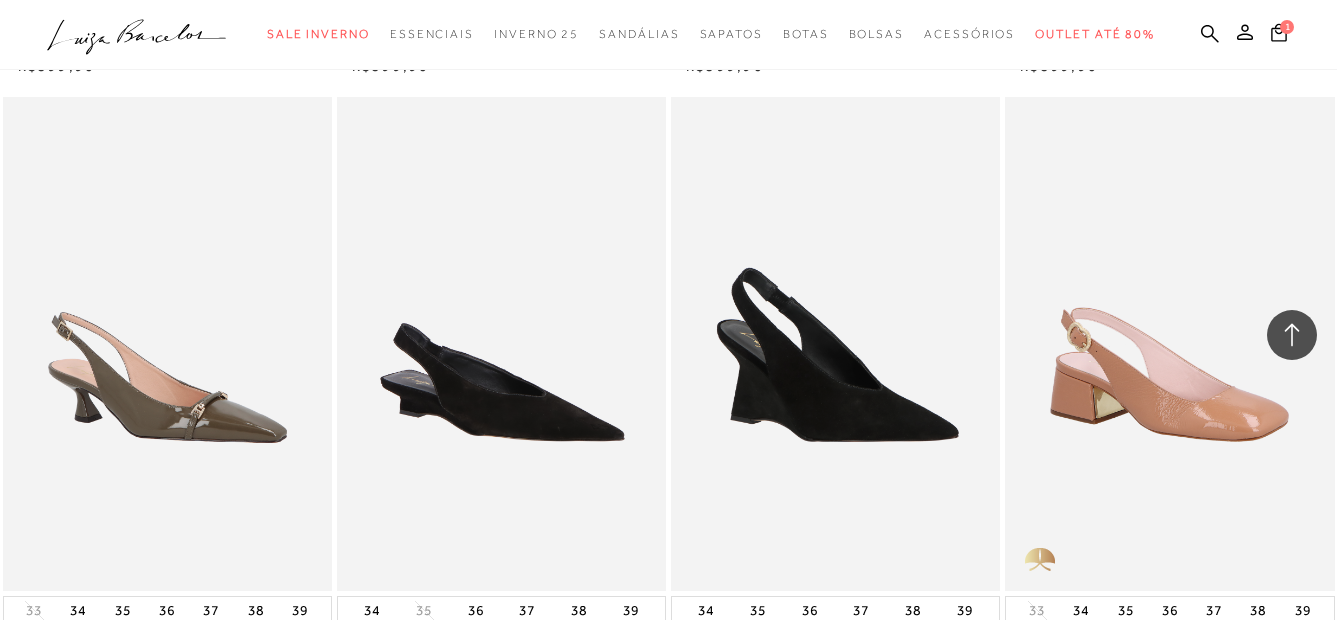 scroll, scrollTop: 11569, scrollLeft: 0, axis: vertical 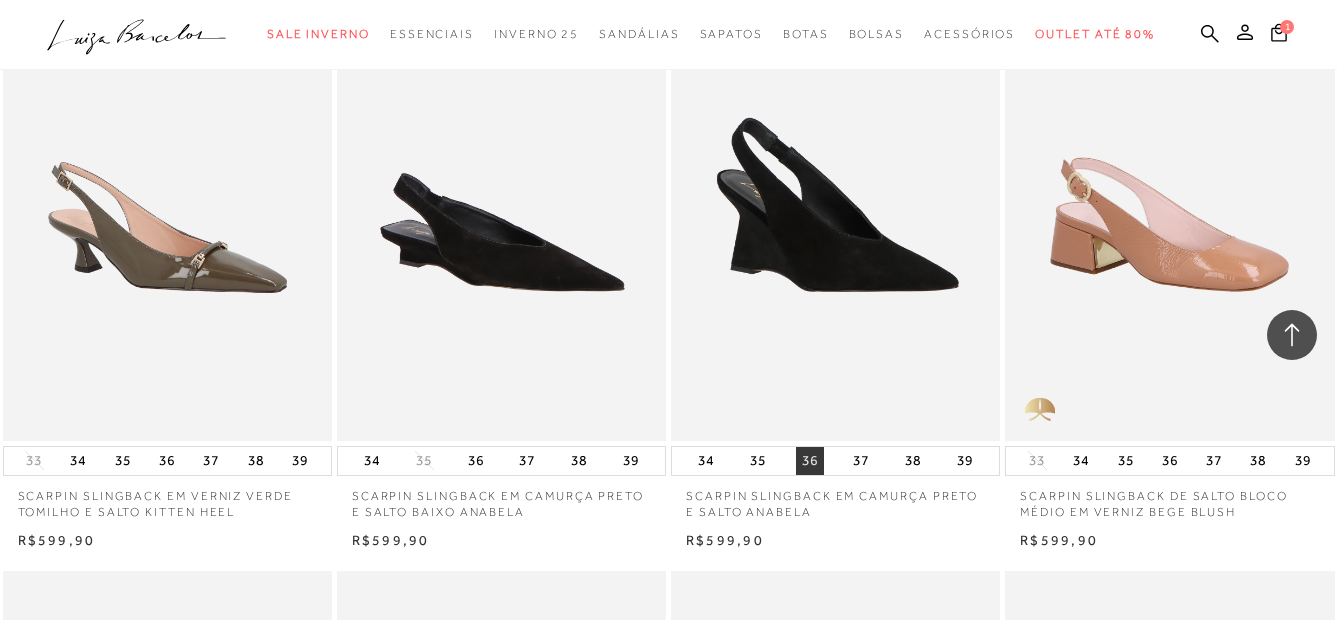 click on "36" at bounding box center [810, 461] 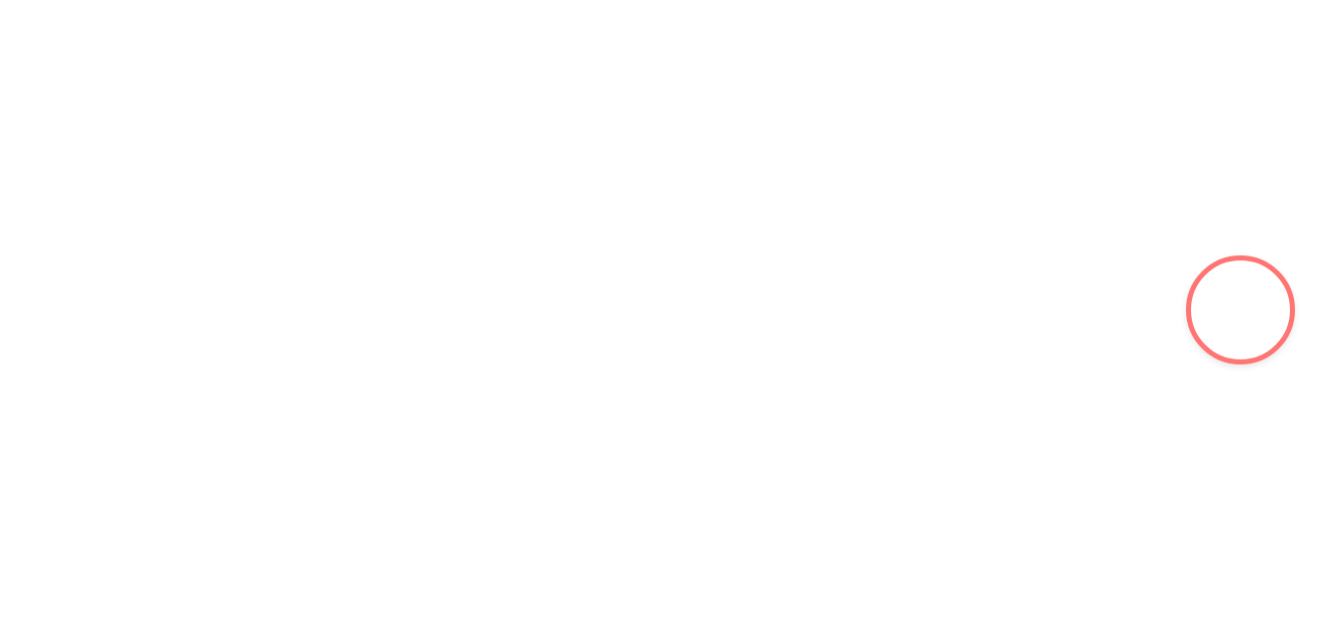 scroll, scrollTop: 0, scrollLeft: 0, axis: both 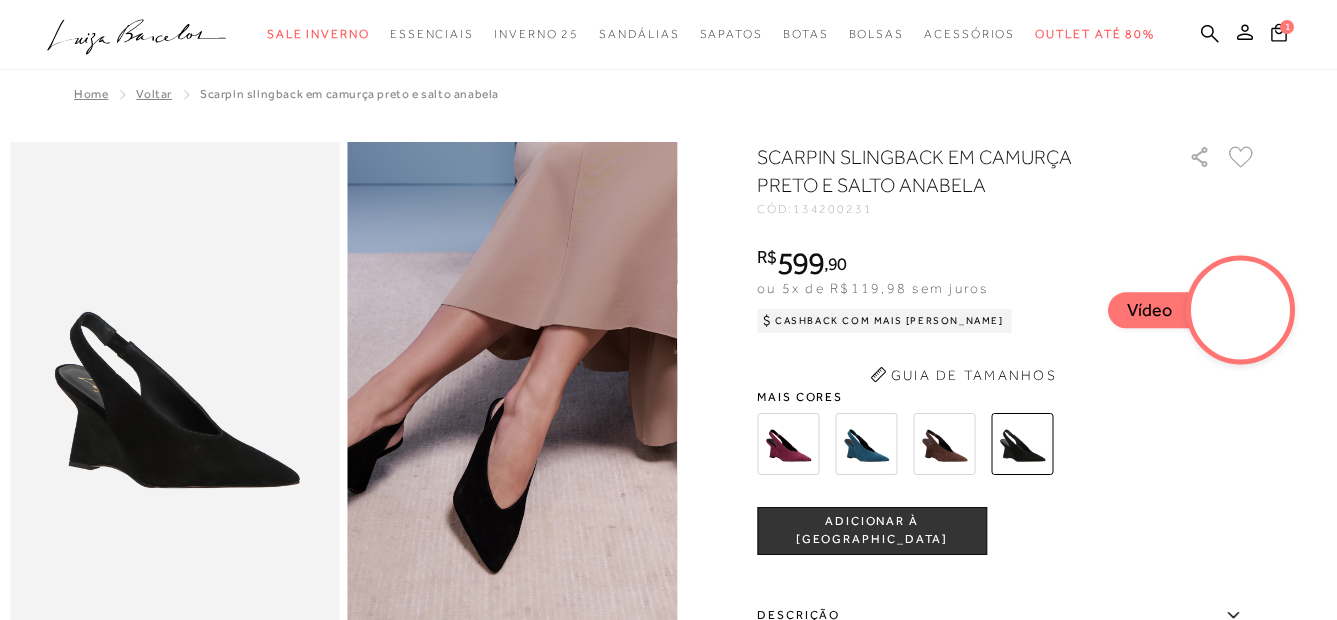 drag, startPoint x: 490, startPoint y: 454, endPoint x: 503, endPoint y: 448, distance: 14.3178215 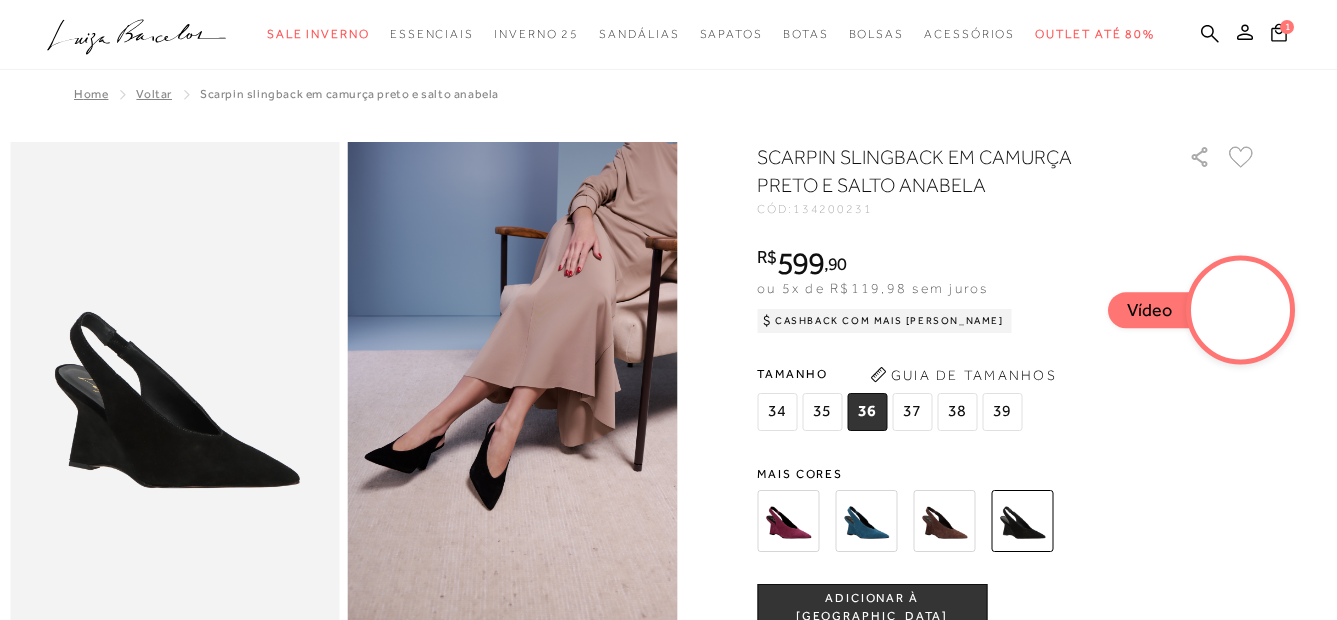 click at bounding box center [175, 389] 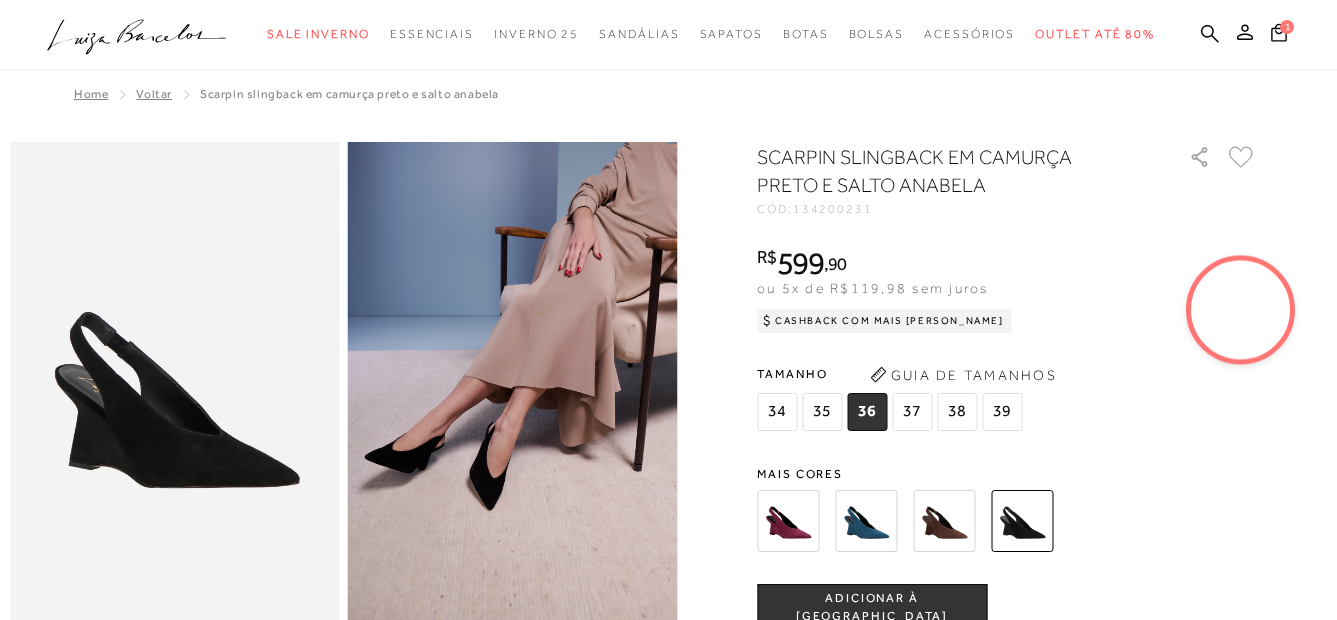 click at bounding box center [1241, 310] 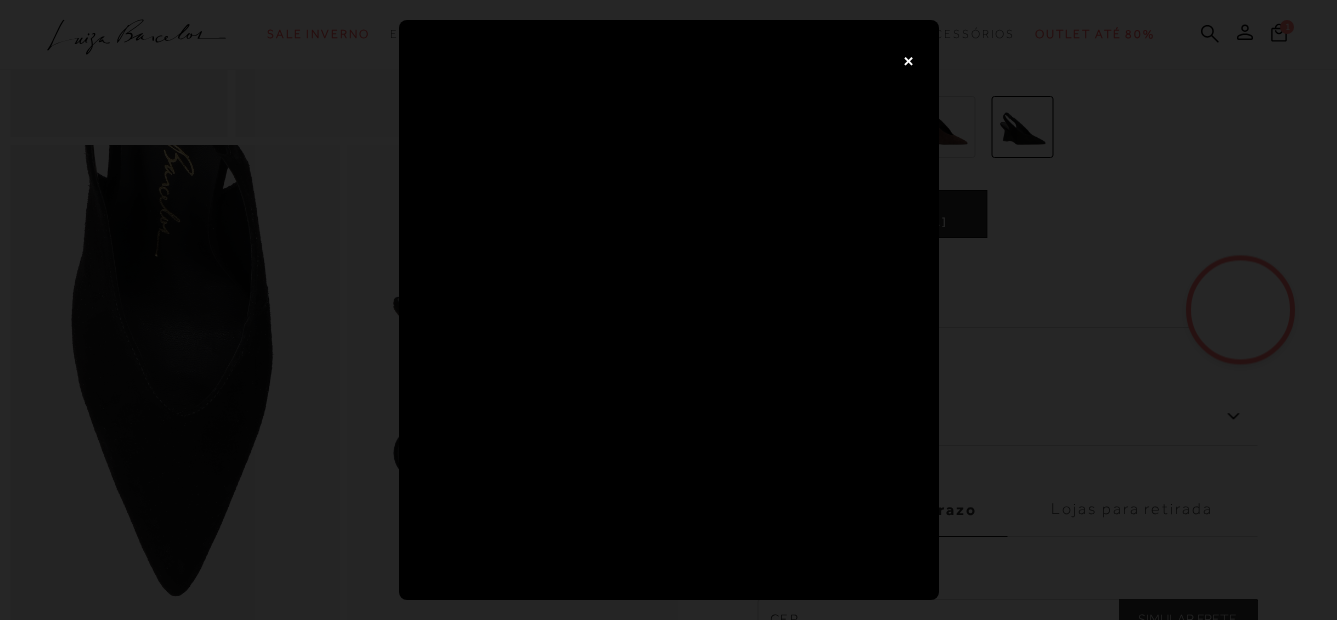 scroll, scrollTop: 880, scrollLeft: 0, axis: vertical 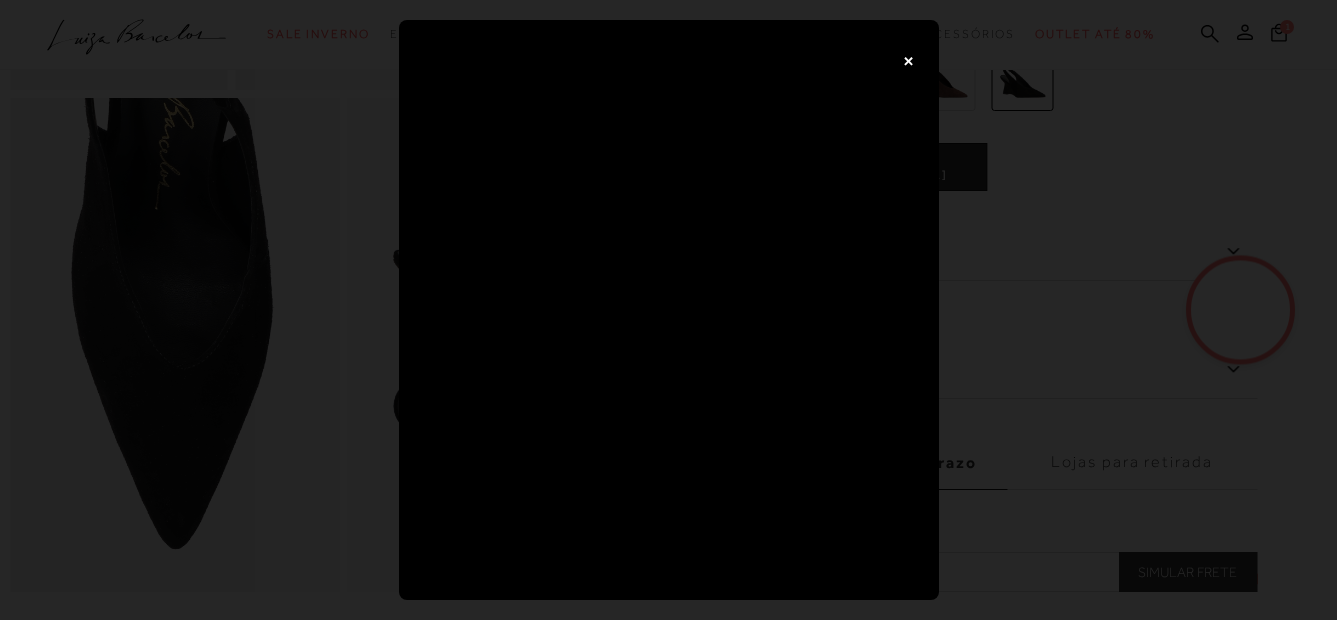 click on "×" at bounding box center (668, 310) 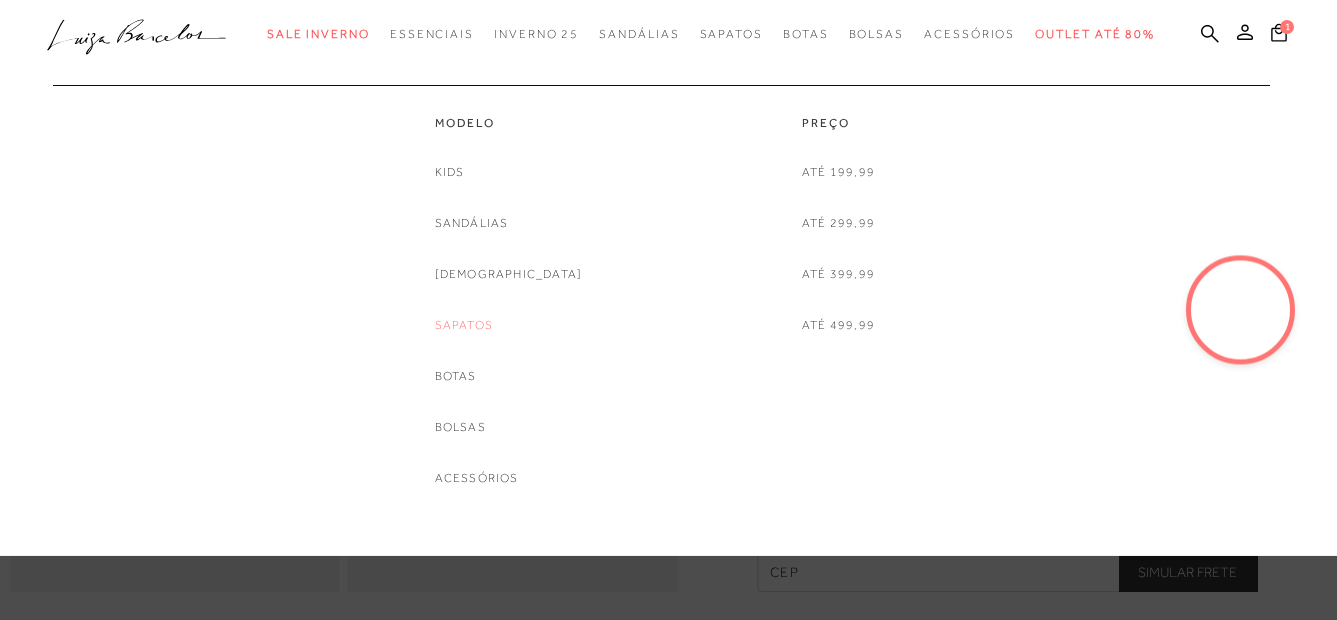 click on "Sapatos" at bounding box center (464, 325) 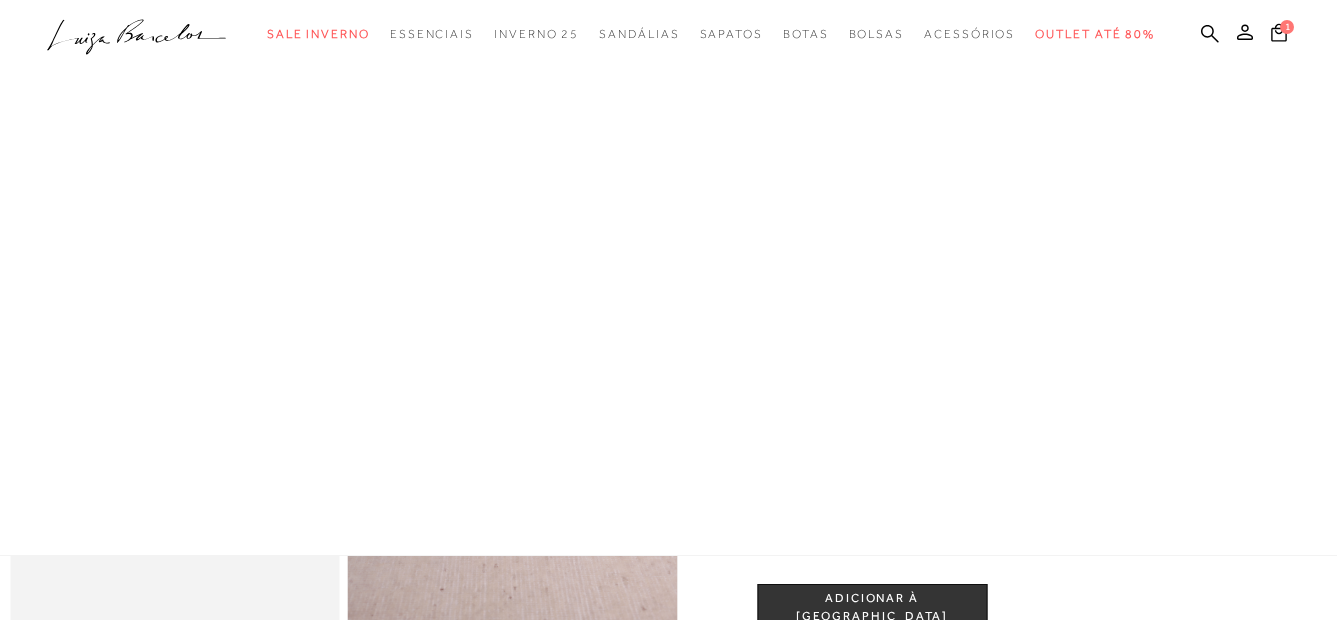 scroll, scrollTop: 0, scrollLeft: 0, axis: both 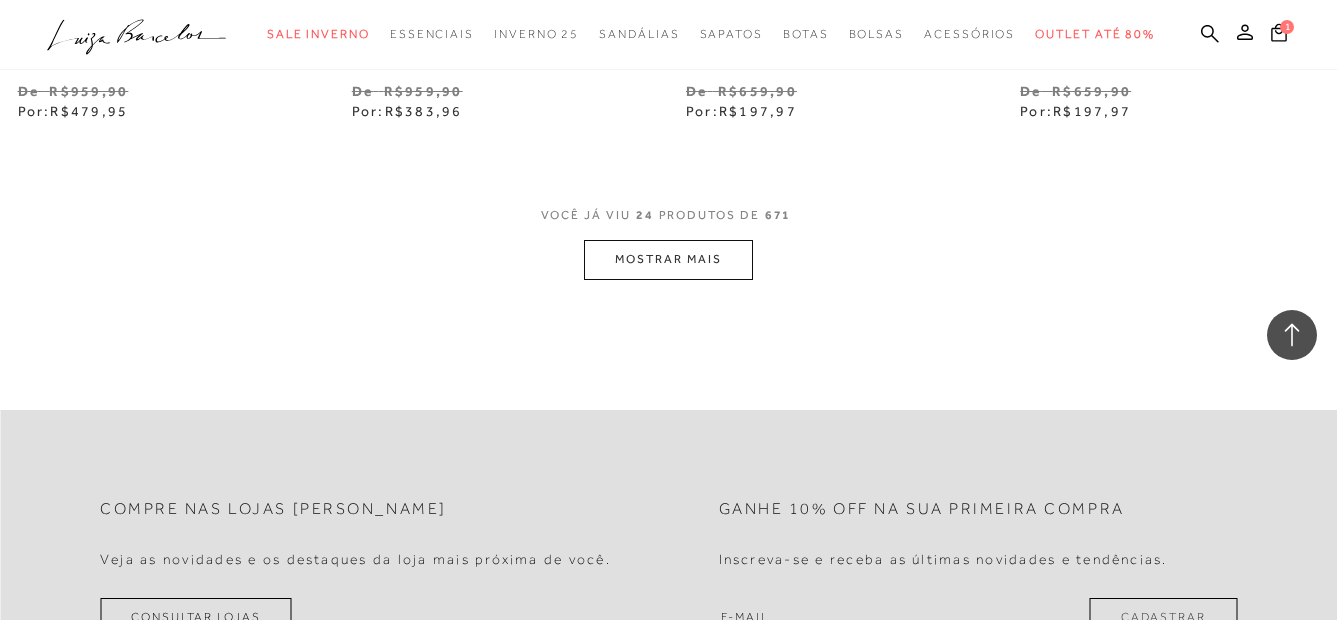 click on "MOSTRAR MAIS" at bounding box center [668, 259] 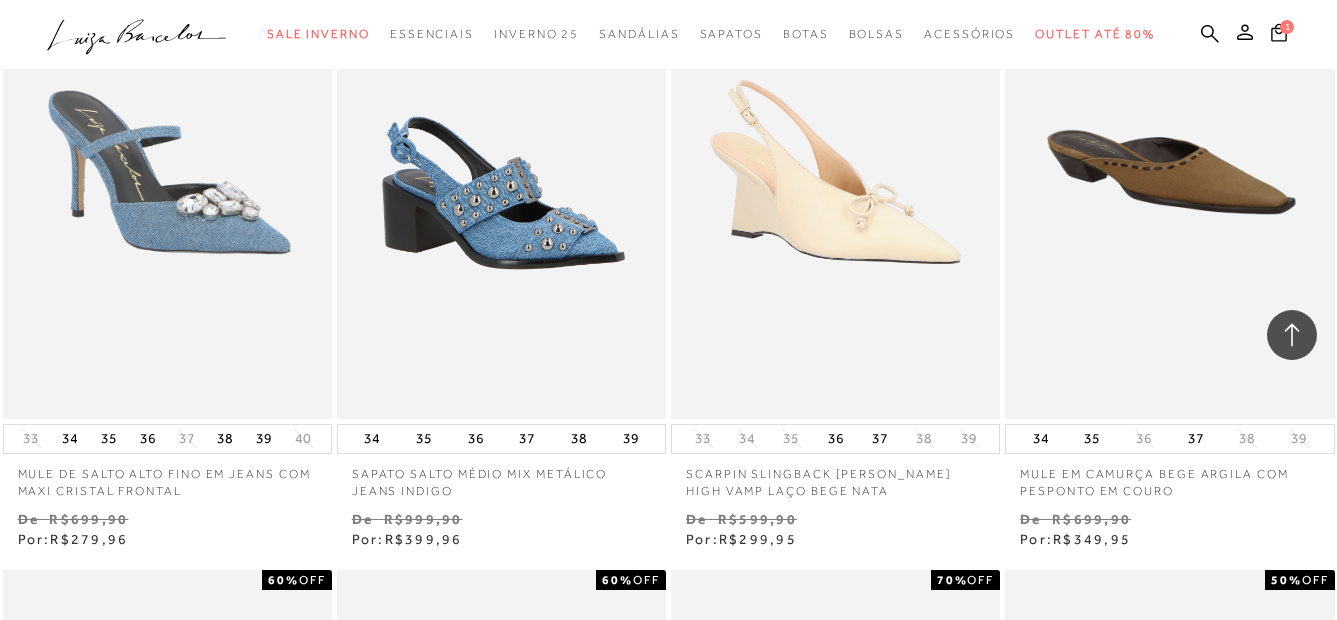 scroll, scrollTop: 4054, scrollLeft: 0, axis: vertical 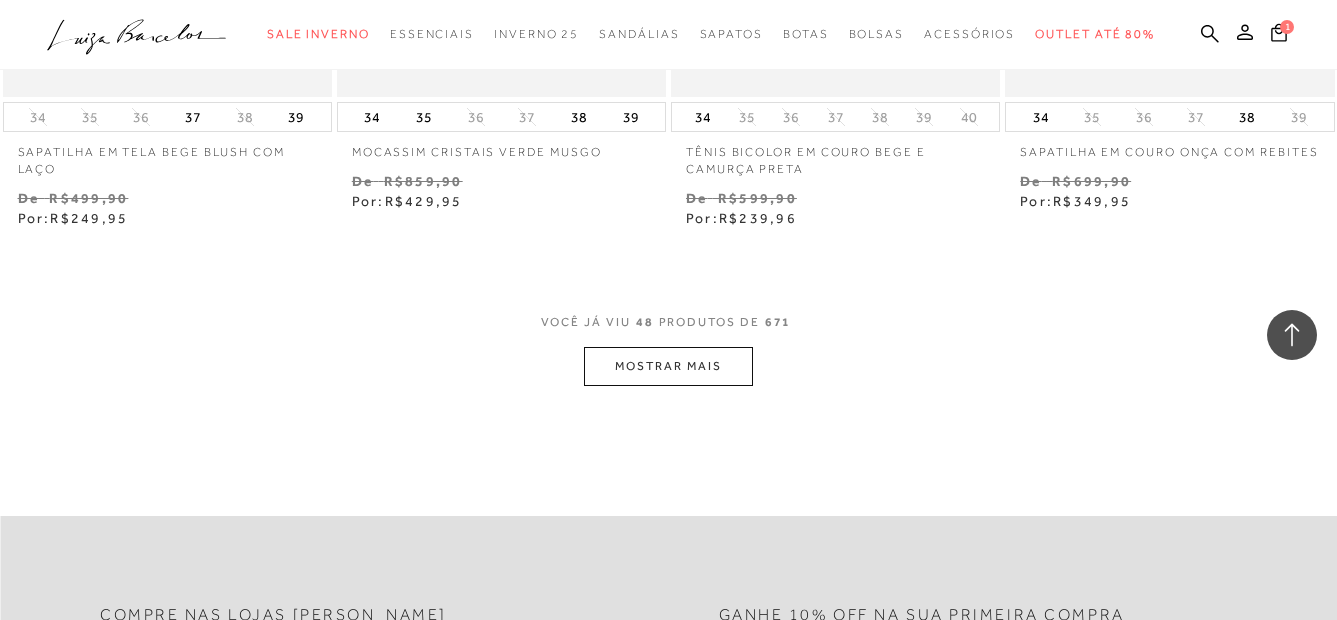 click on "MOSTRAR MAIS" at bounding box center (668, 366) 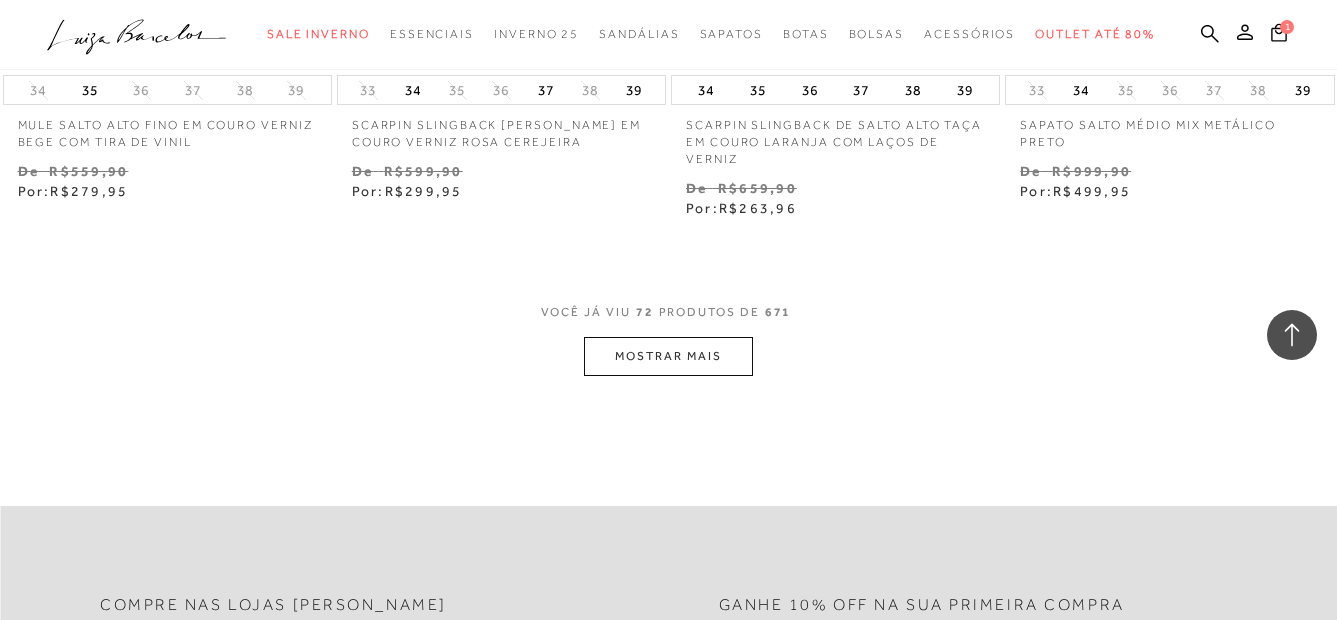 scroll, scrollTop: 11708, scrollLeft: 0, axis: vertical 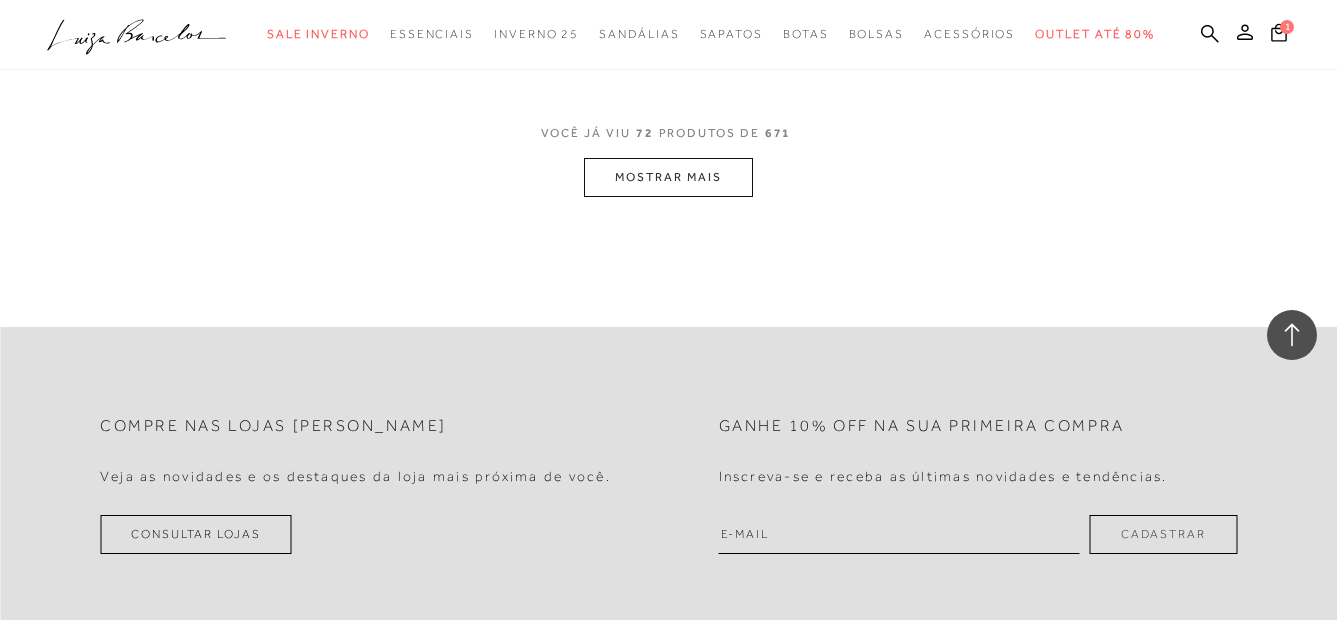 click on "MOSTRAR MAIS" at bounding box center [668, 177] 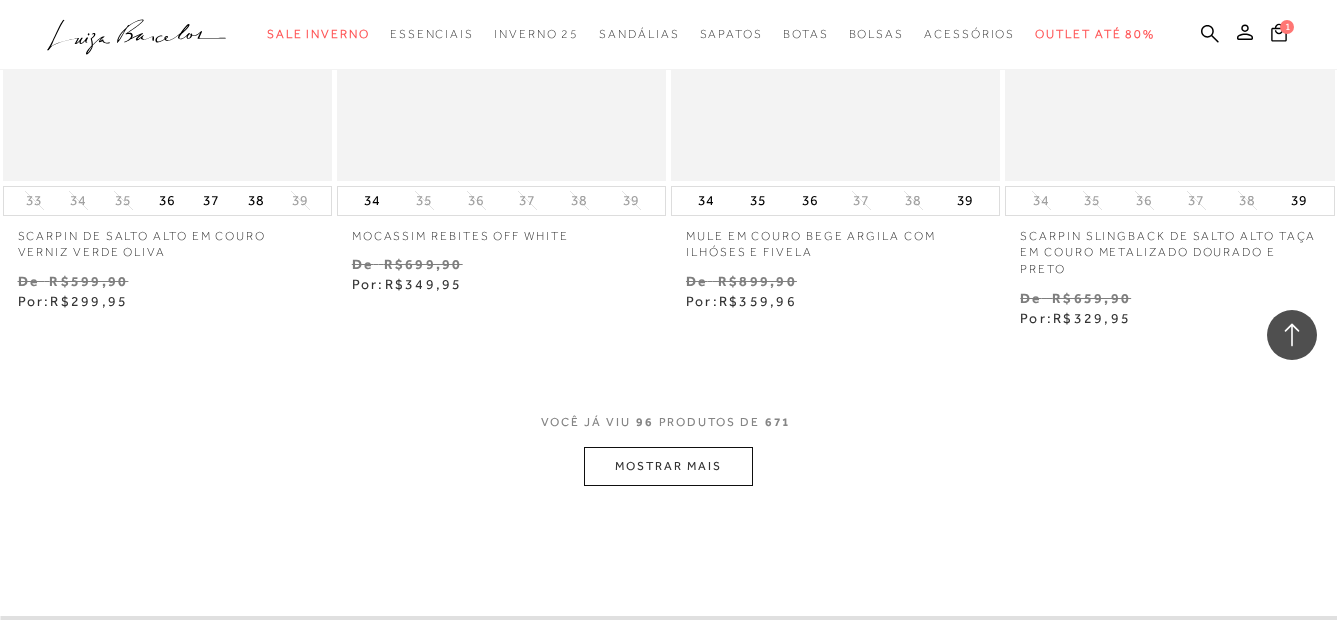 scroll, scrollTop: 15364, scrollLeft: 0, axis: vertical 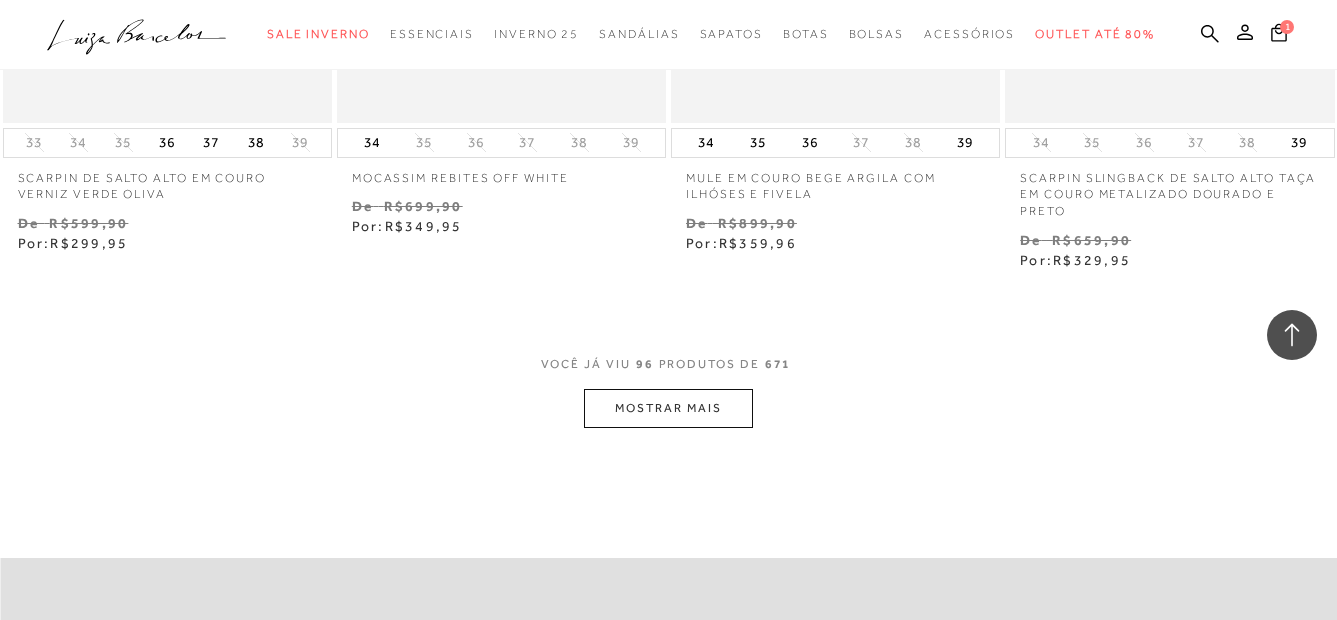 click on "MOSTRAR MAIS" at bounding box center (668, 408) 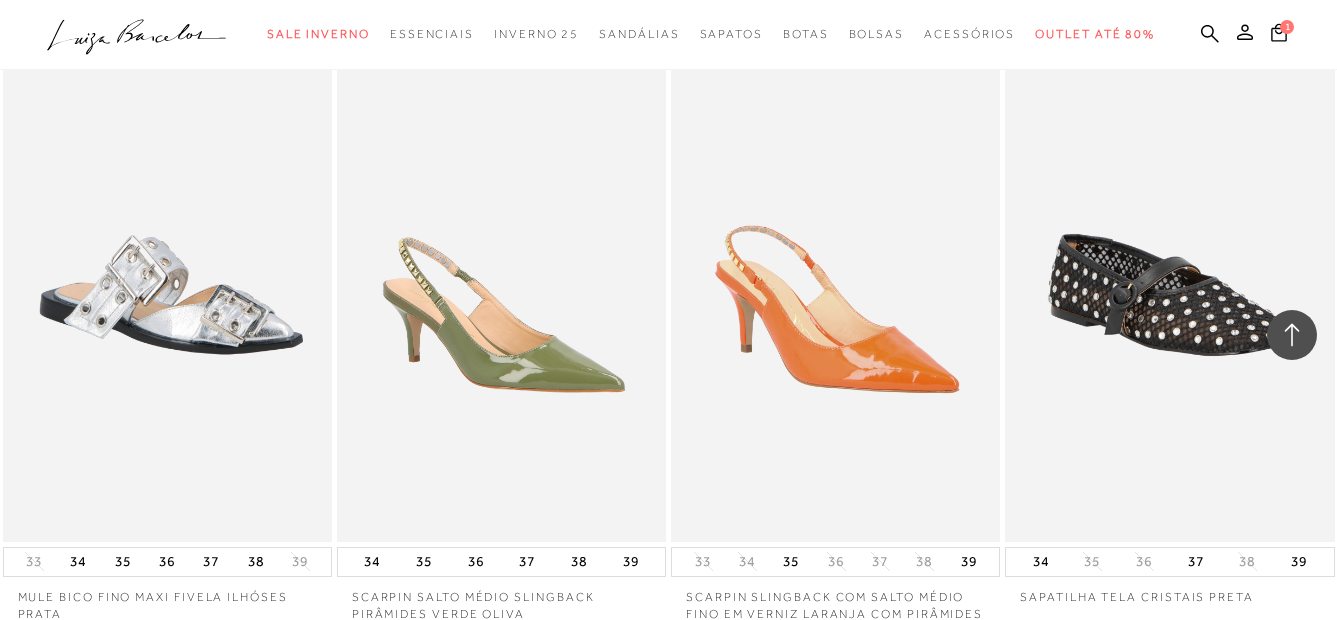 scroll, scrollTop: 18868, scrollLeft: 0, axis: vertical 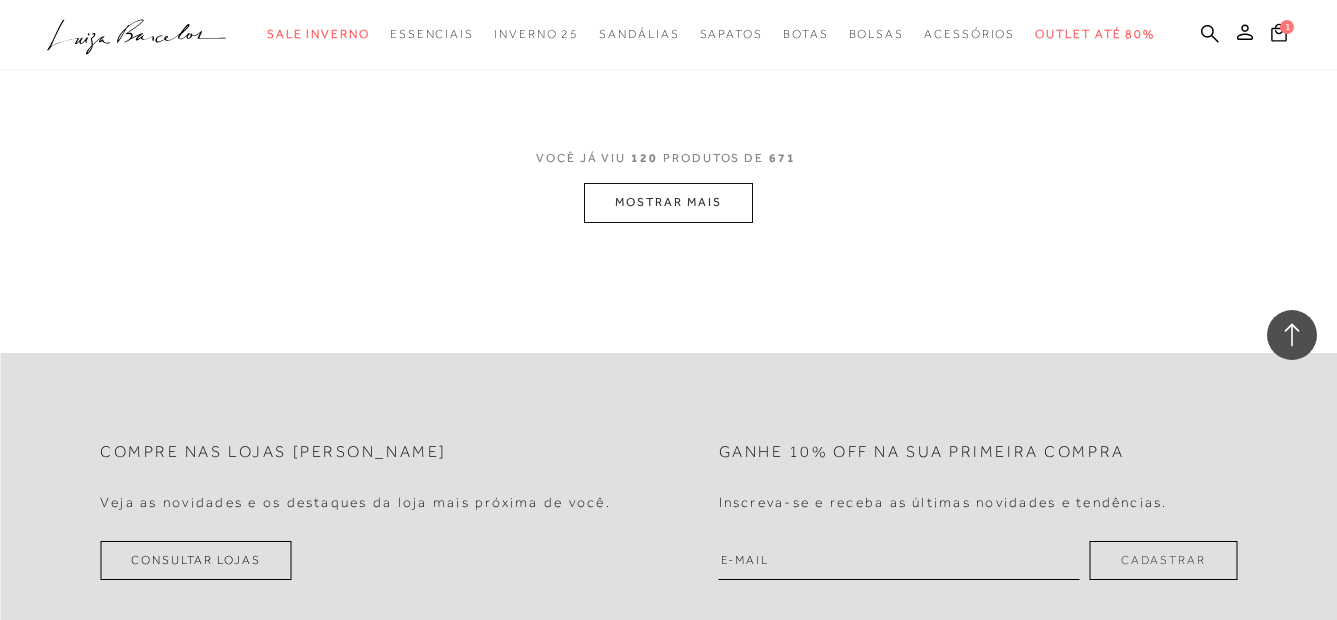 click on "Home
Categoria
Modelo
Sapatos
Sapatos
120 de 671 itens
Ordenar
Ordenar por
Padrão" at bounding box center [668, -9534] 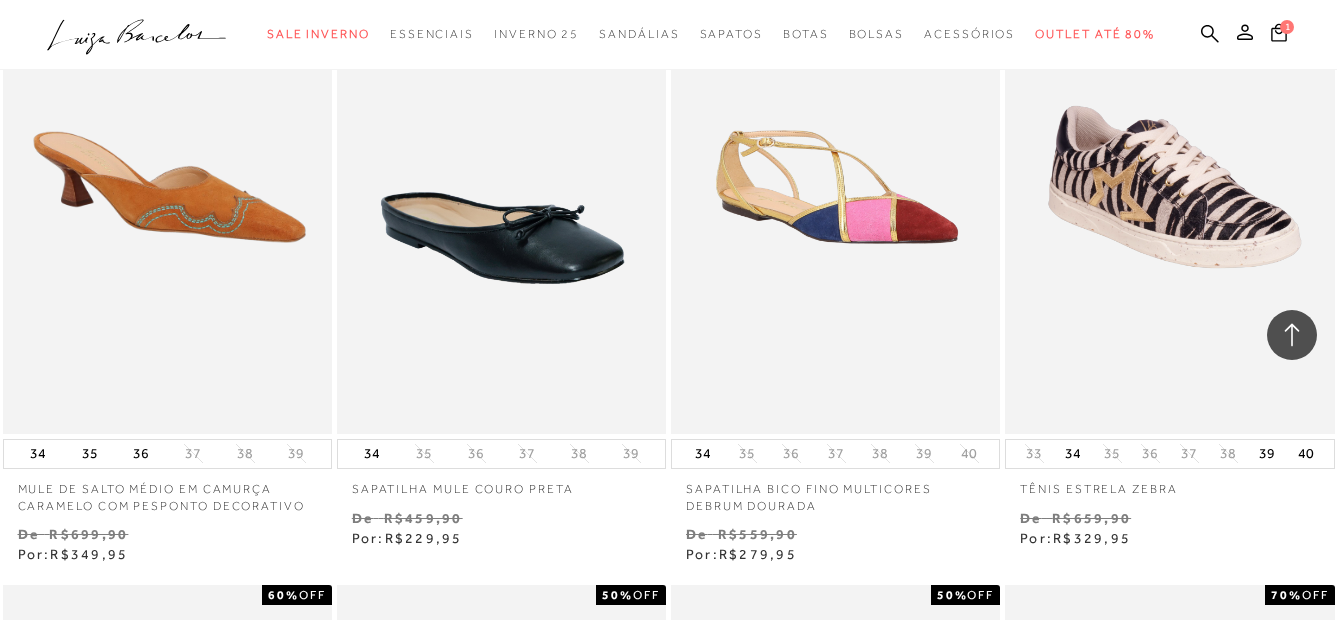 scroll, scrollTop: 20763, scrollLeft: 0, axis: vertical 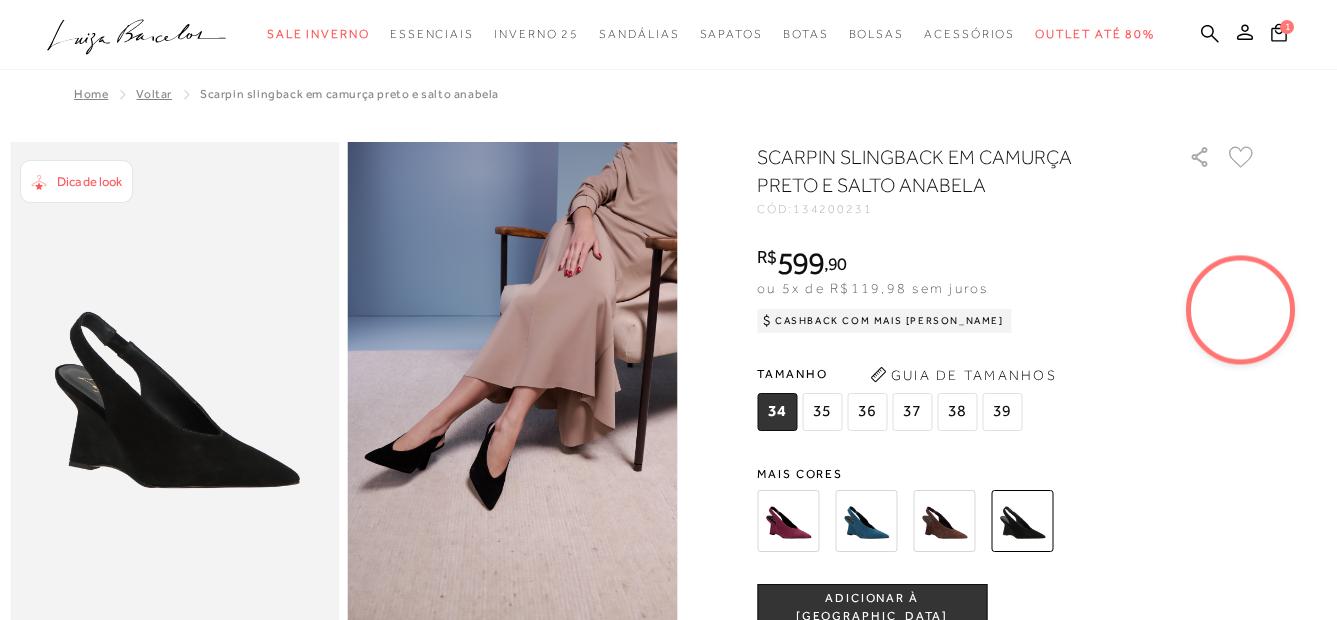 click at bounding box center [1241, 310] 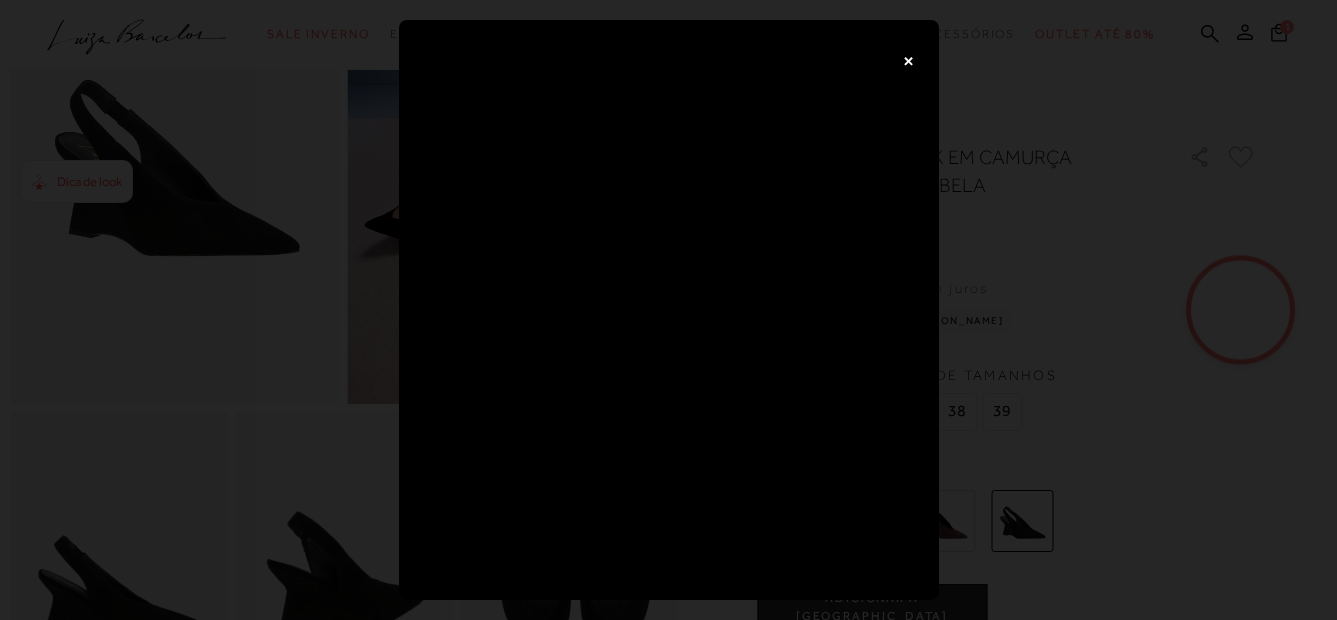 scroll, scrollTop: 0, scrollLeft: 0, axis: both 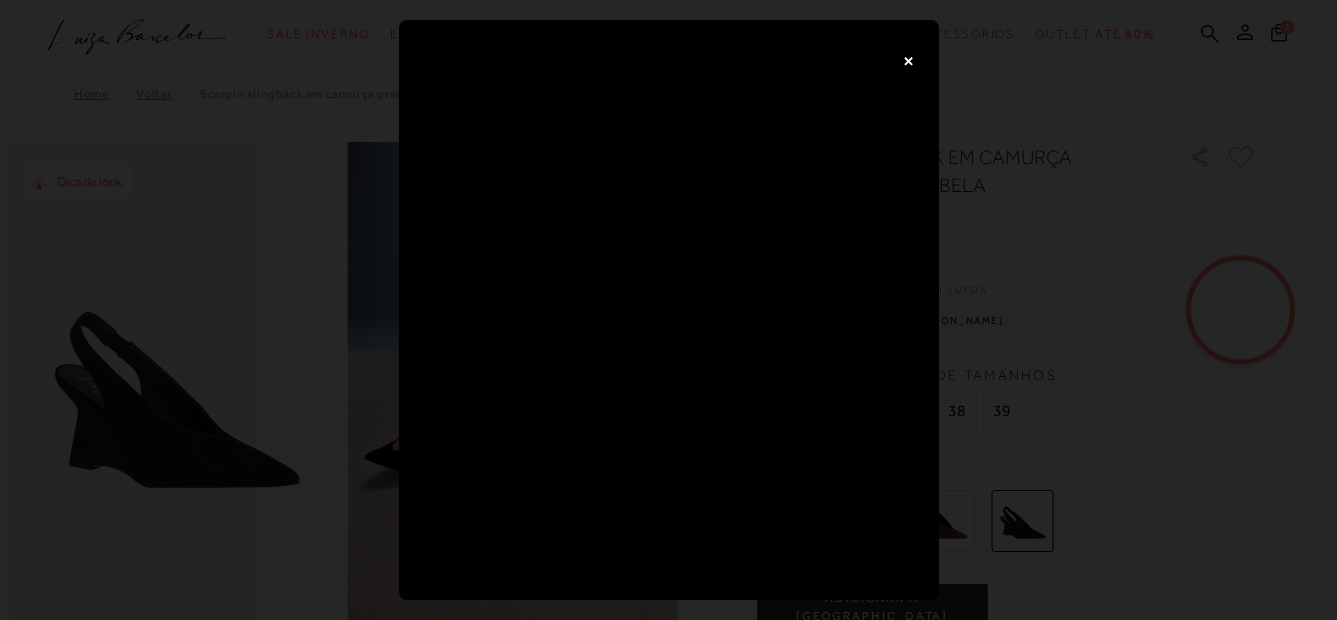 click on "×" at bounding box center [909, 60] 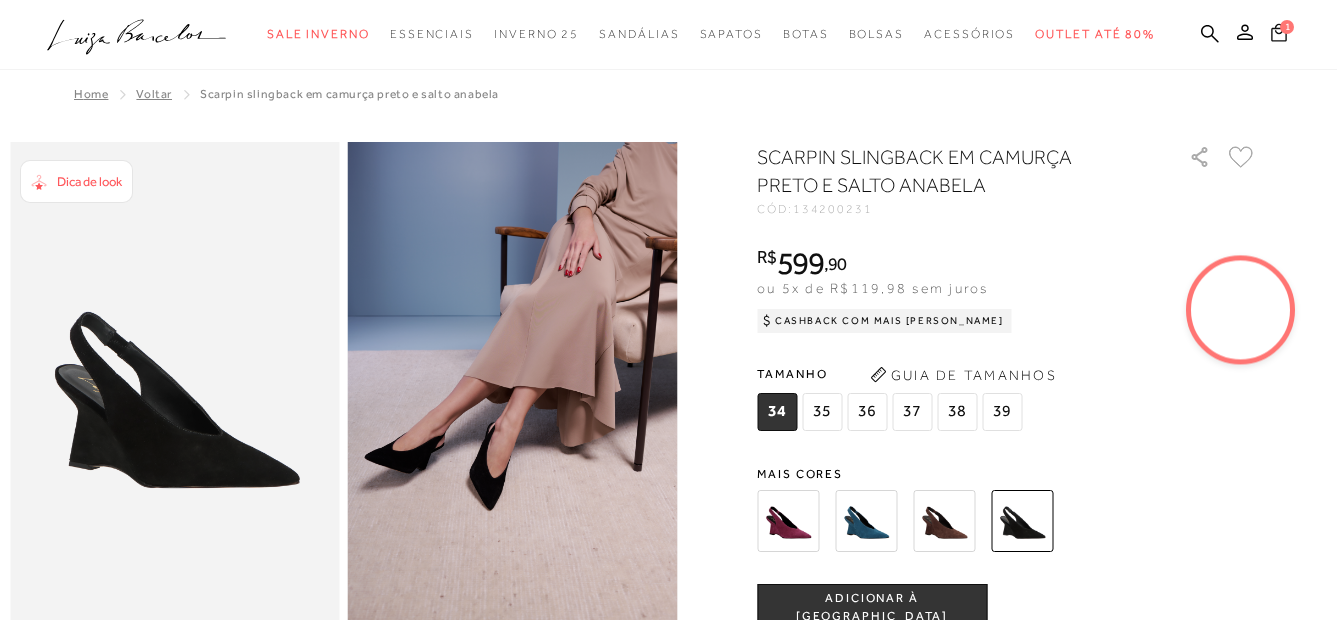 click 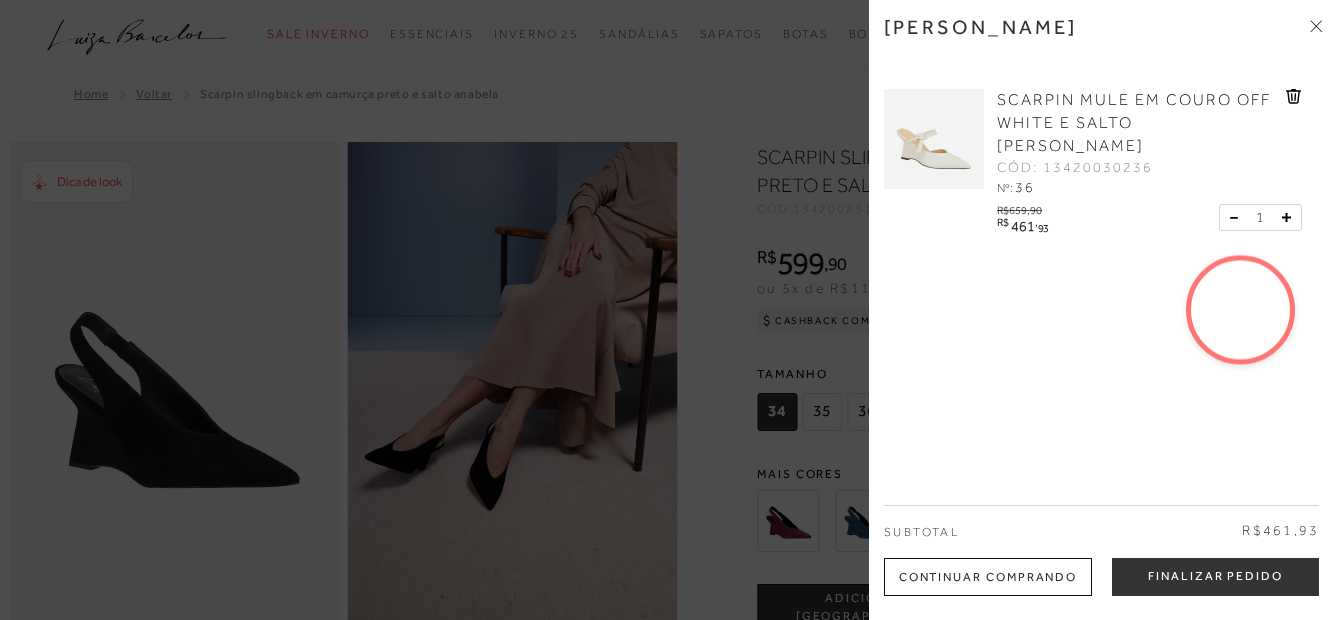 click on "SCARPIN MULE EM COURO OFF WHITE E SALTO [PERSON_NAME]
CÓD: 13420030236
Nº:
36
R$659,90 R$ 461 , 93" at bounding box center (1093, 168) 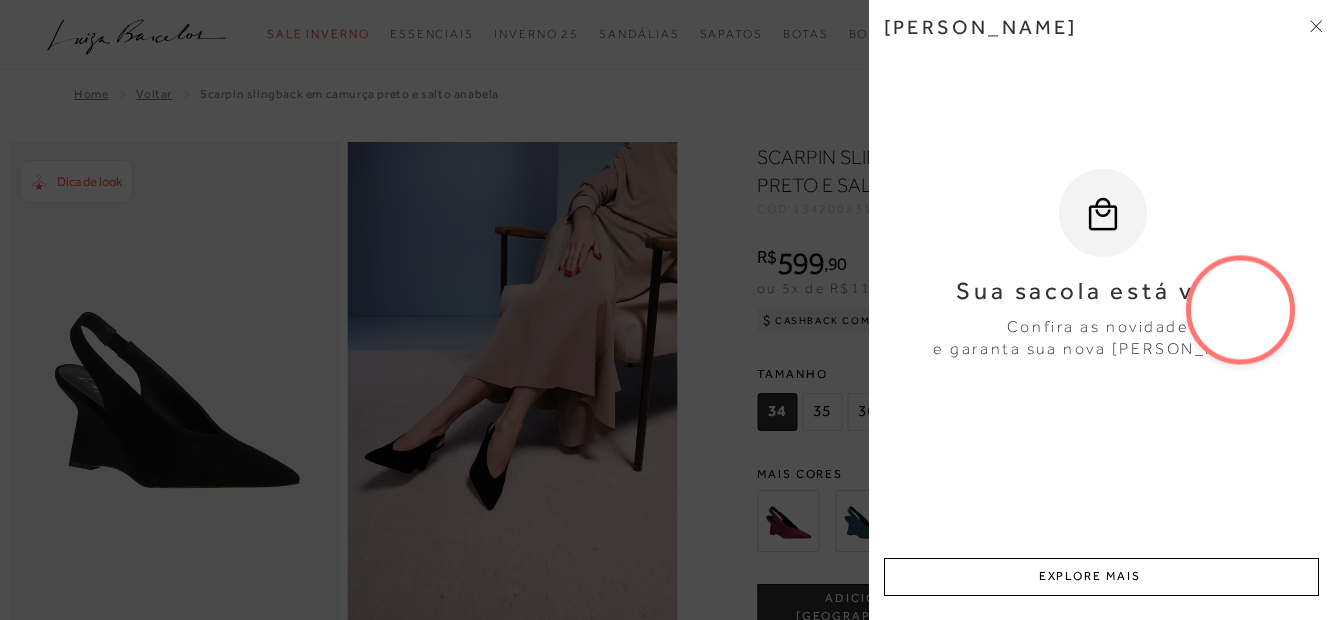 click at bounding box center [668, 310] 